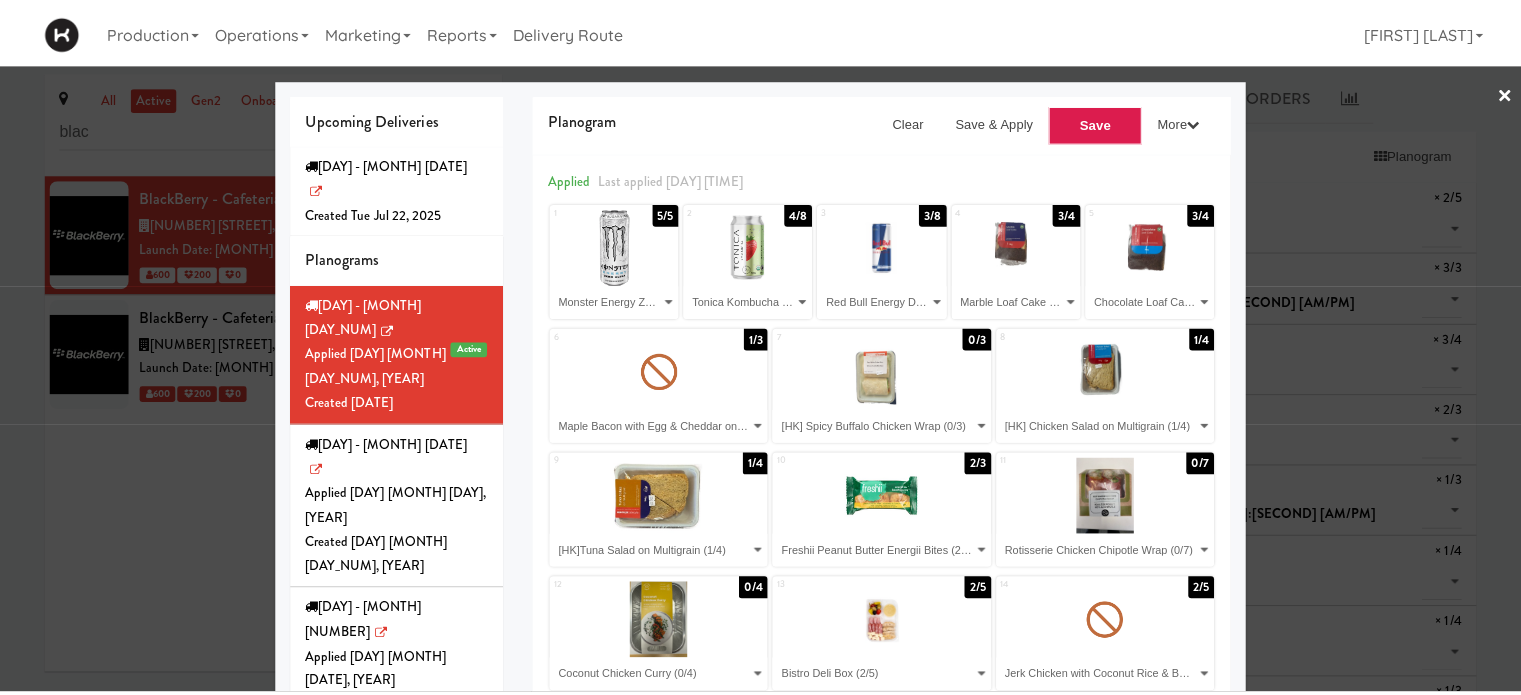 scroll, scrollTop: 0, scrollLeft: 0, axis: both 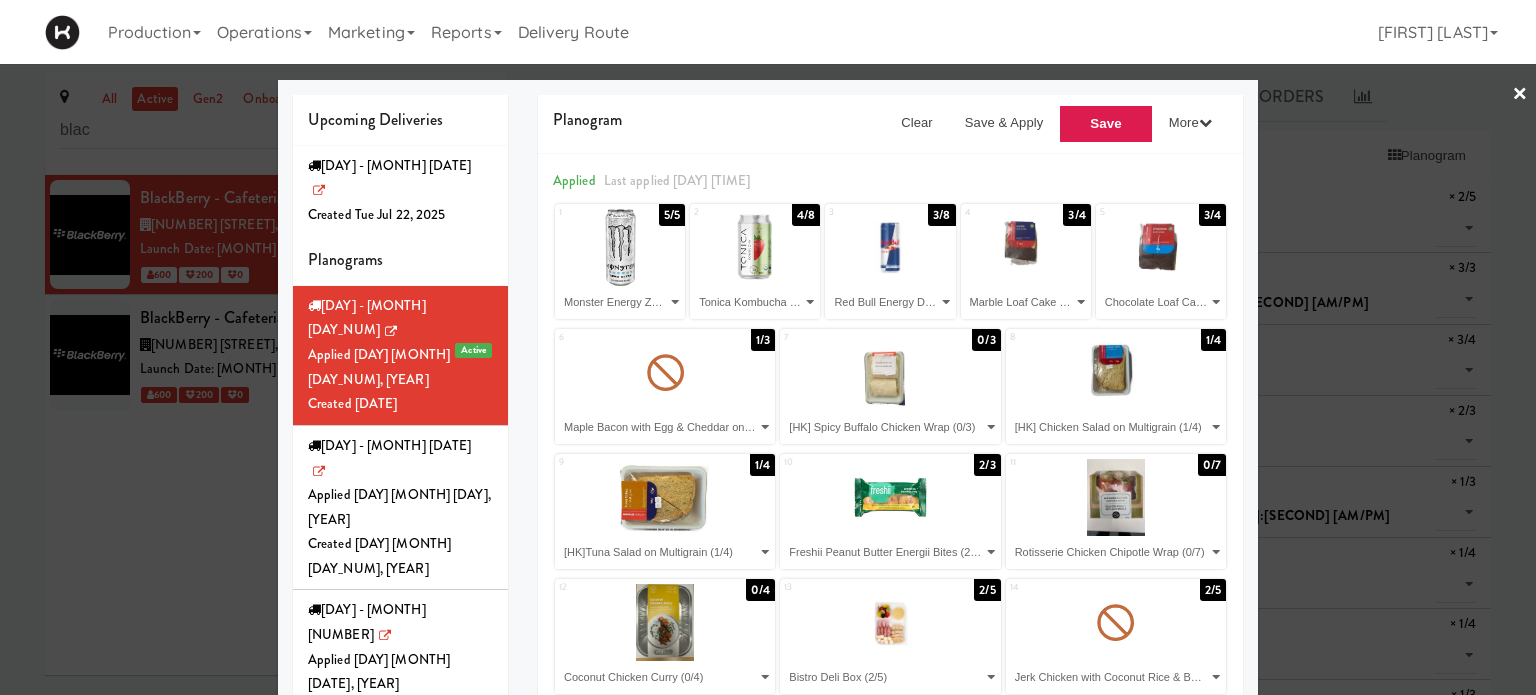 click on "×" at bounding box center (1520, 95) 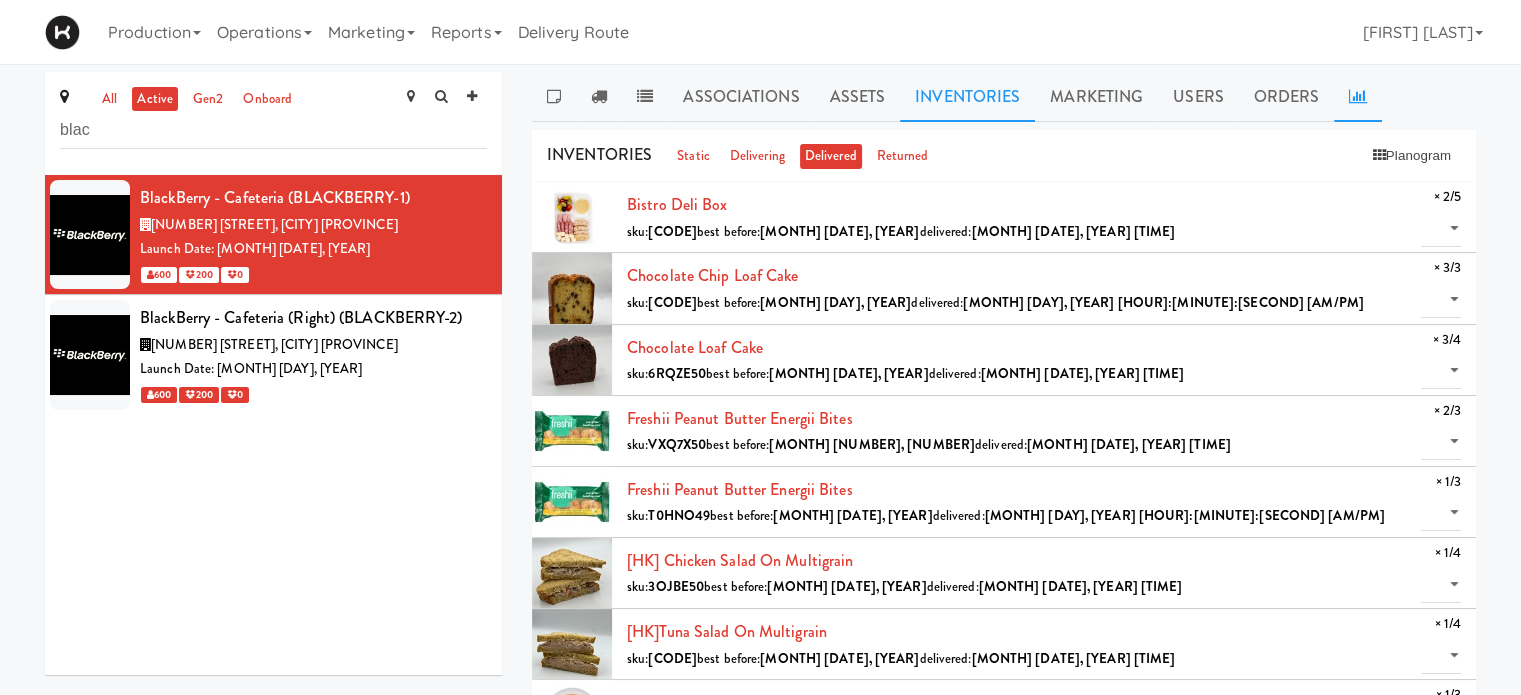 click at bounding box center (1358, 97) 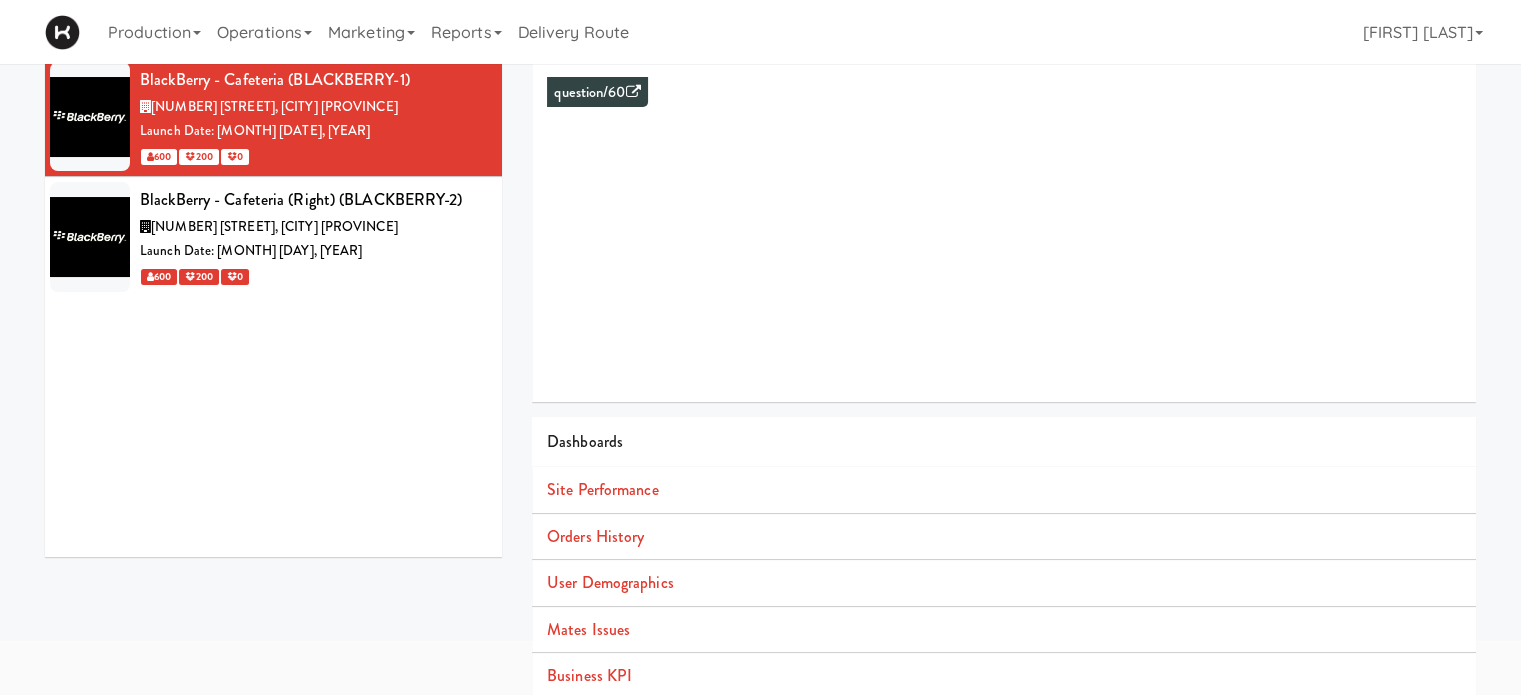 scroll, scrollTop: 182, scrollLeft: 0, axis: vertical 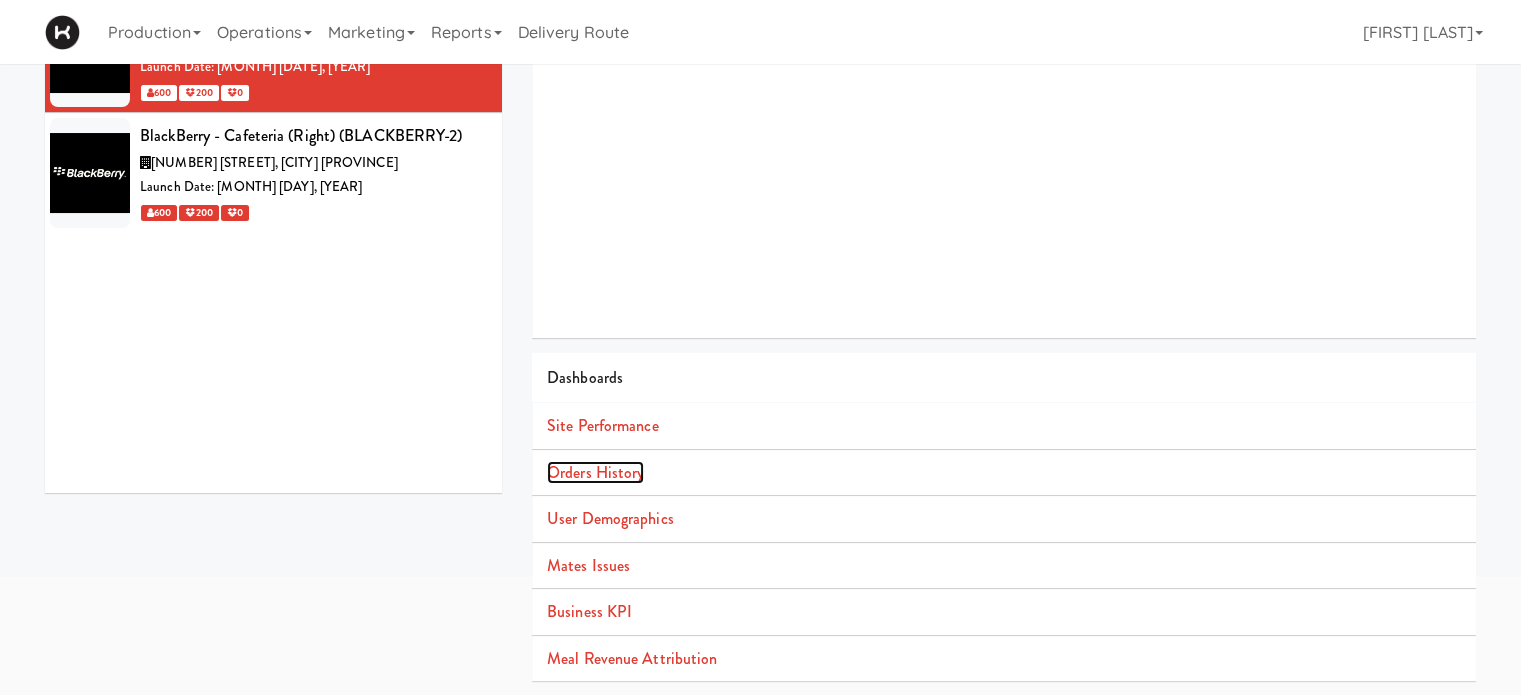click on "Orders History" at bounding box center [595, 472] 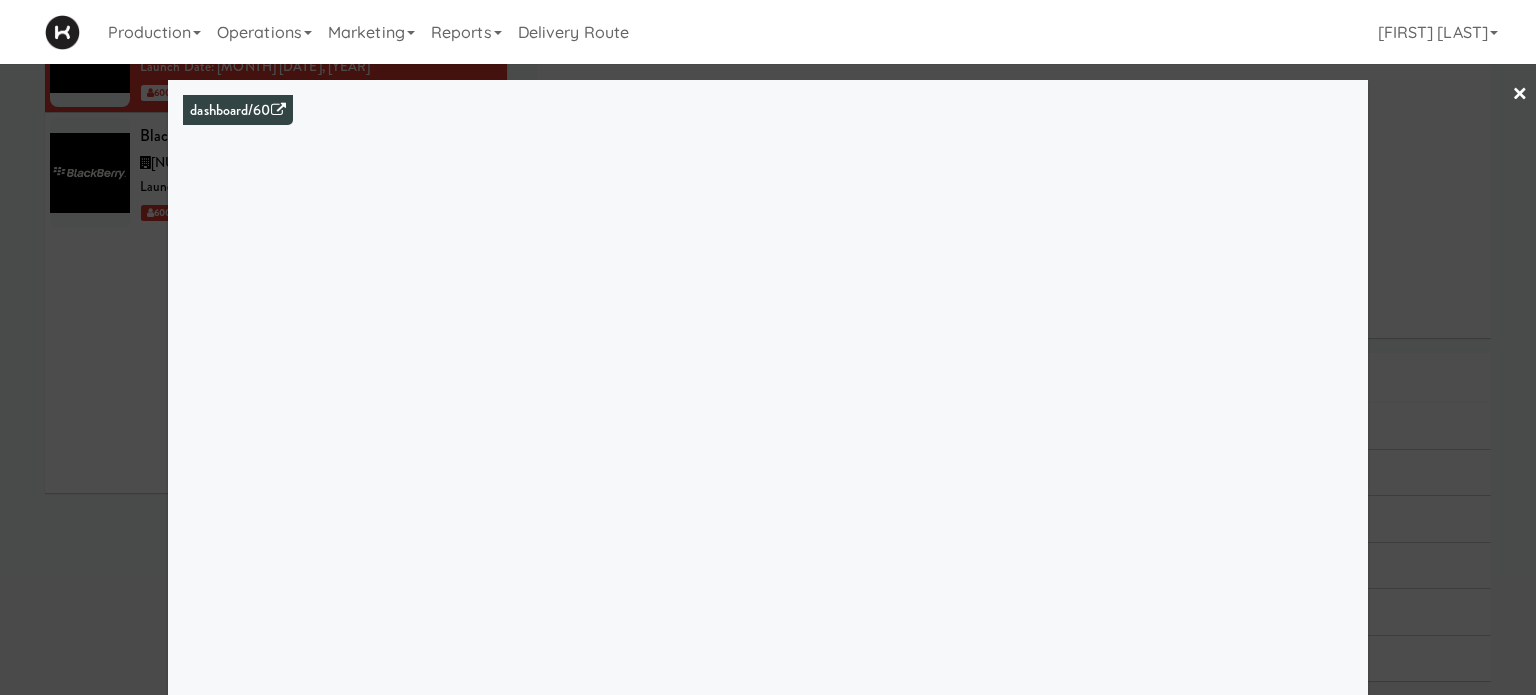 click on "×" at bounding box center [1520, 95] 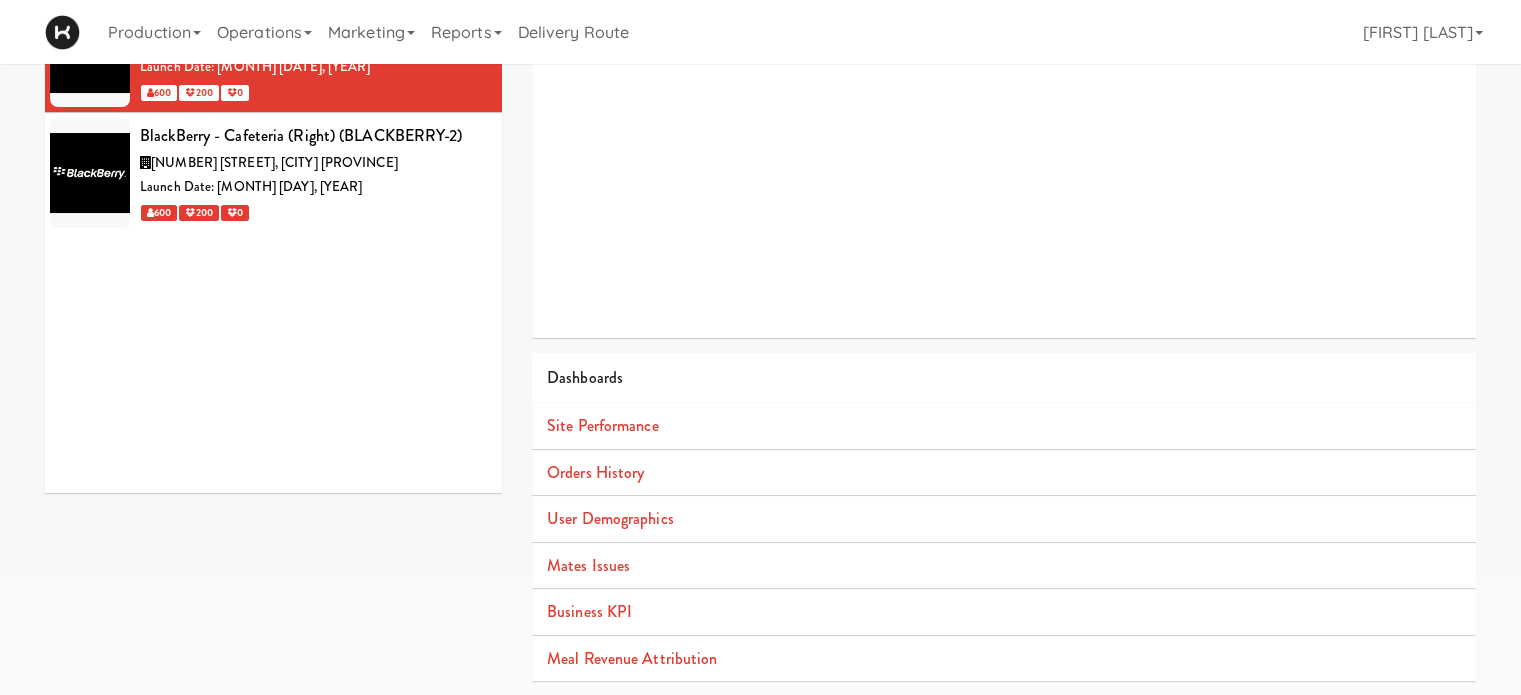 scroll, scrollTop: 0, scrollLeft: 0, axis: both 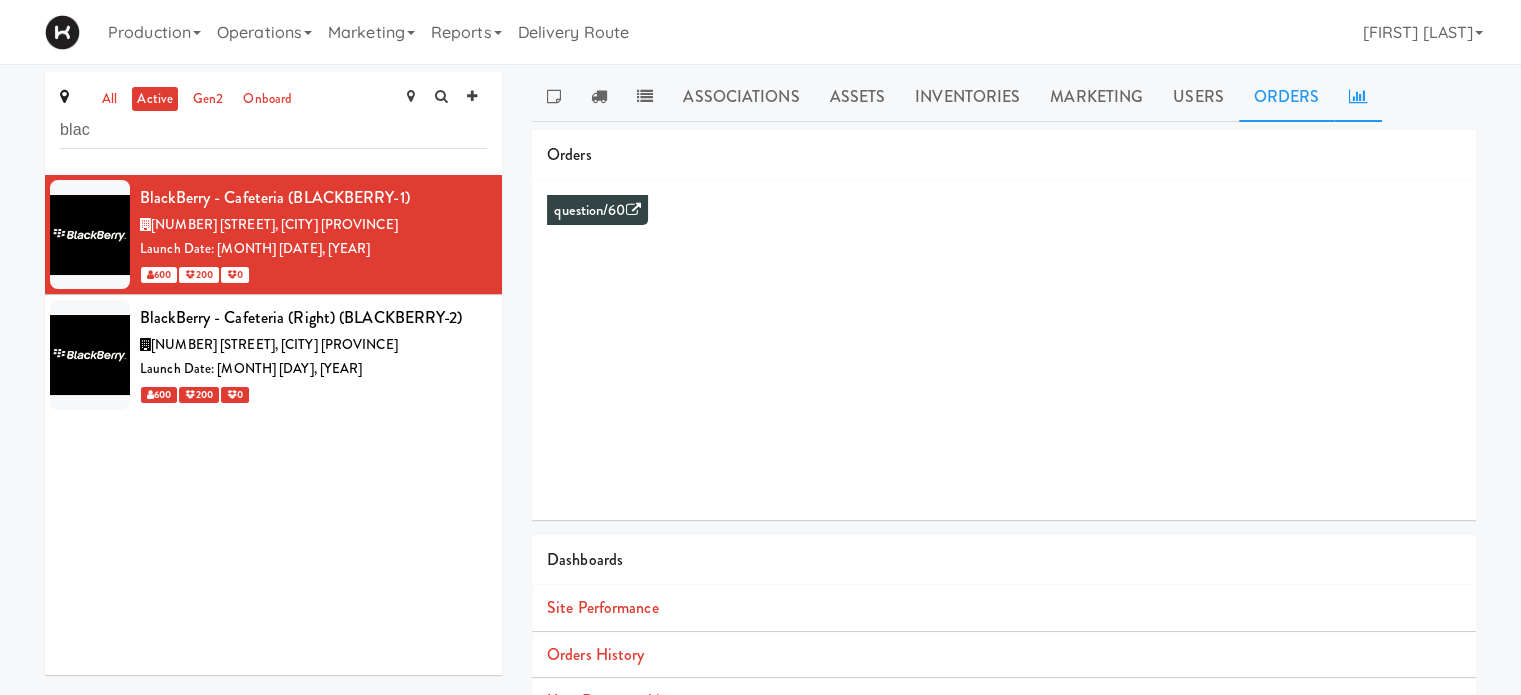 click on "Orders" at bounding box center [1287, 97] 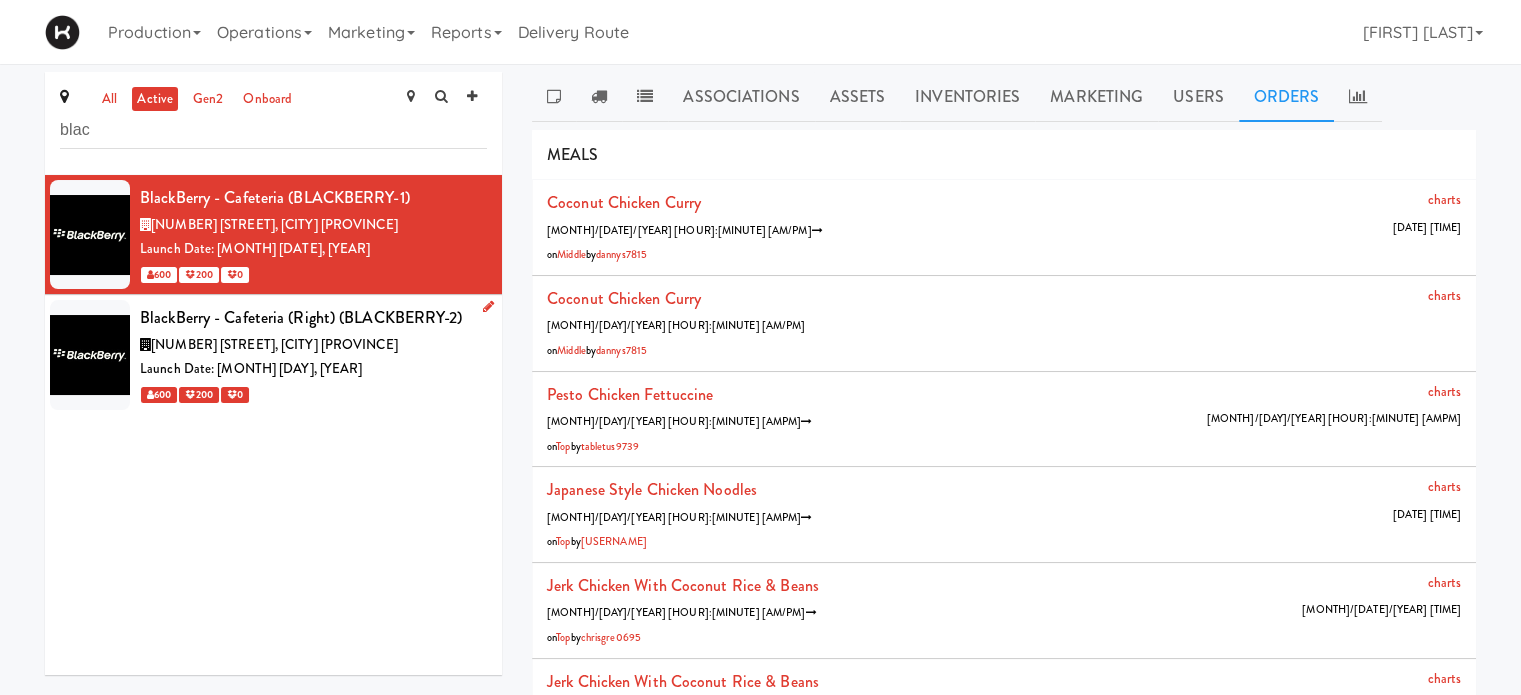 click on "Launch Date: [MONTH] [DAY], [YEAR]" at bounding box center (313, 369) 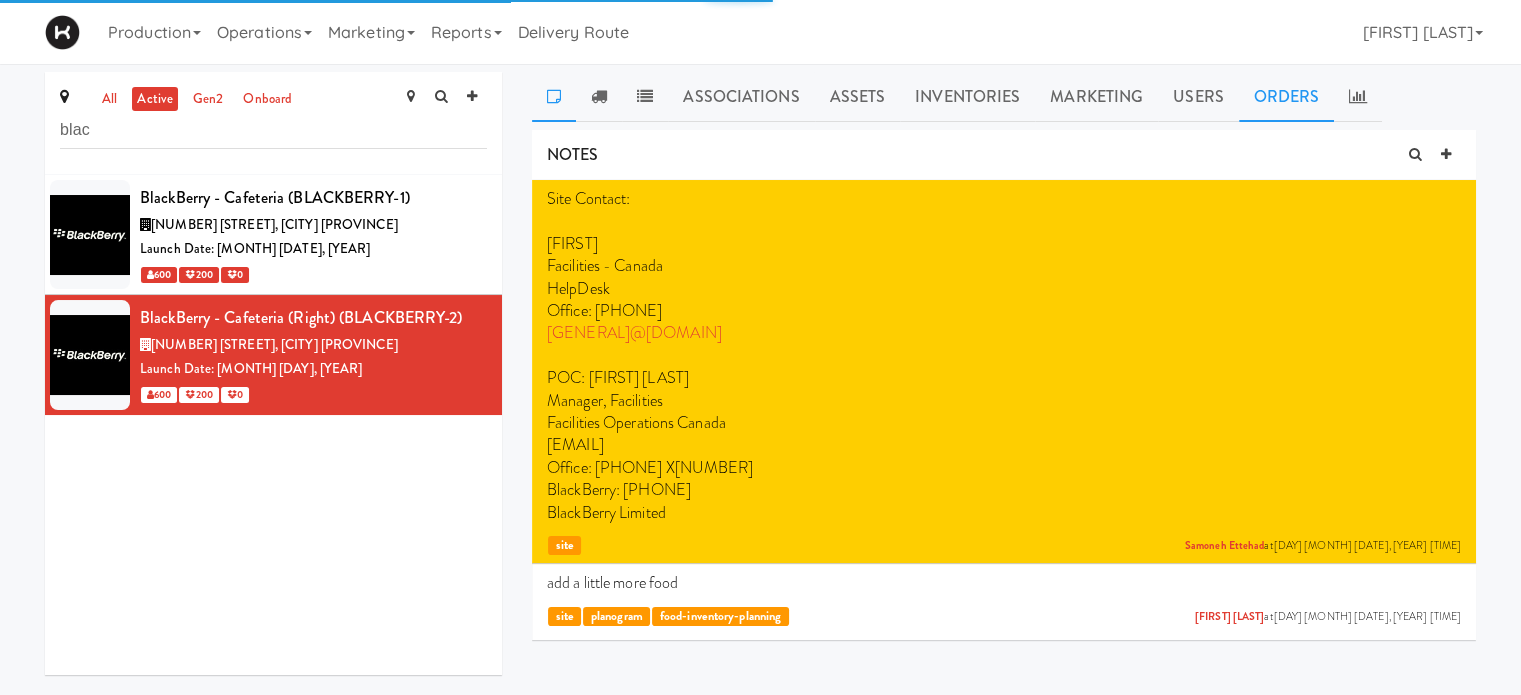 click on "Orders" at bounding box center [1287, 97] 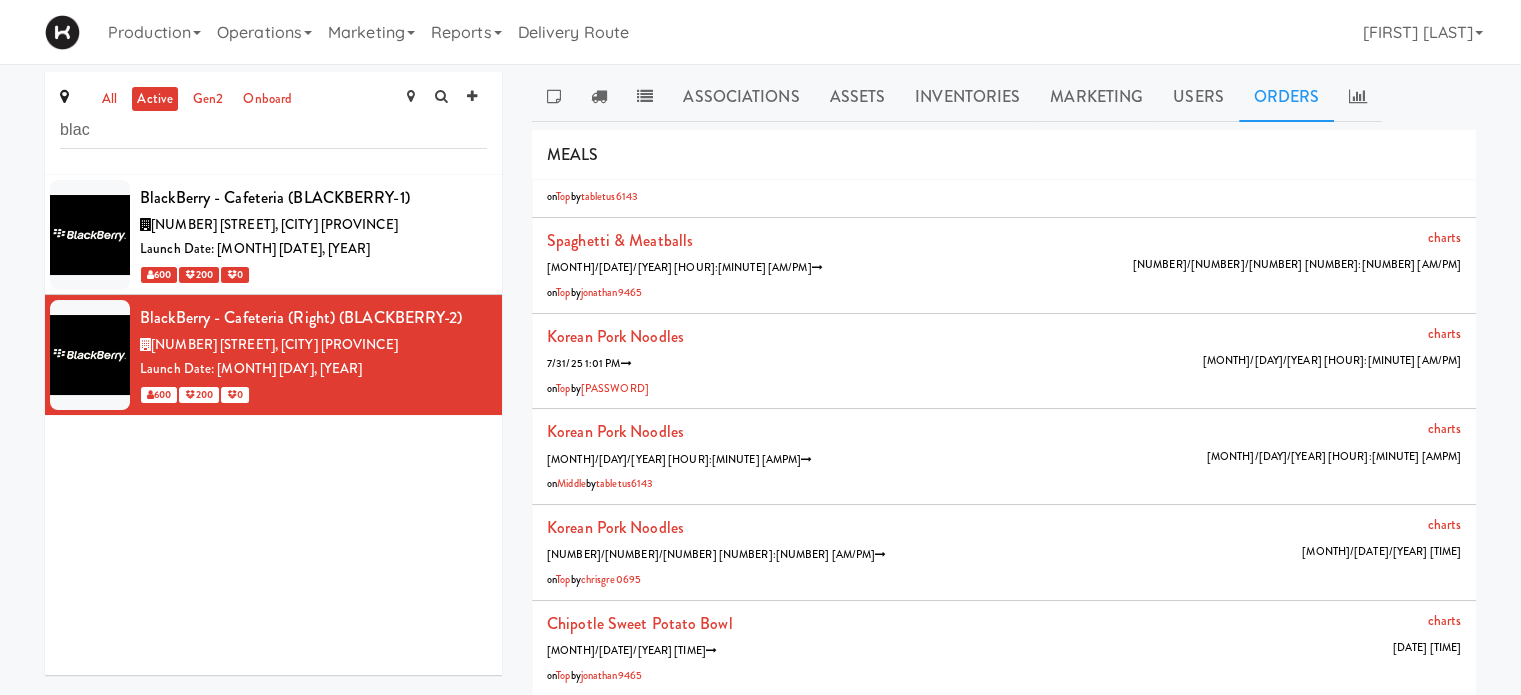 scroll, scrollTop: 0, scrollLeft: 0, axis: both 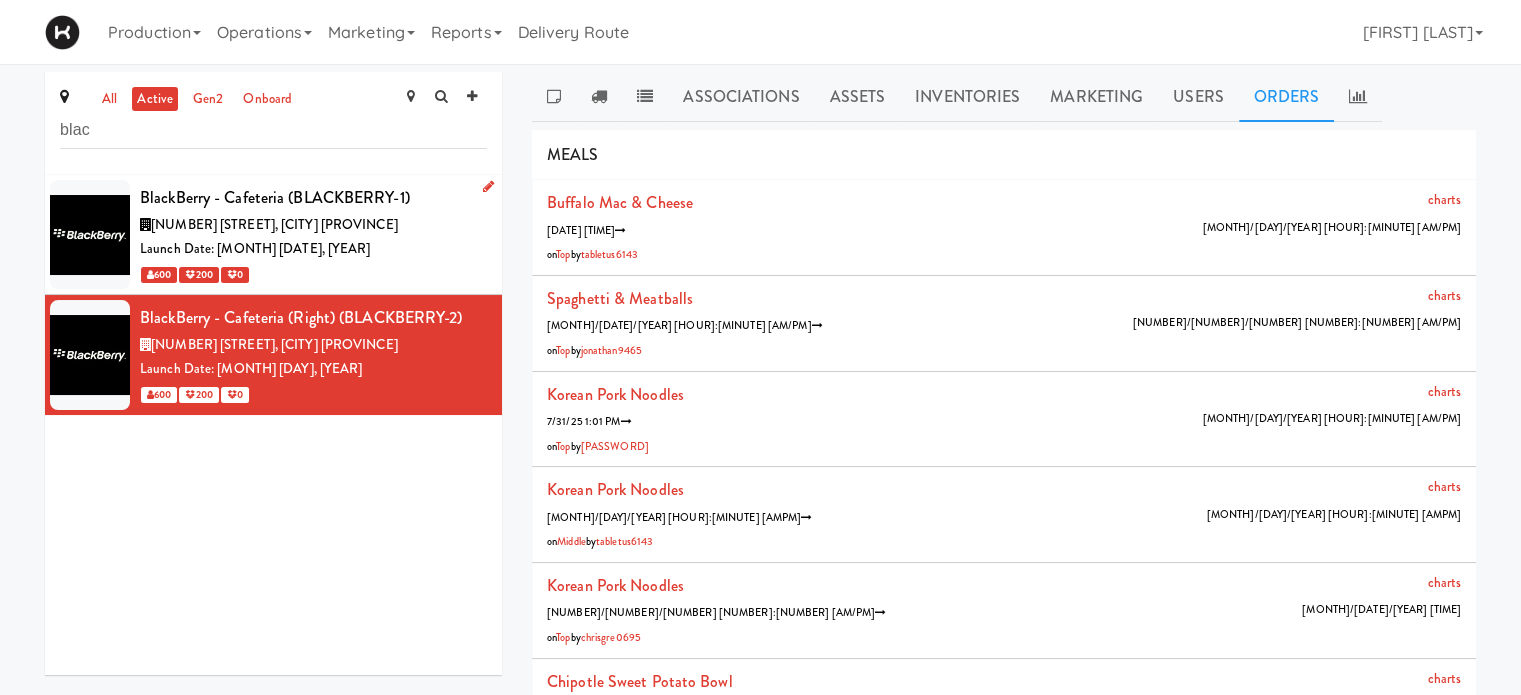 click on "Launch Date: [MONTH] [DATE], [YEAR]" at bounding box center (313, 249) 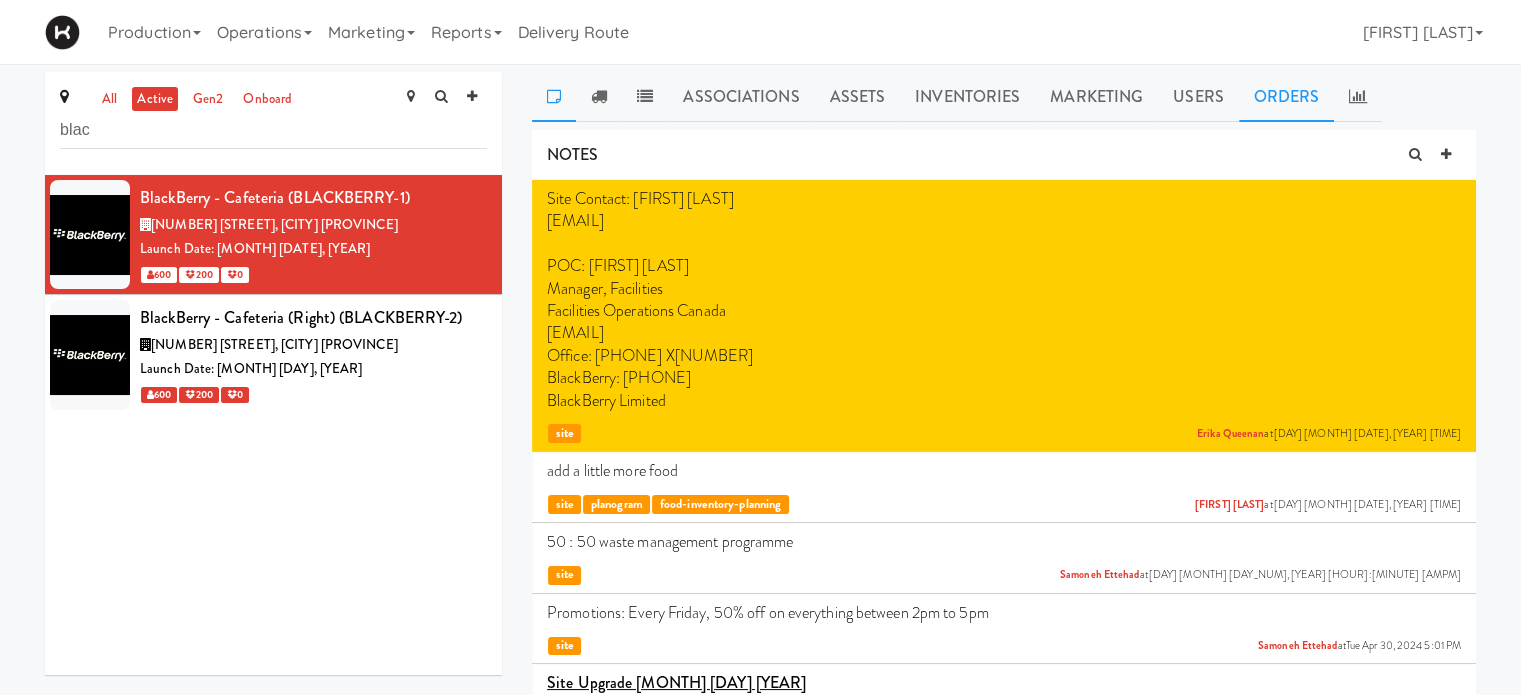 click on "Orders" at bounding box center [1287, 97] 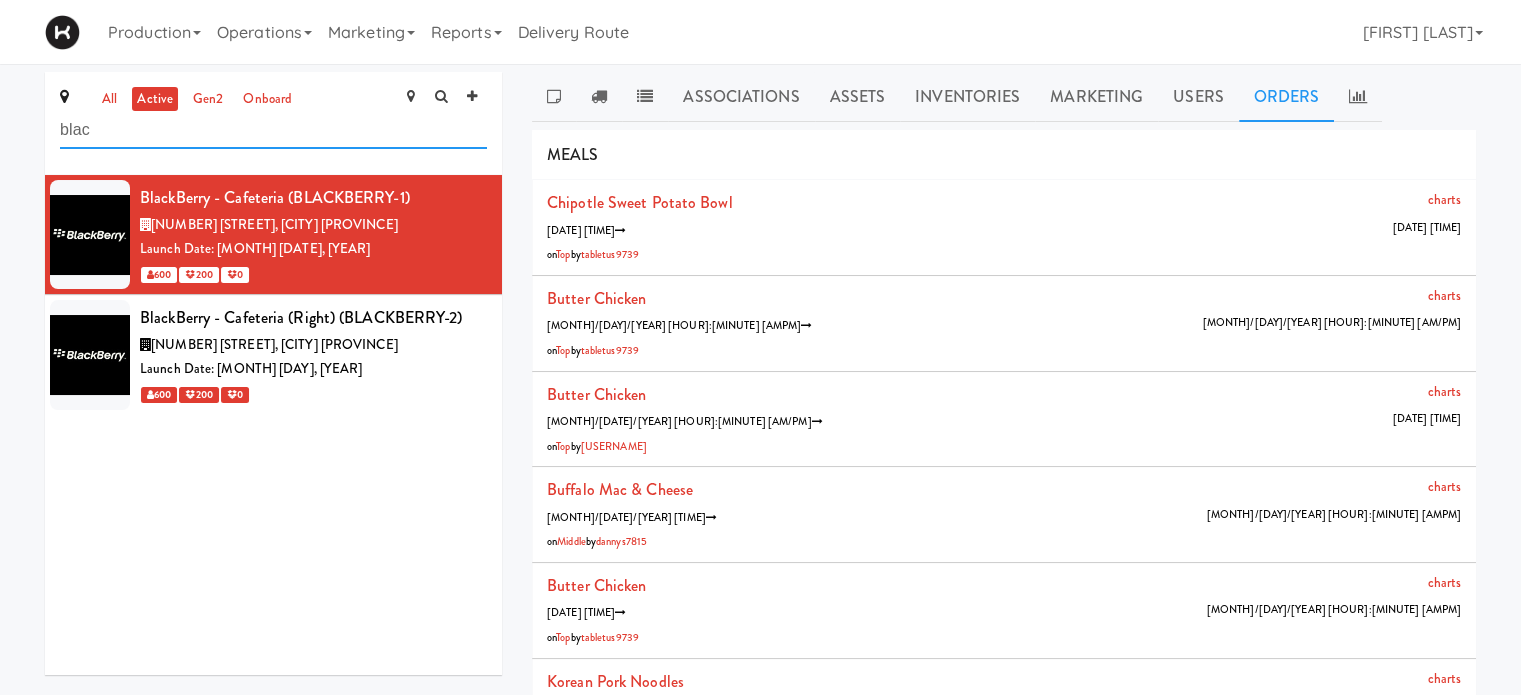 click on "blac" at bounding box center [273, 130] 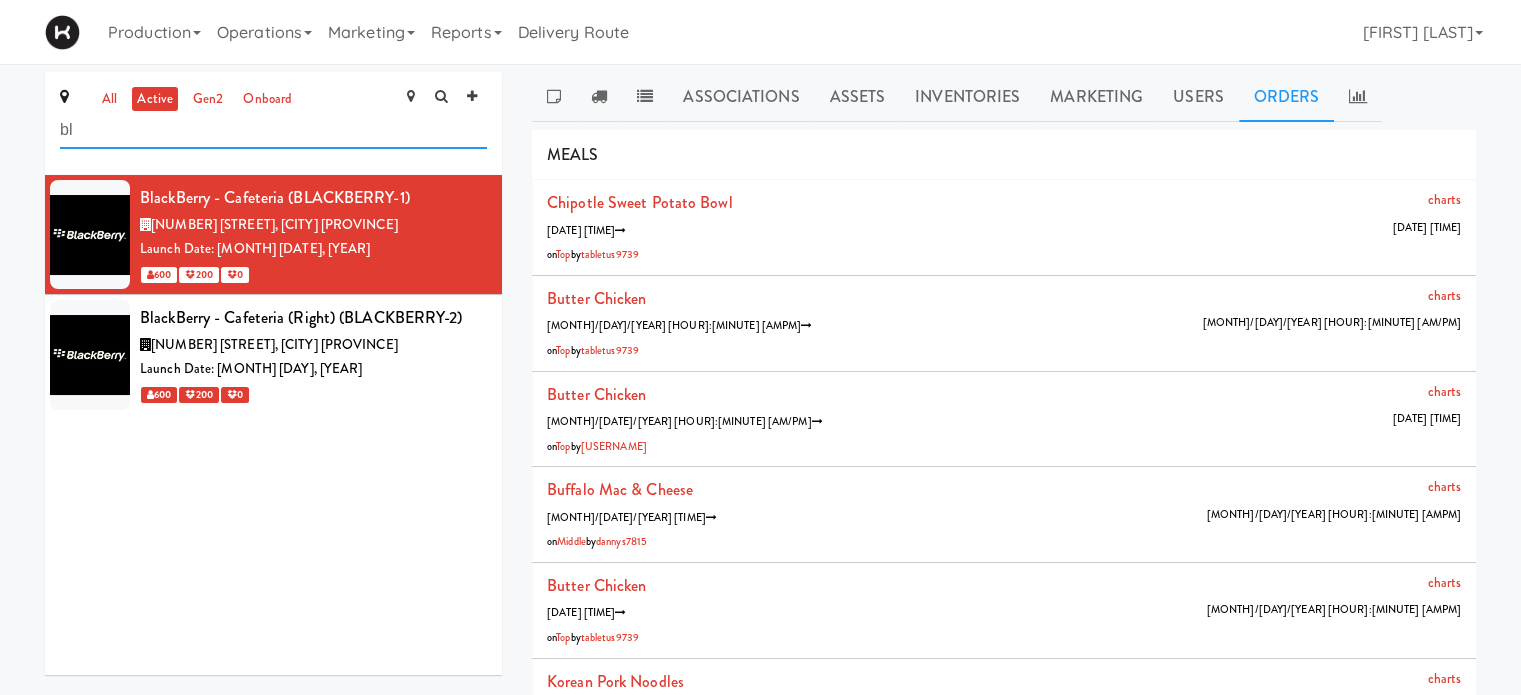 type on "b" 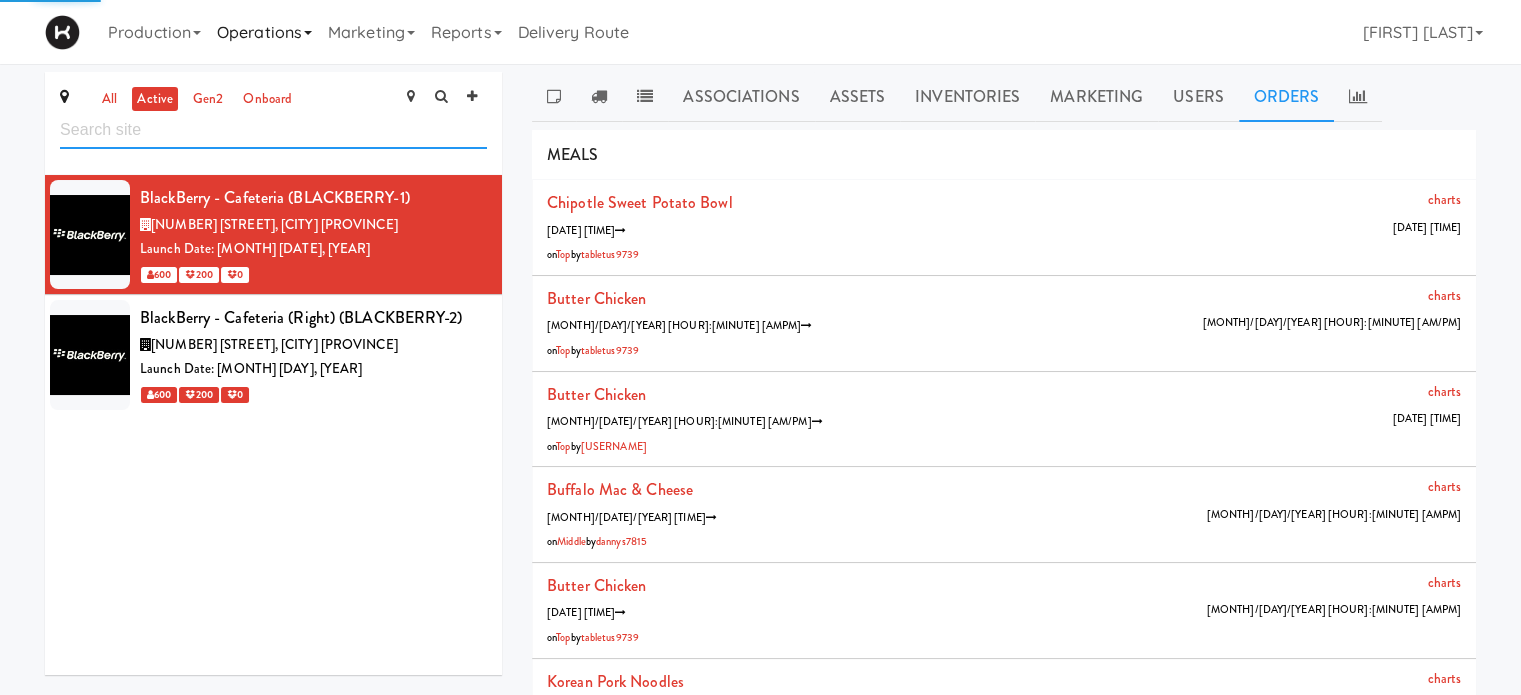 type 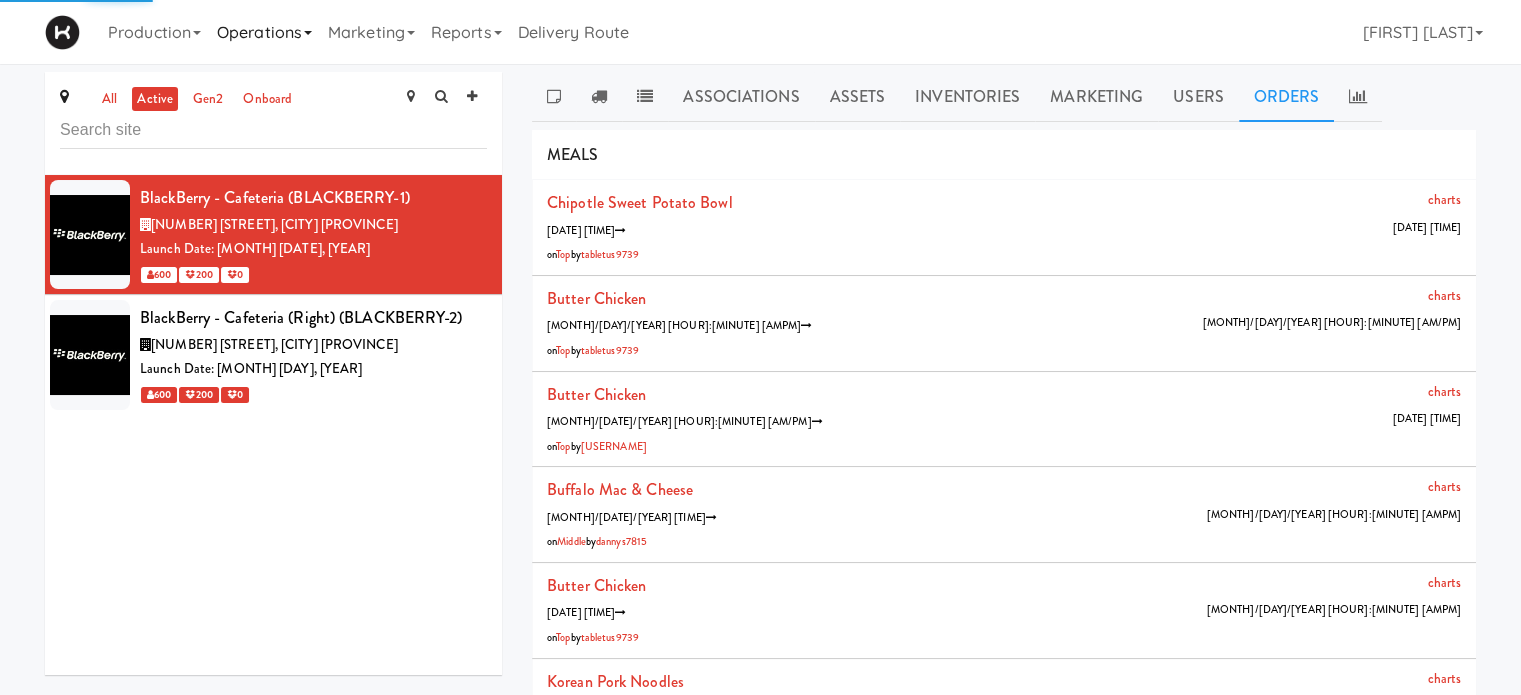 click on "Operations" at bounding box center (264, 32) 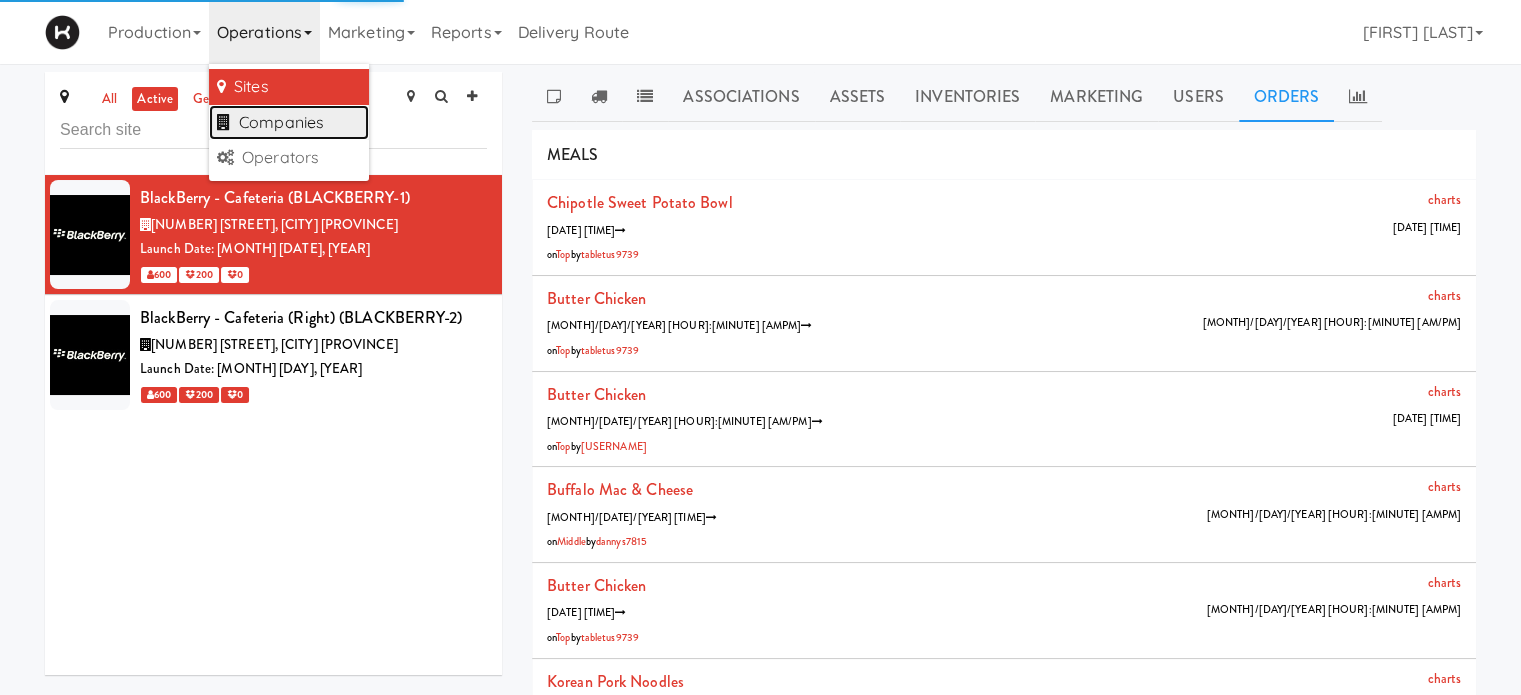 click on "Companies" at bounding box center (289, 123) 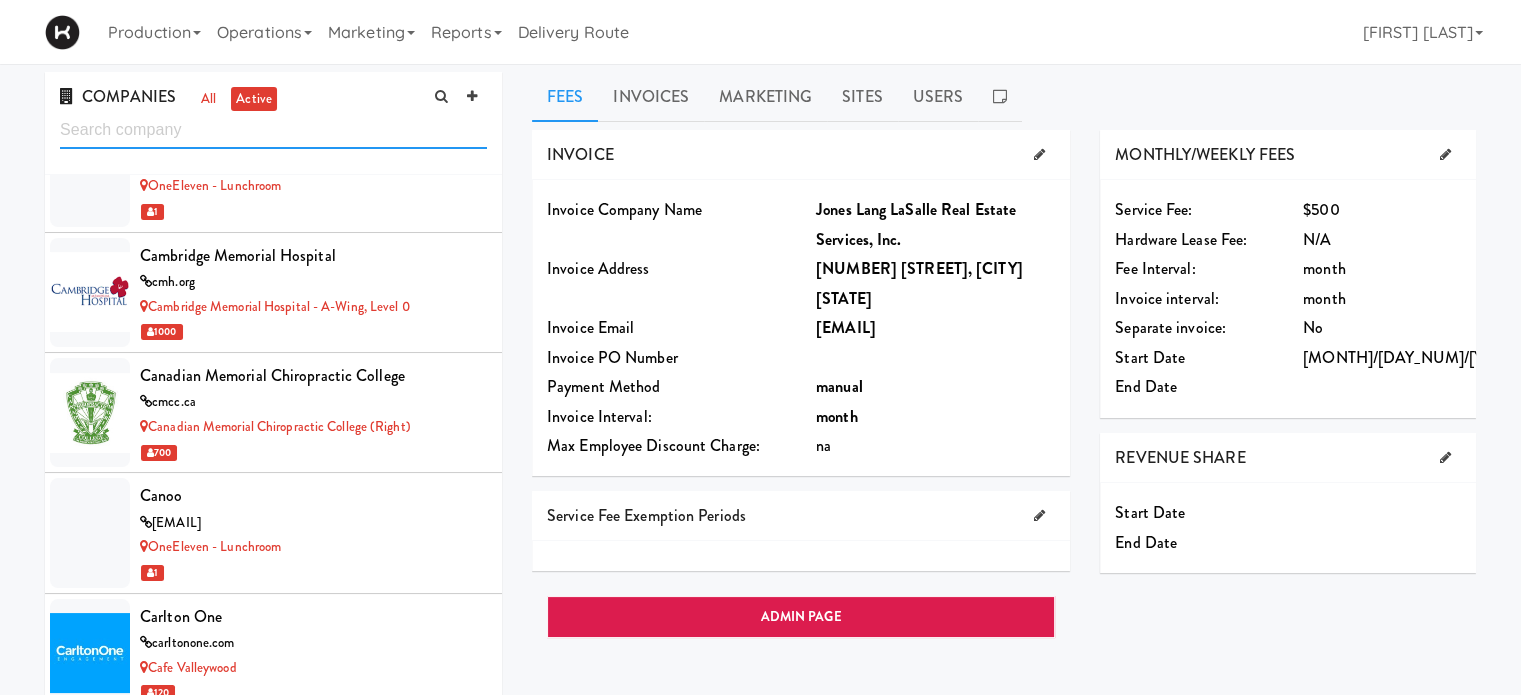 scroll, scrollTop: 3196, scrollLeft: 0, axis: vertical 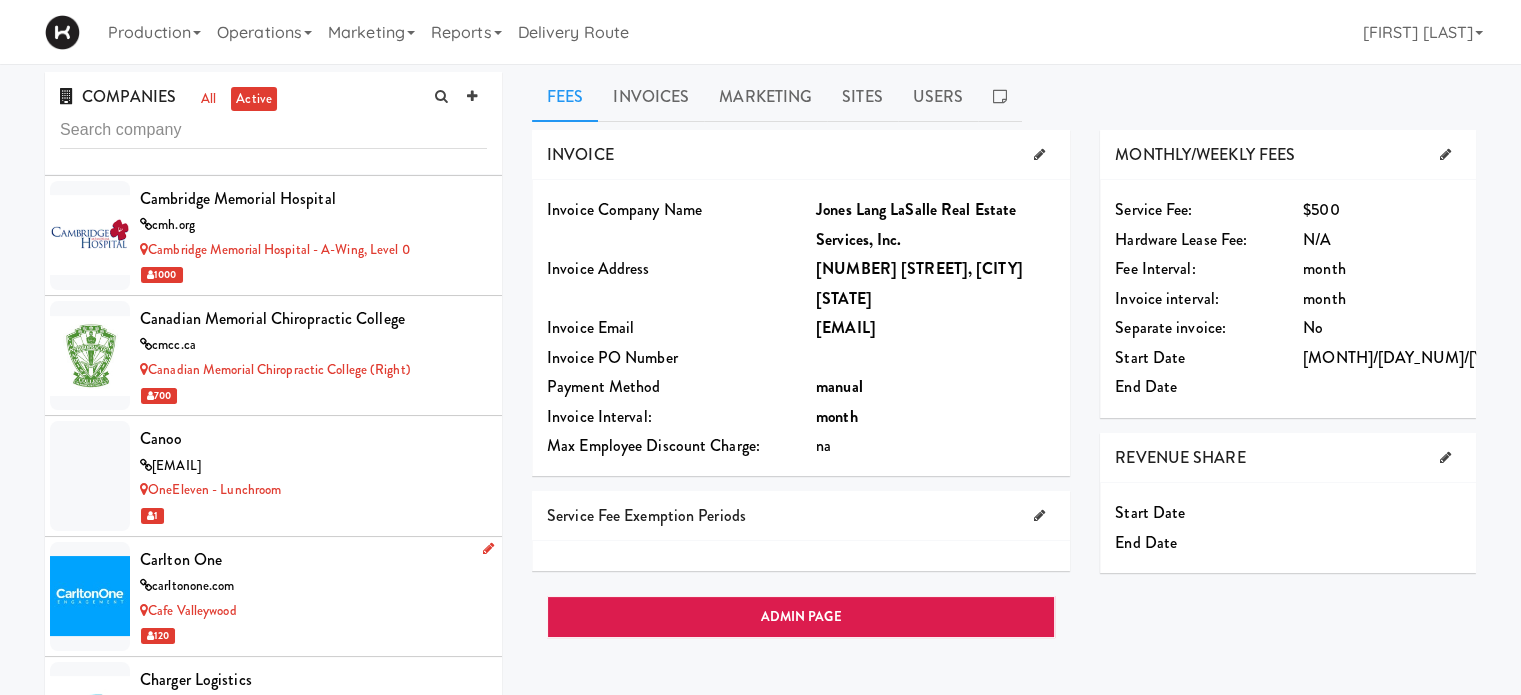 click on "carltonone.com" at bounding box center (313, 586) 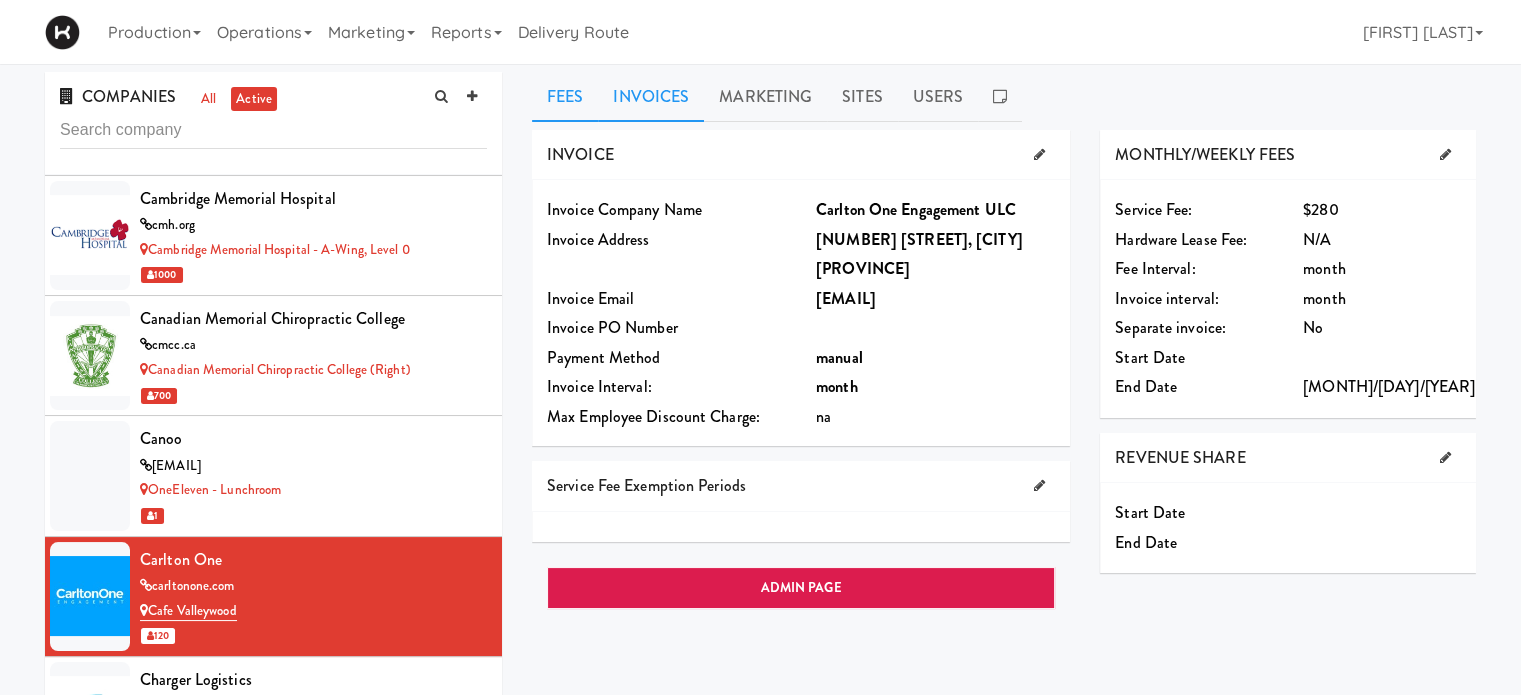 click on "Invoices" at bounding box center [651, 97] 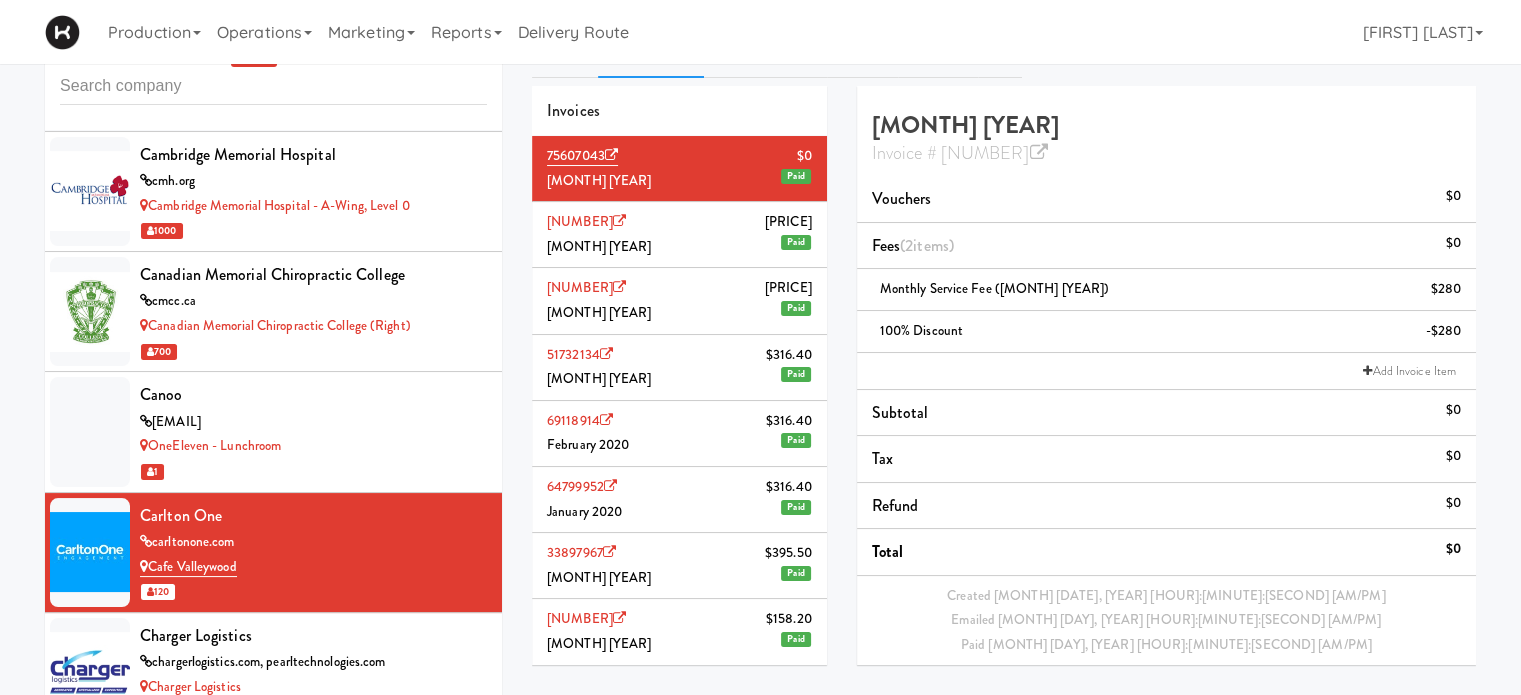 scroll, scrollTop: 0, scrollLeft: 0, axis: both 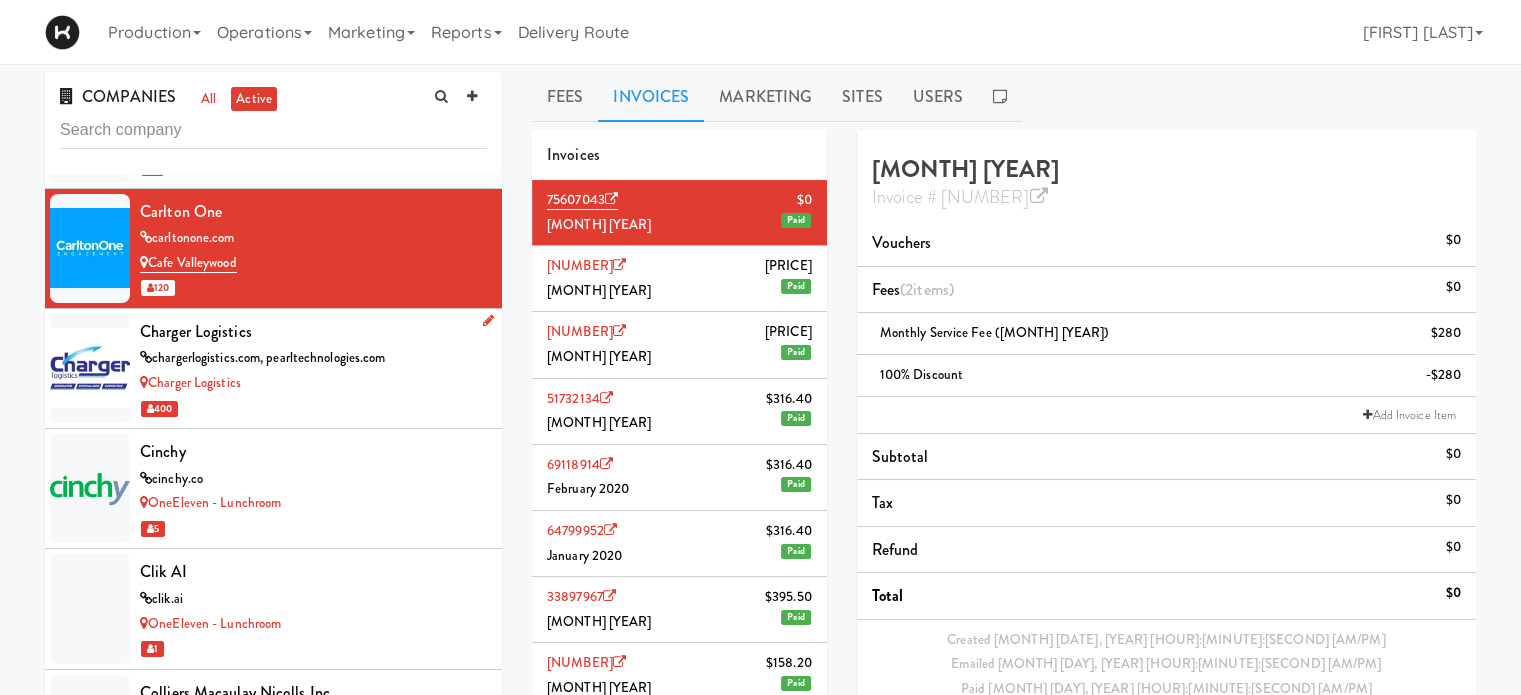 click on "Charger Logistics" at bounding box center (313, 383) 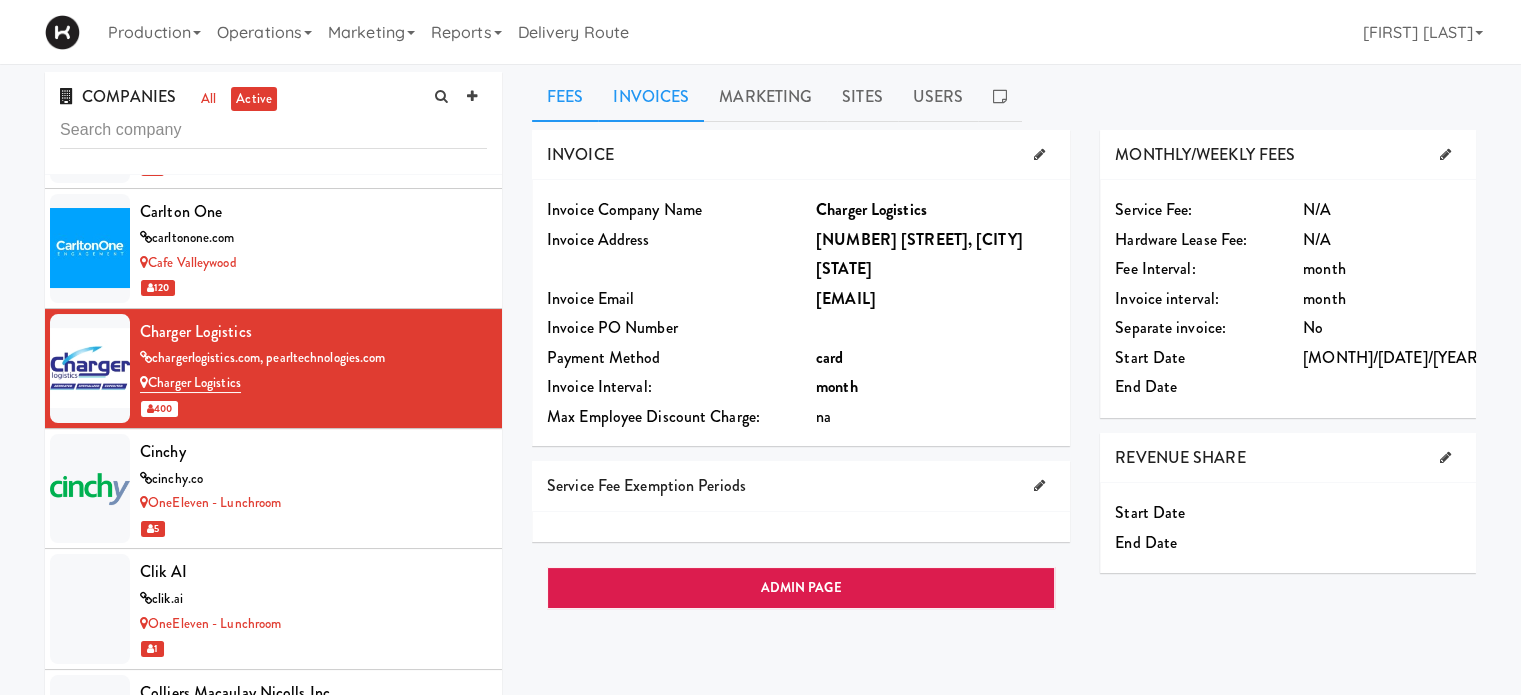 click on "Invoices" at bounding box center [651, 97] 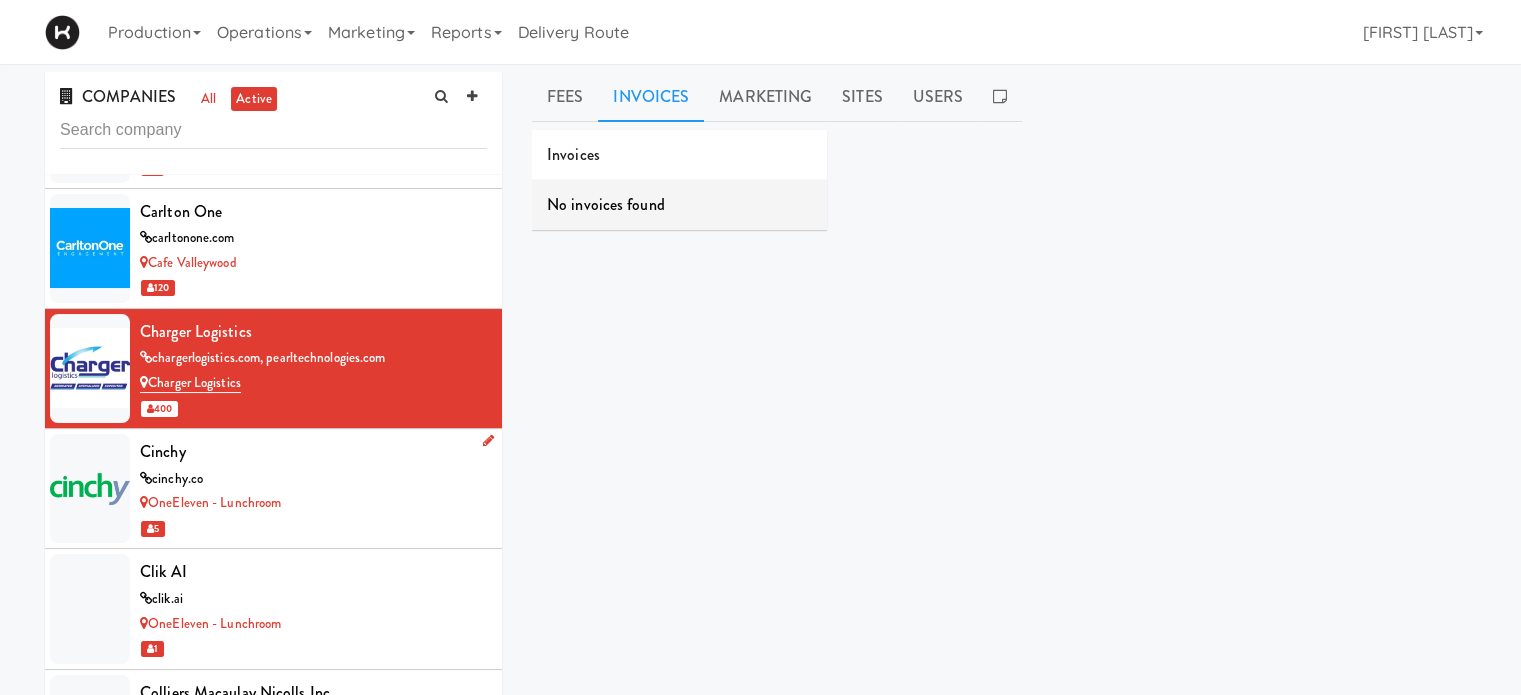 click on "OneEleven - Lunchroom" at bounding box center (313, 503) 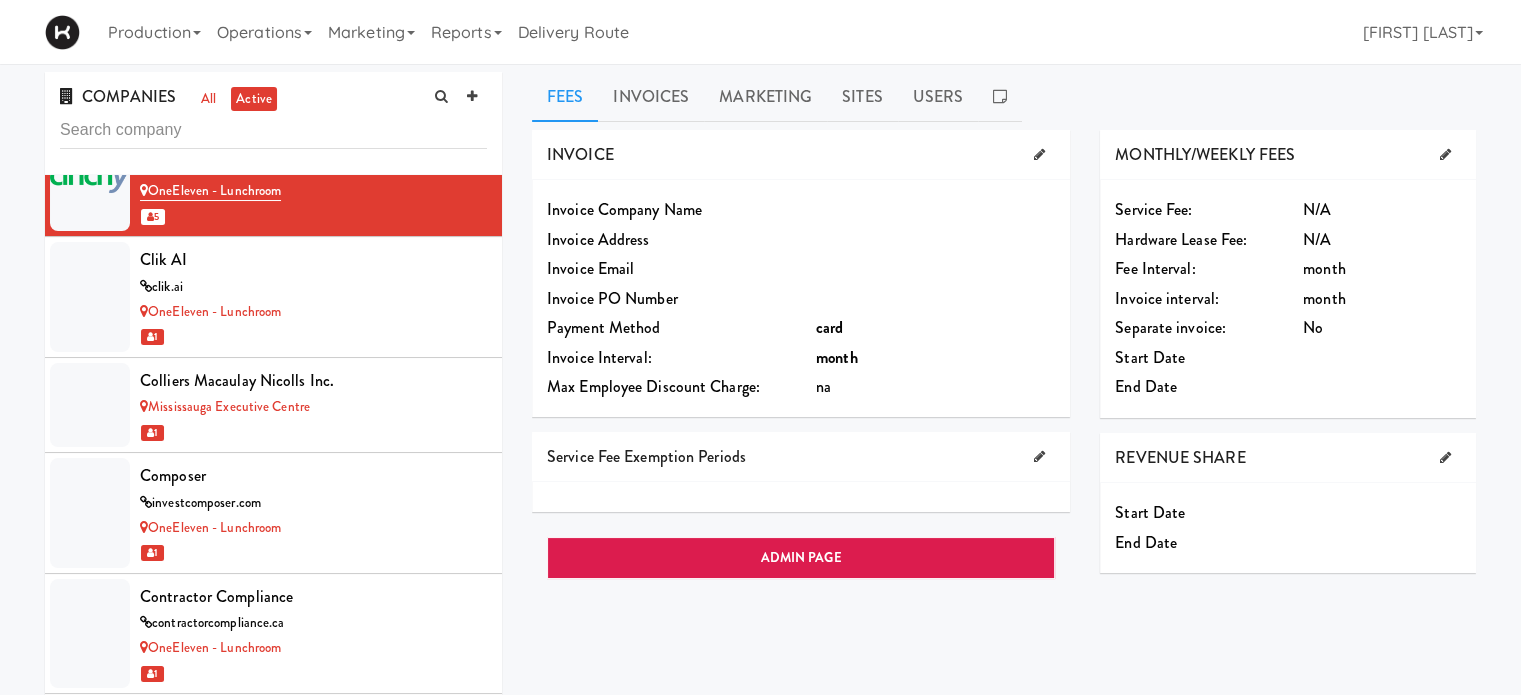scroll, scrollTop: 3817, scrollLeft: 0, axis: vertical 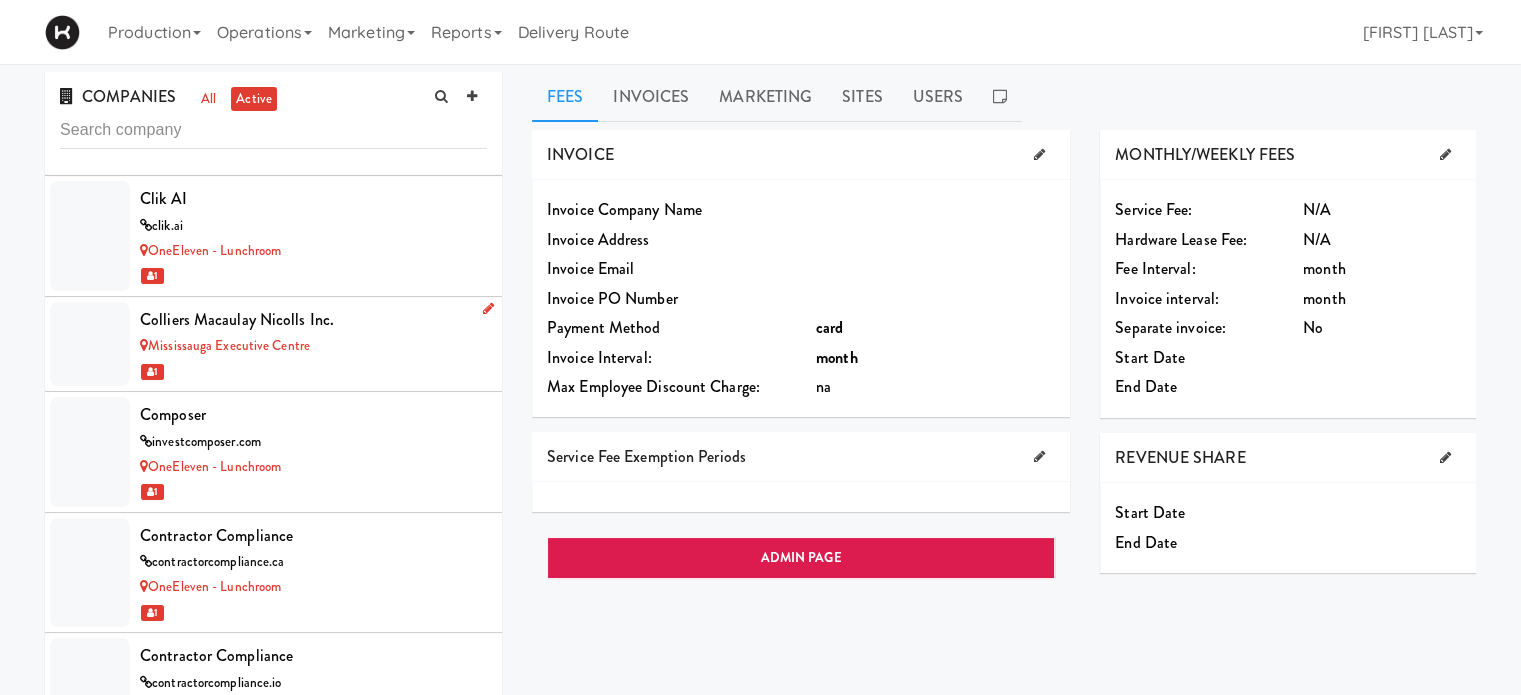 click on "1" at bounding box center (313, 371) 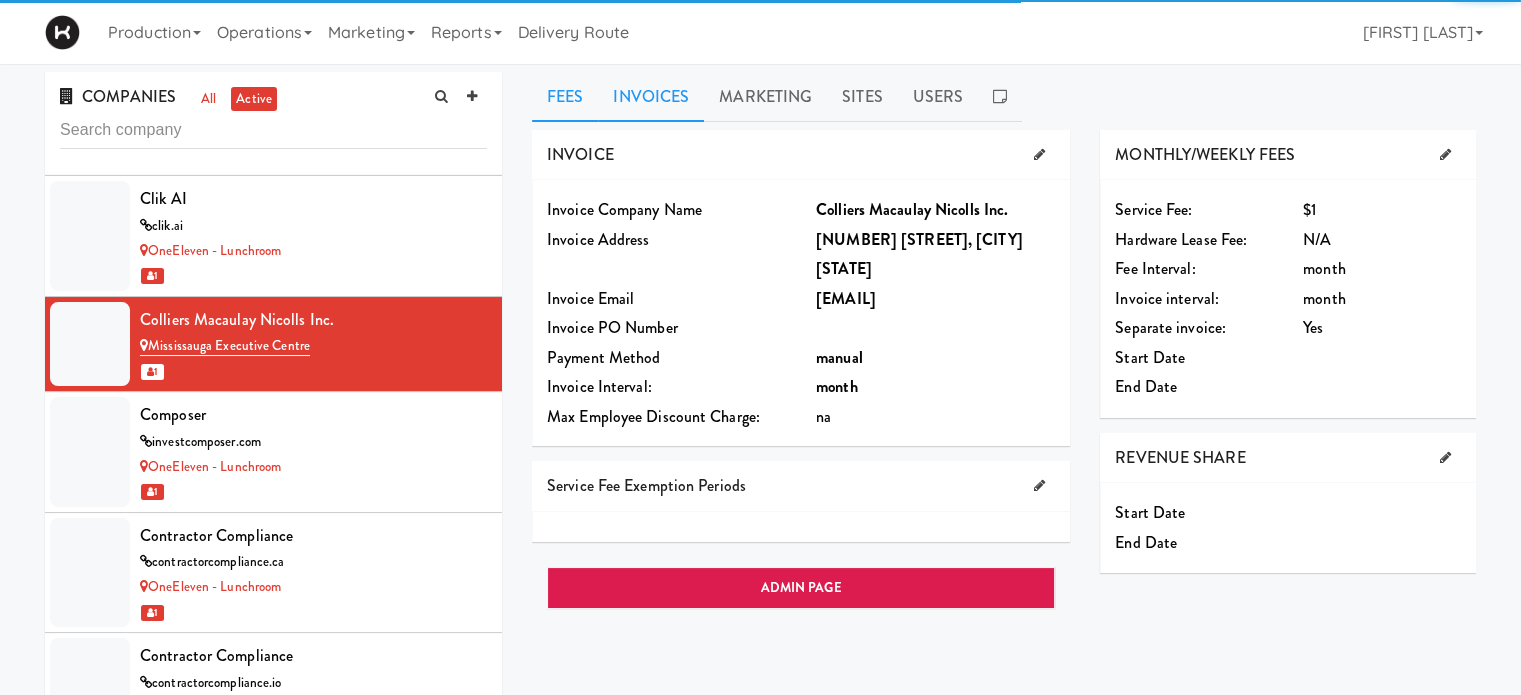 click on "Invoices" at bounding box center (651, 97) 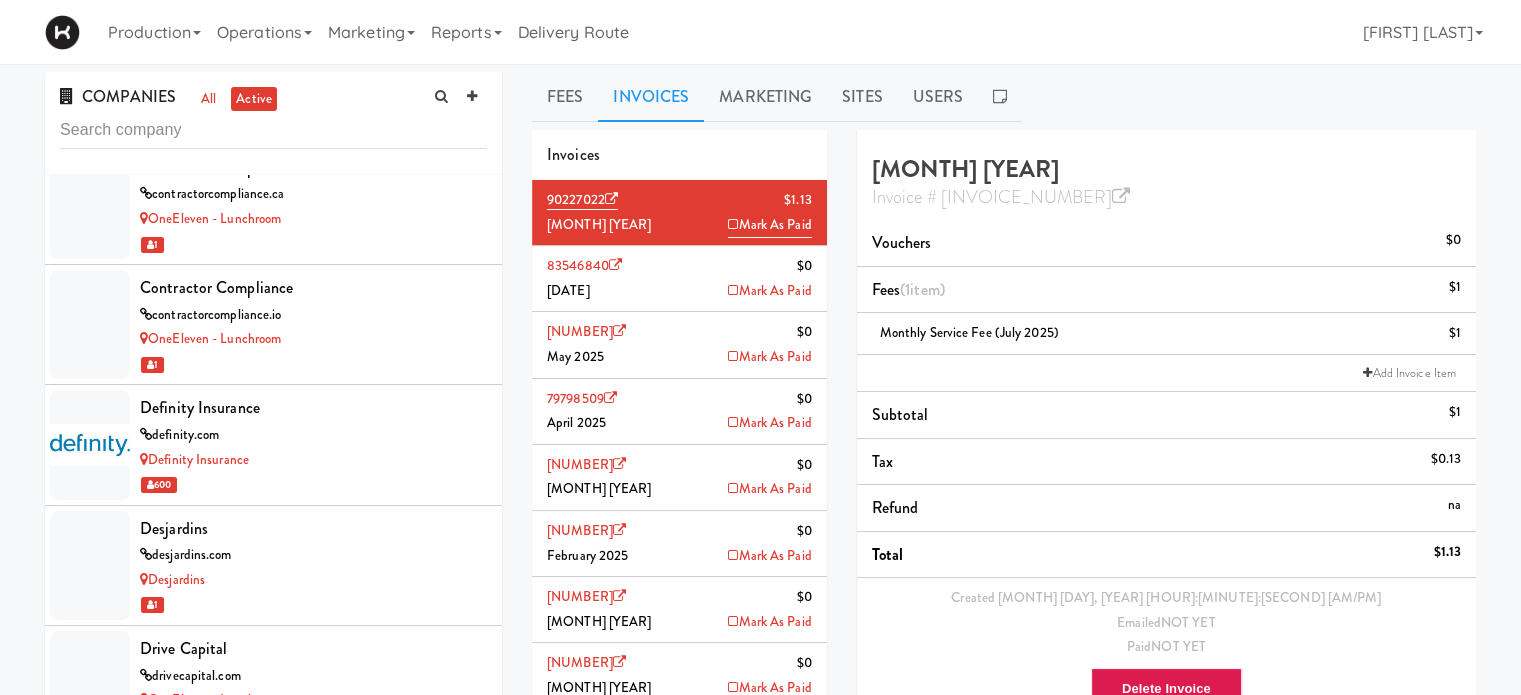 scroll, scrollTop: 4362, scrollLeft: 0, axis: vertical 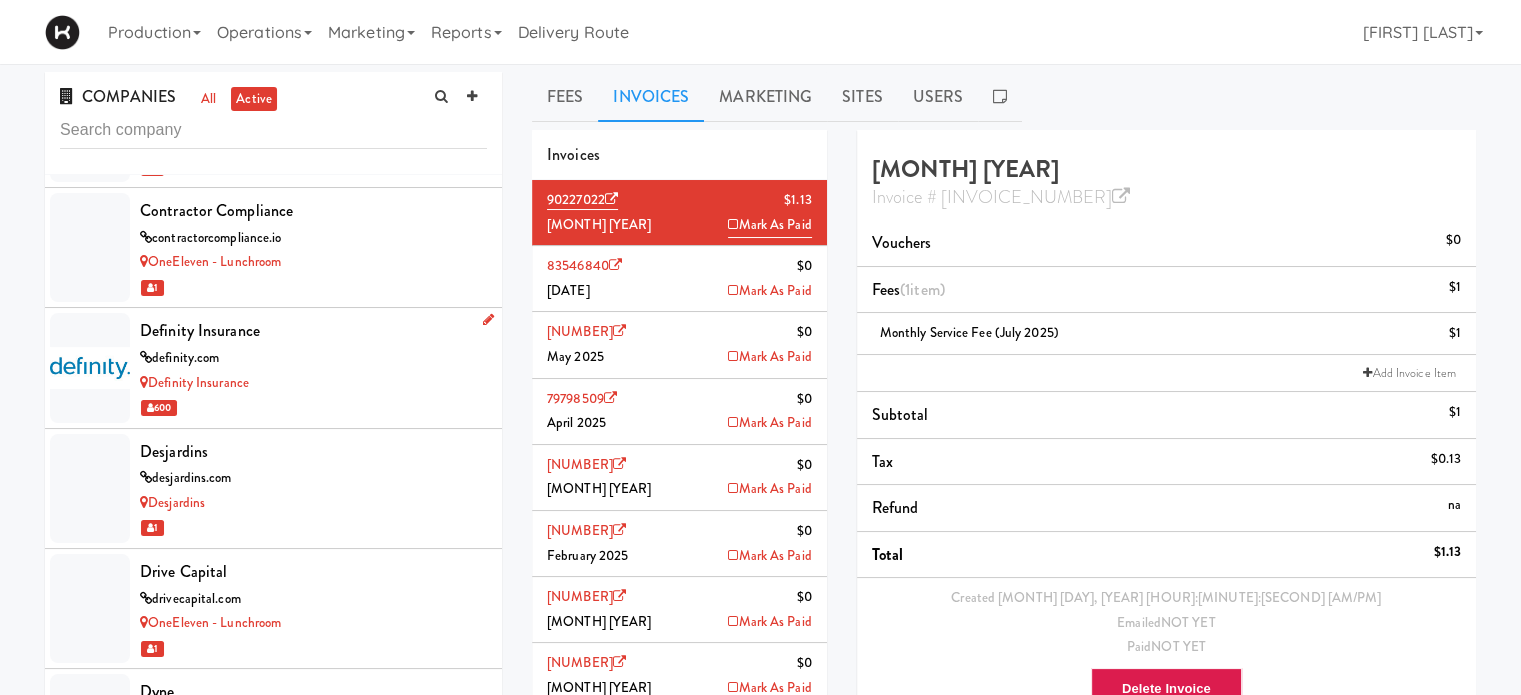 click on "600" at bounding box center (313, 407) 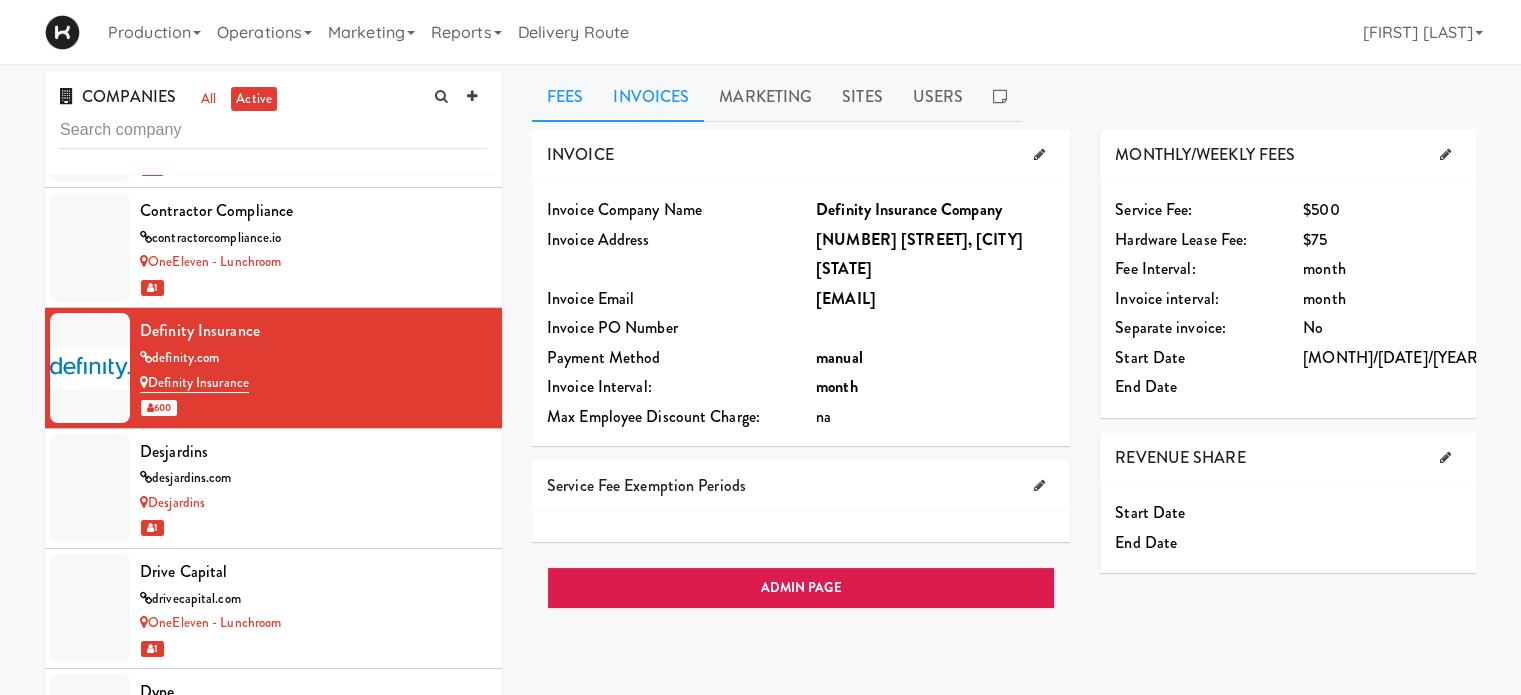 click on "Invoices" at bounding box center (651, 97) 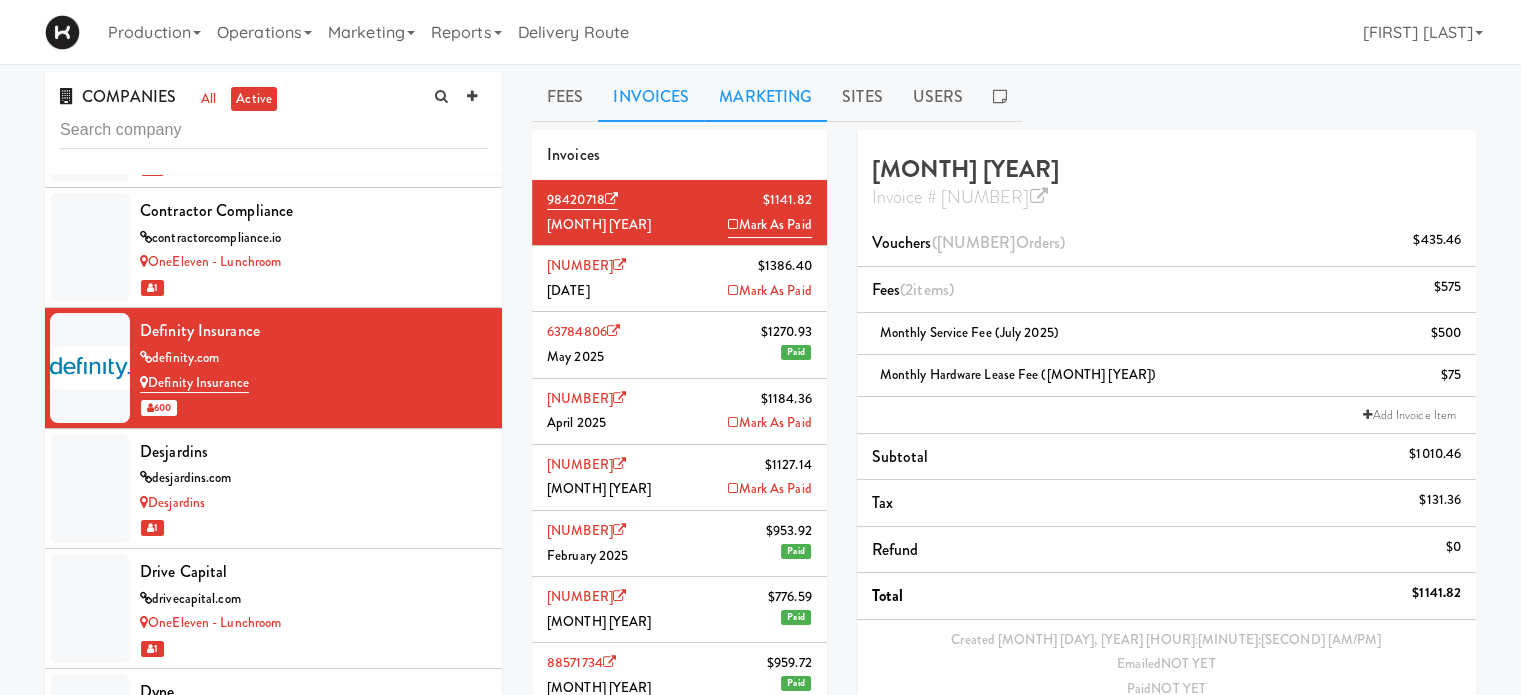 click on "Marketing" at bounding box center (765, 97) 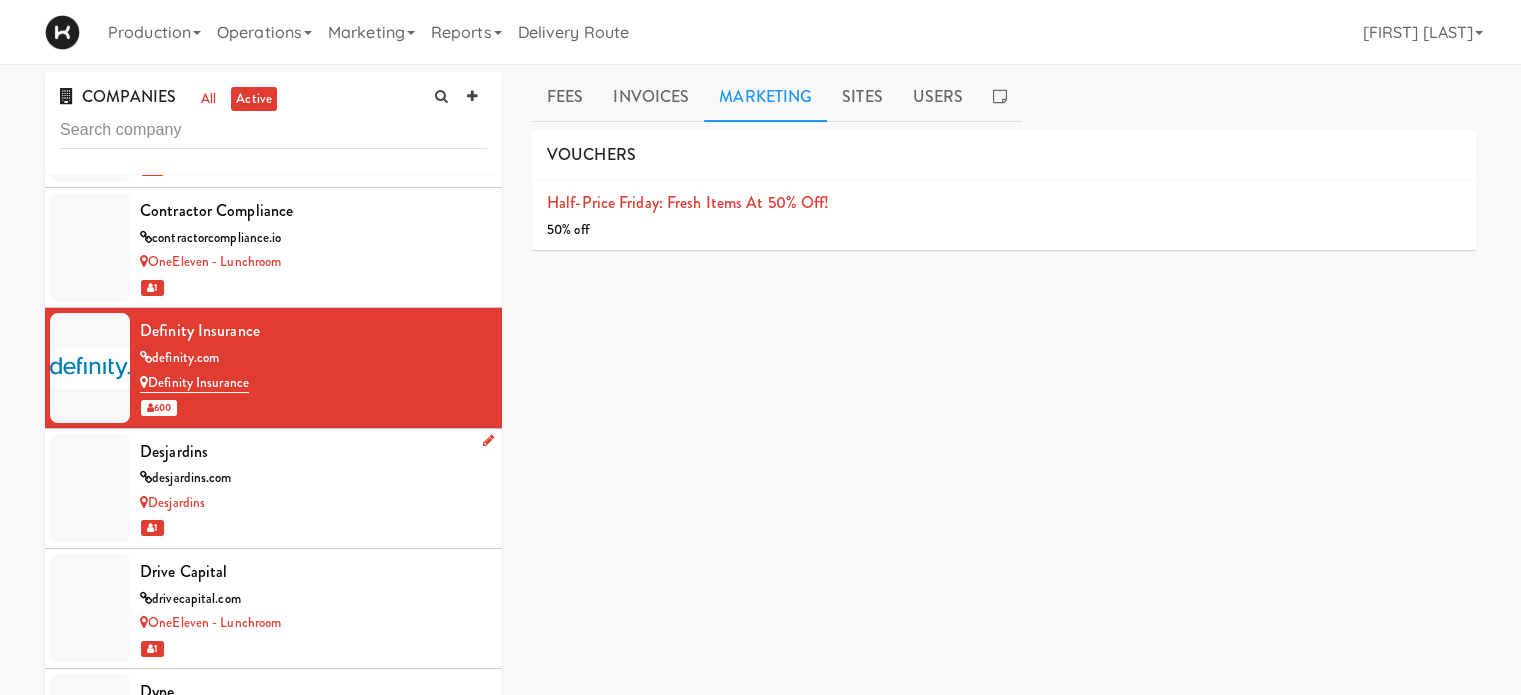 click on "desjardins.com" at bounding box center [313, 478] 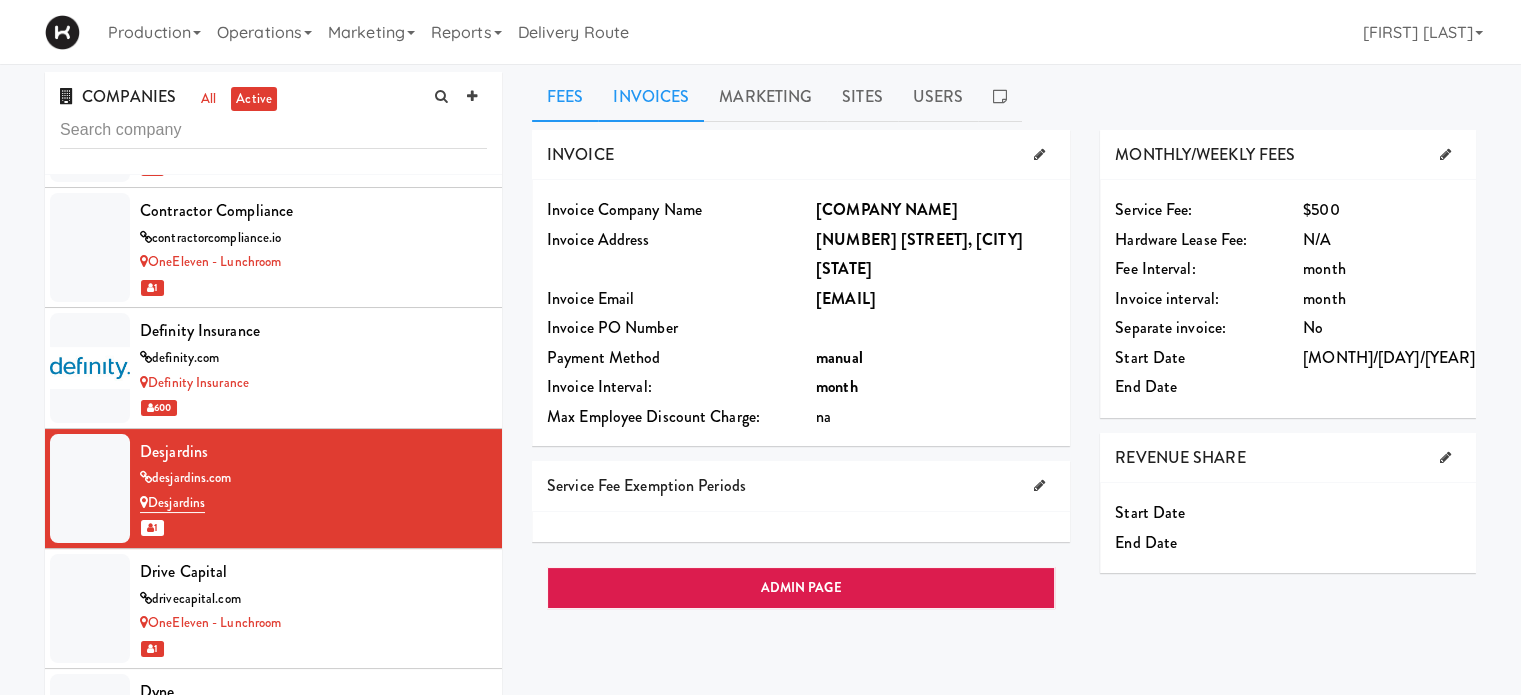 click on "Invoices" at bounding box center [651, 97] 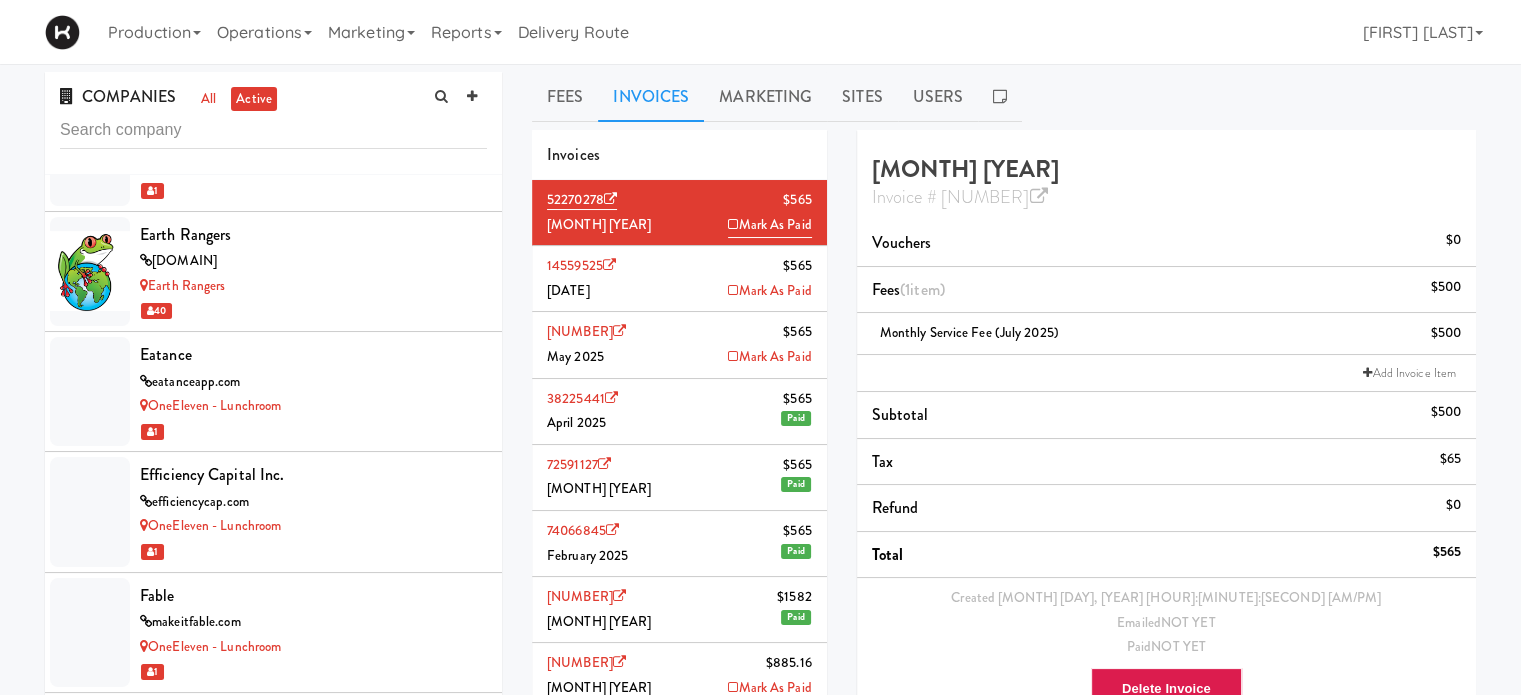 scroll, scrollTop: 5016, scrollLeft: 0, axis: vertical 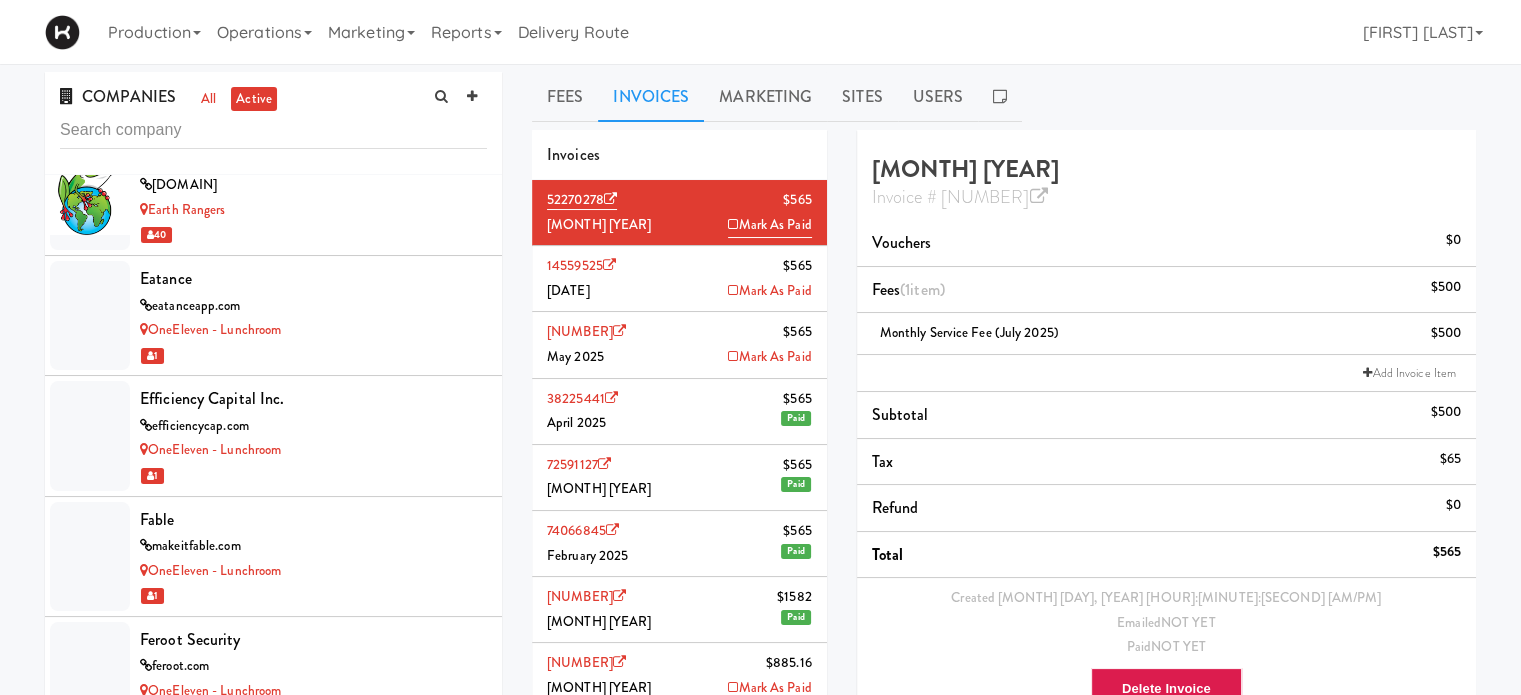 click on "40" at bounding box center (313, 234) 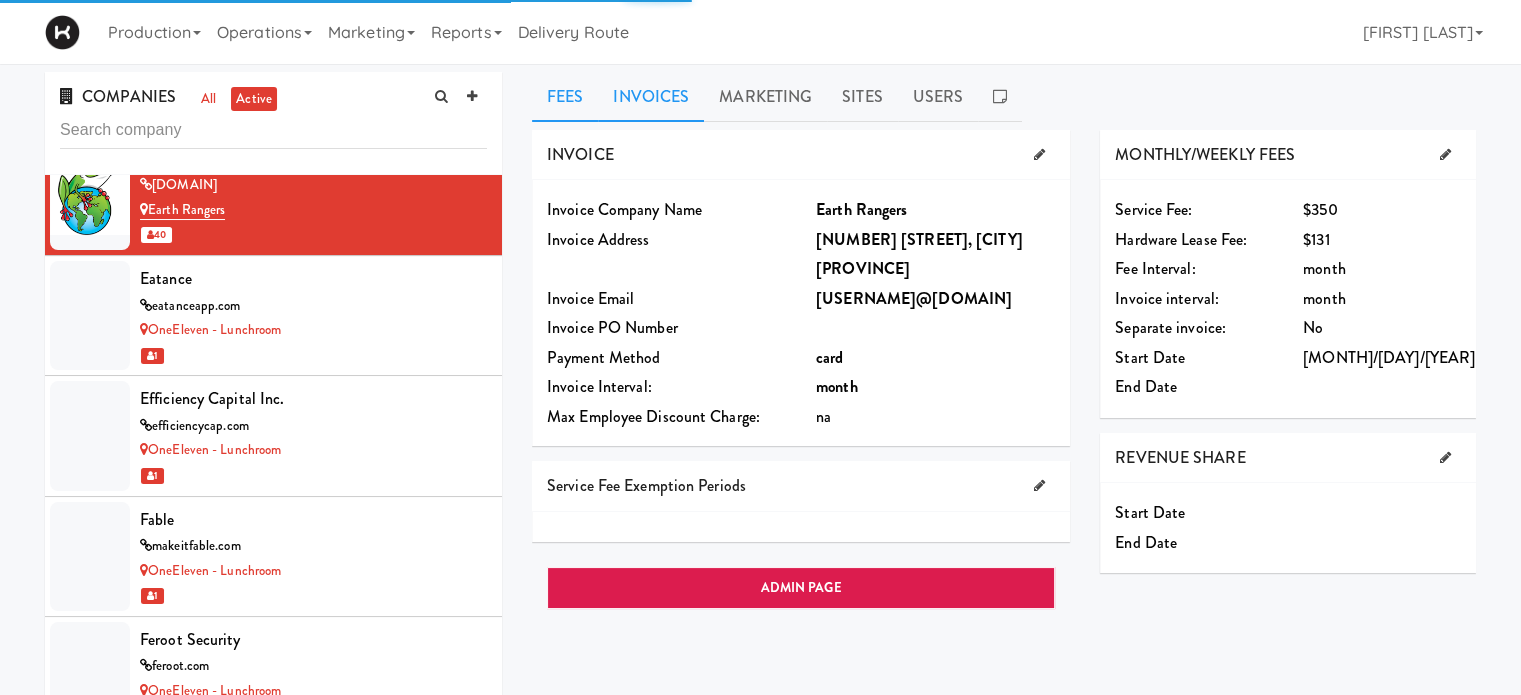 click on "Invoices" at bounding box center (651, 97) 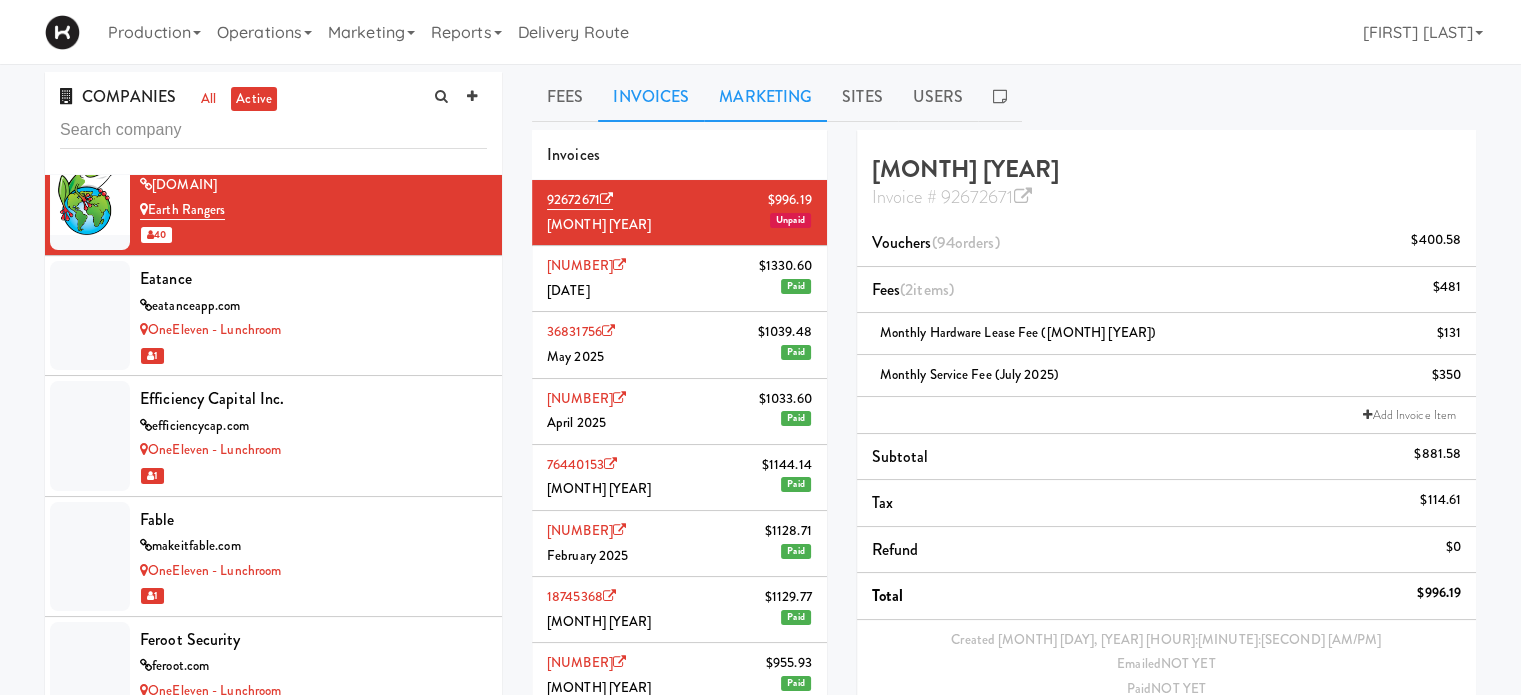 click on "Marketing" at bounding box center (765, 97) 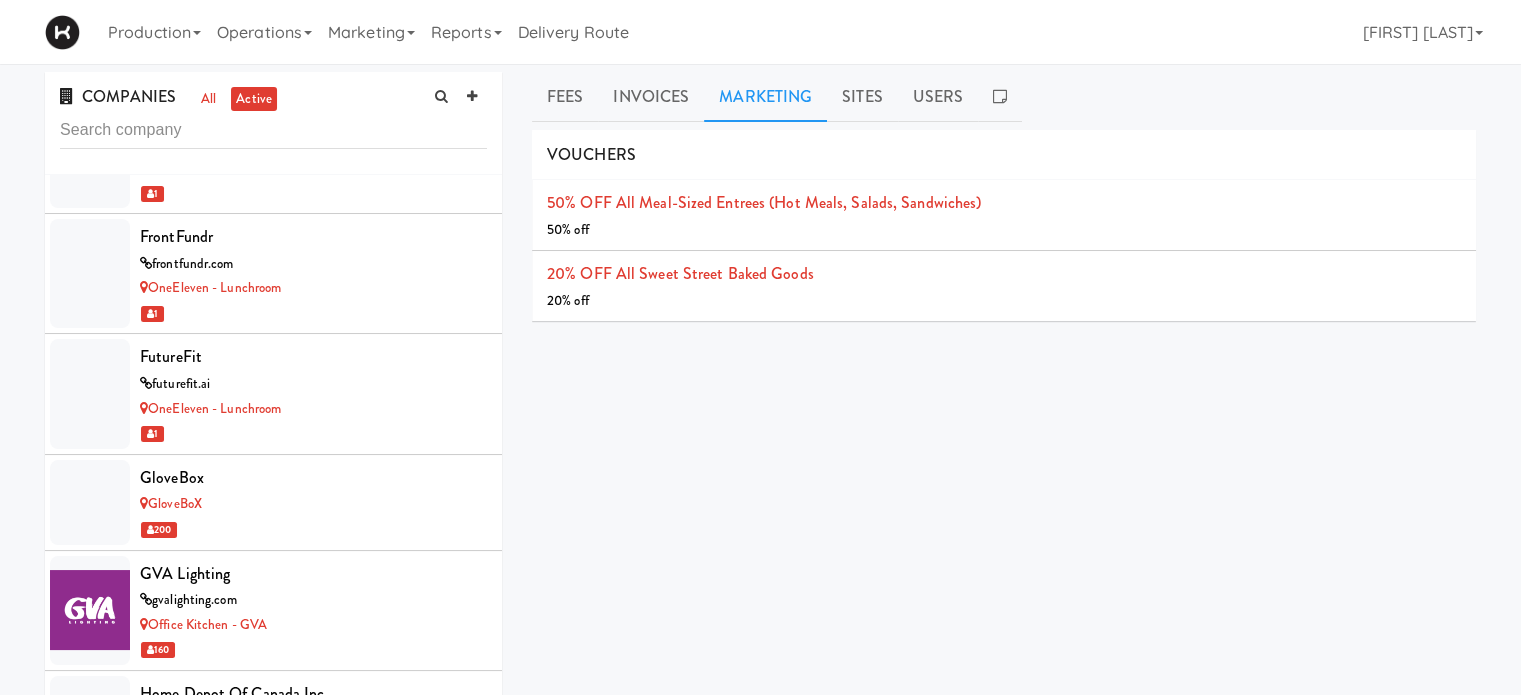 scroll, scrollTop: 5957, scrollLeft: 0, axis: vertical 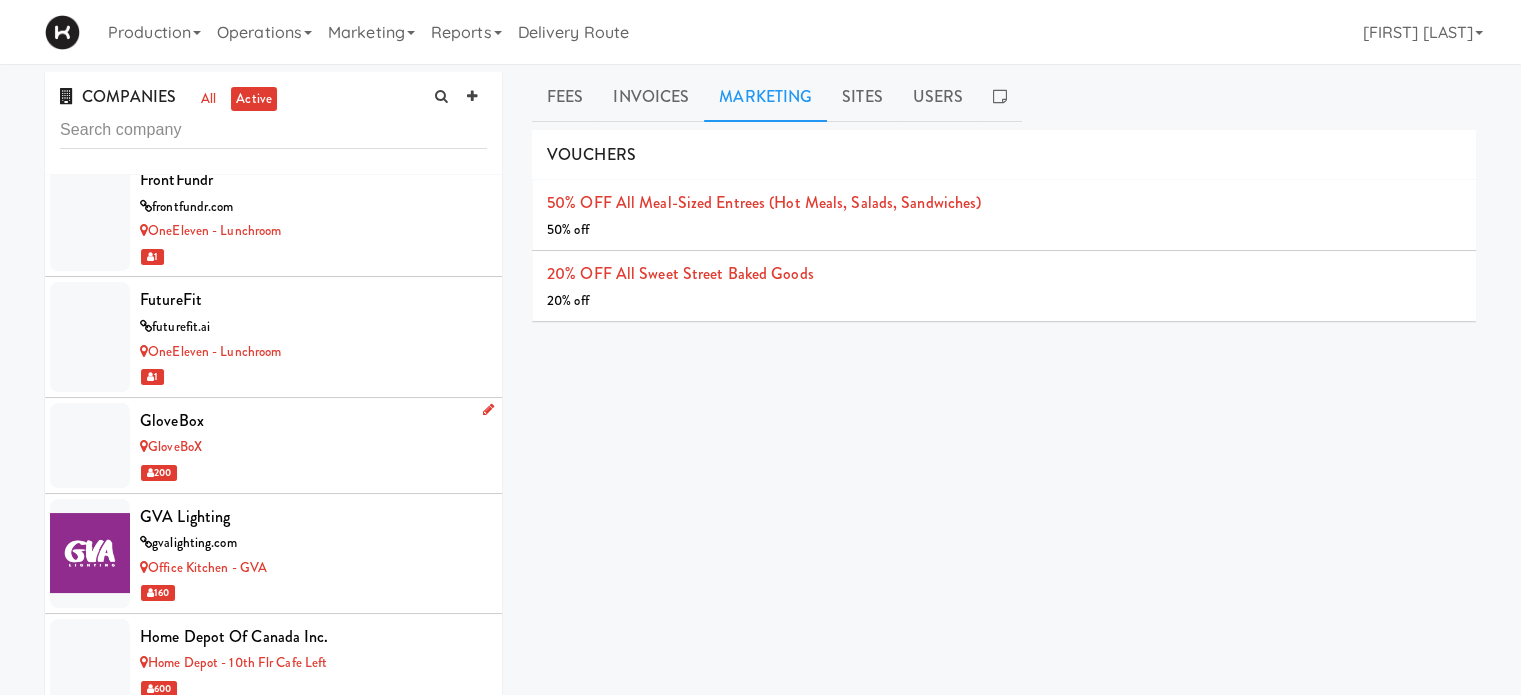 click on "GloveBoX" at bounding box center [313, 447] 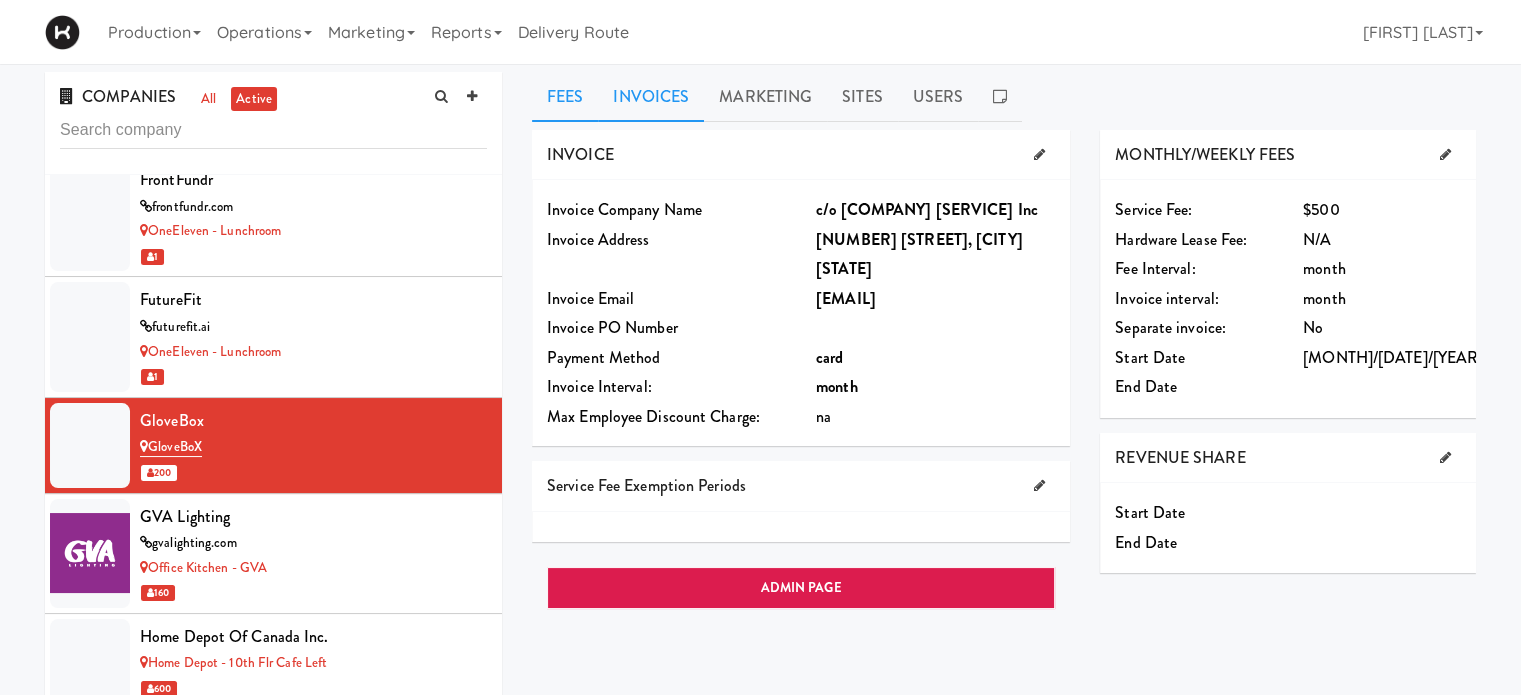 click on "Invoices" at bounding box center (651, 97) 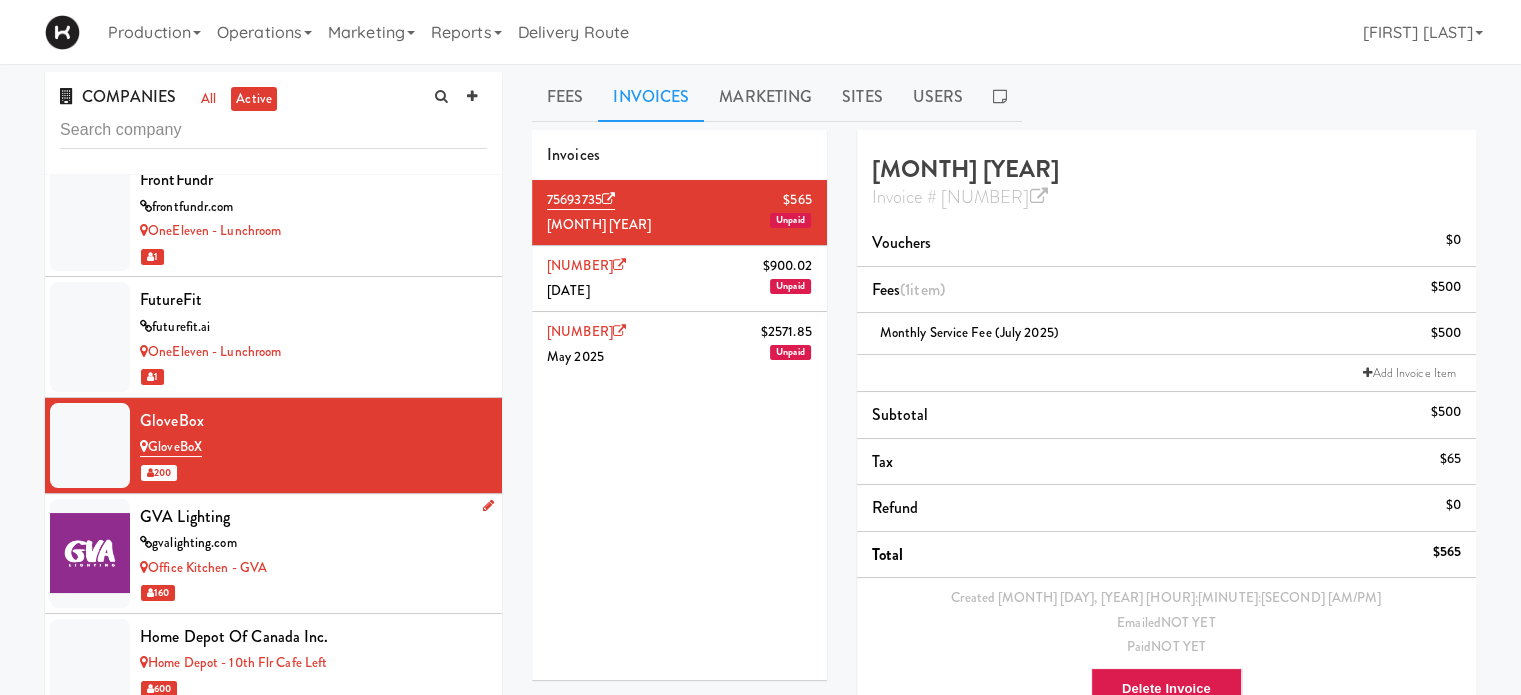 click on "GVA Lighting" at bounding box center (313, 517) 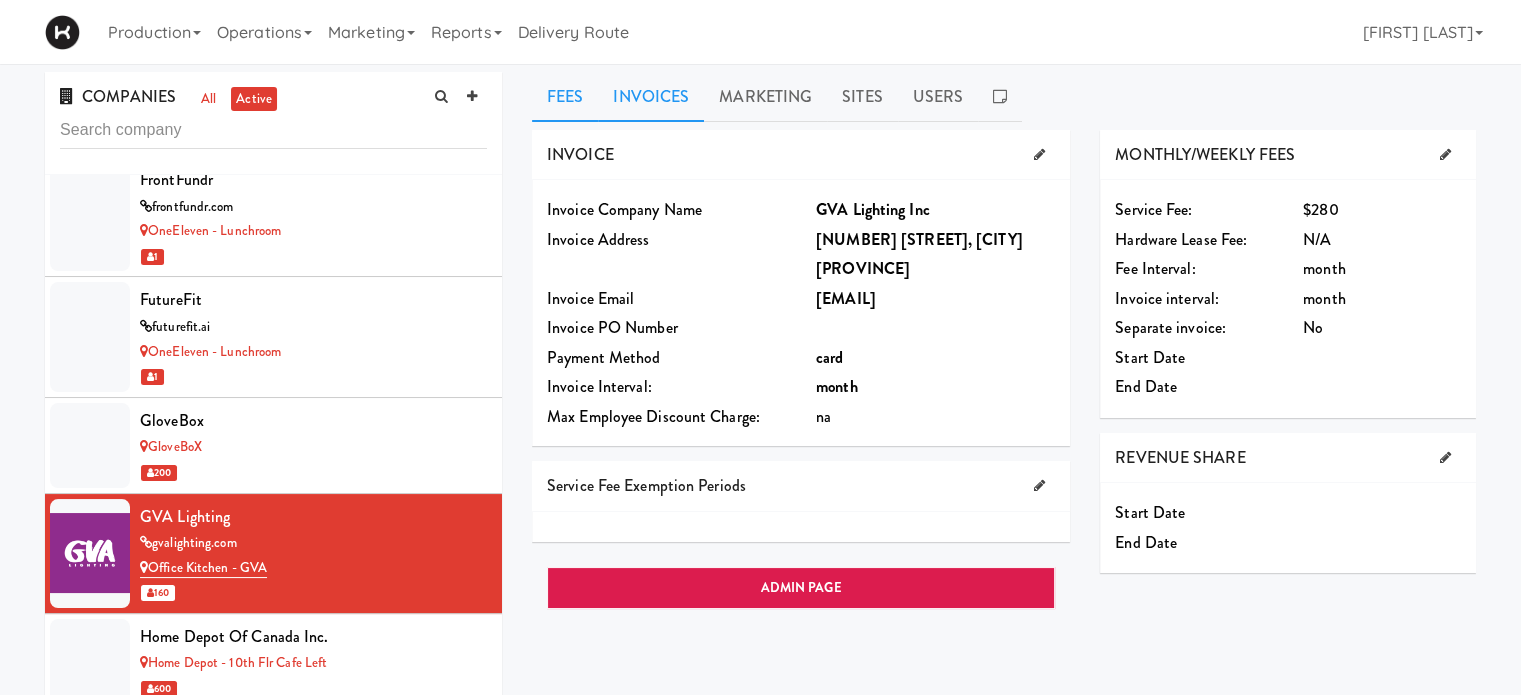 click on "Invoices" at bounding box center (651, 97) 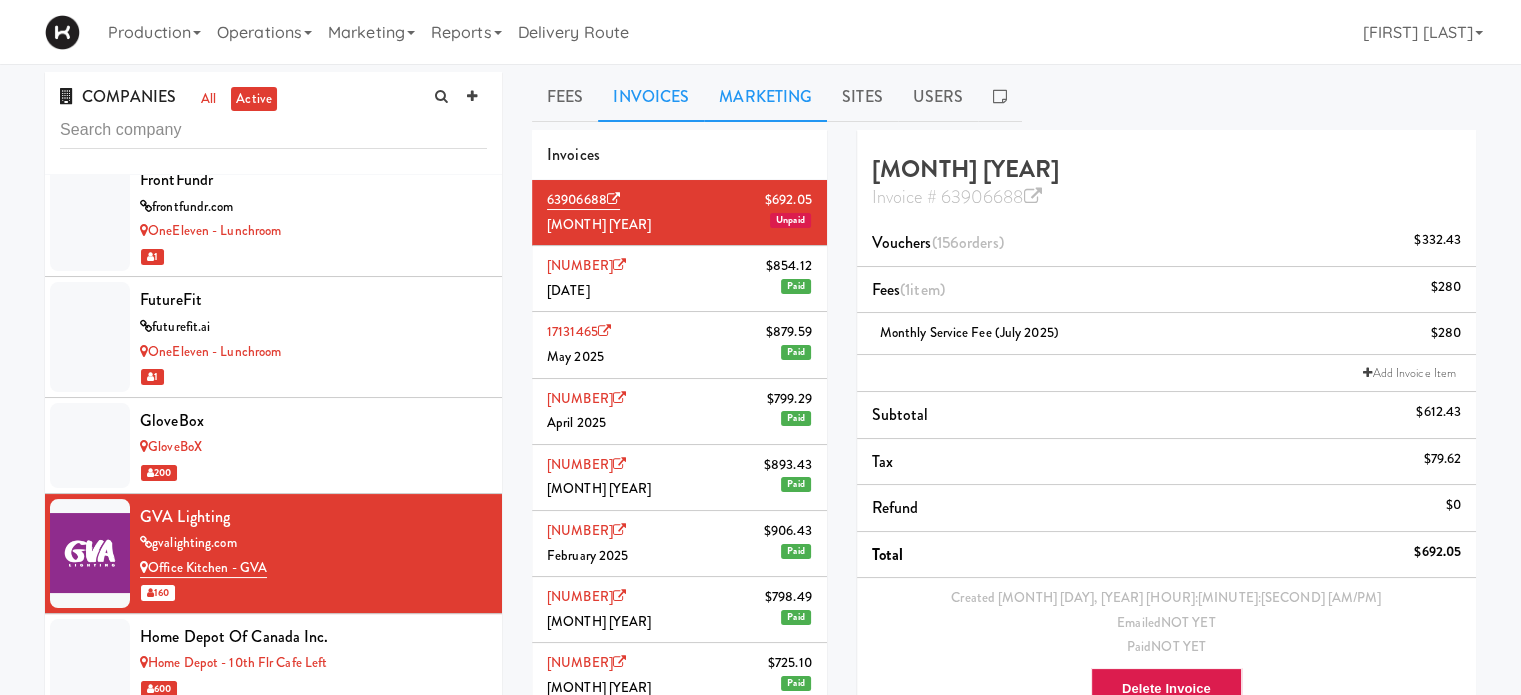 click on "Marketing" at bounding box center (765, 97) 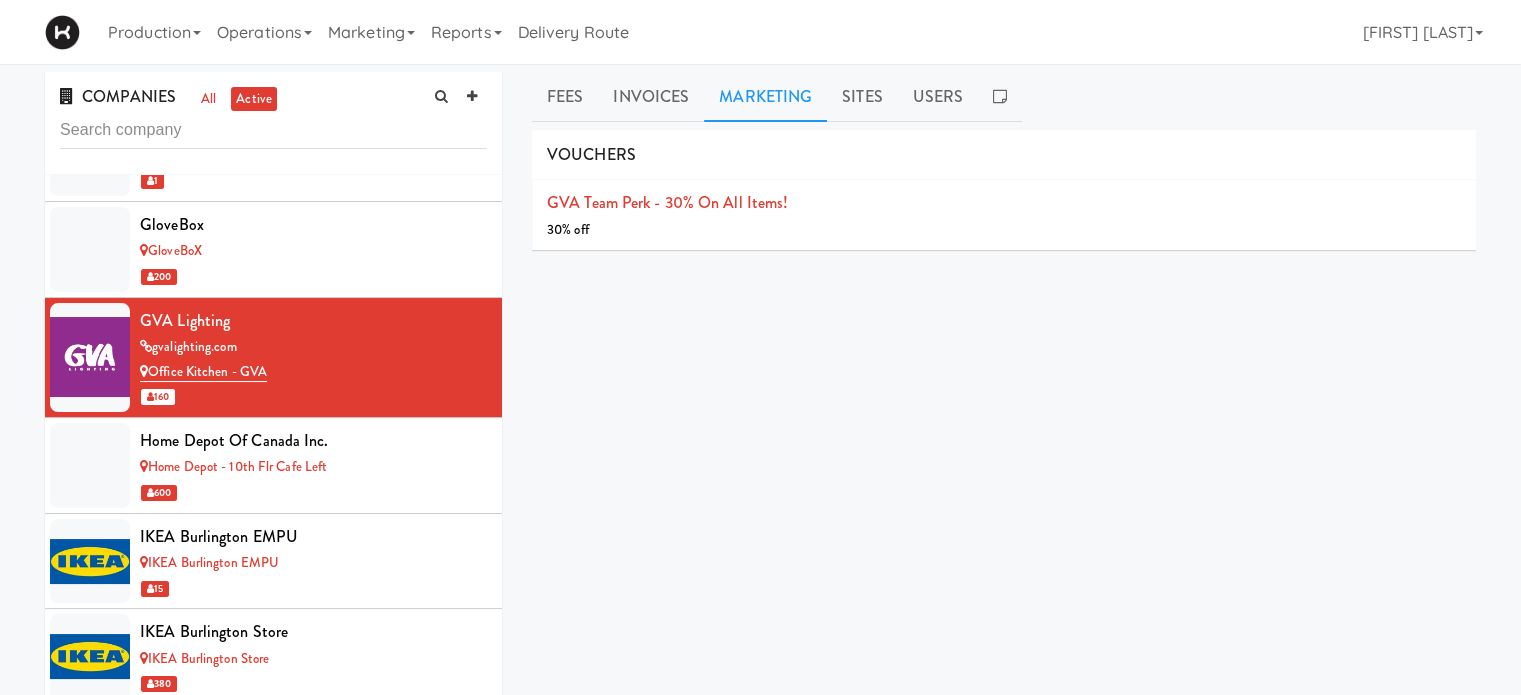 scroll, scrollTop: 6153, scrollLeft: 0, axis: vertical 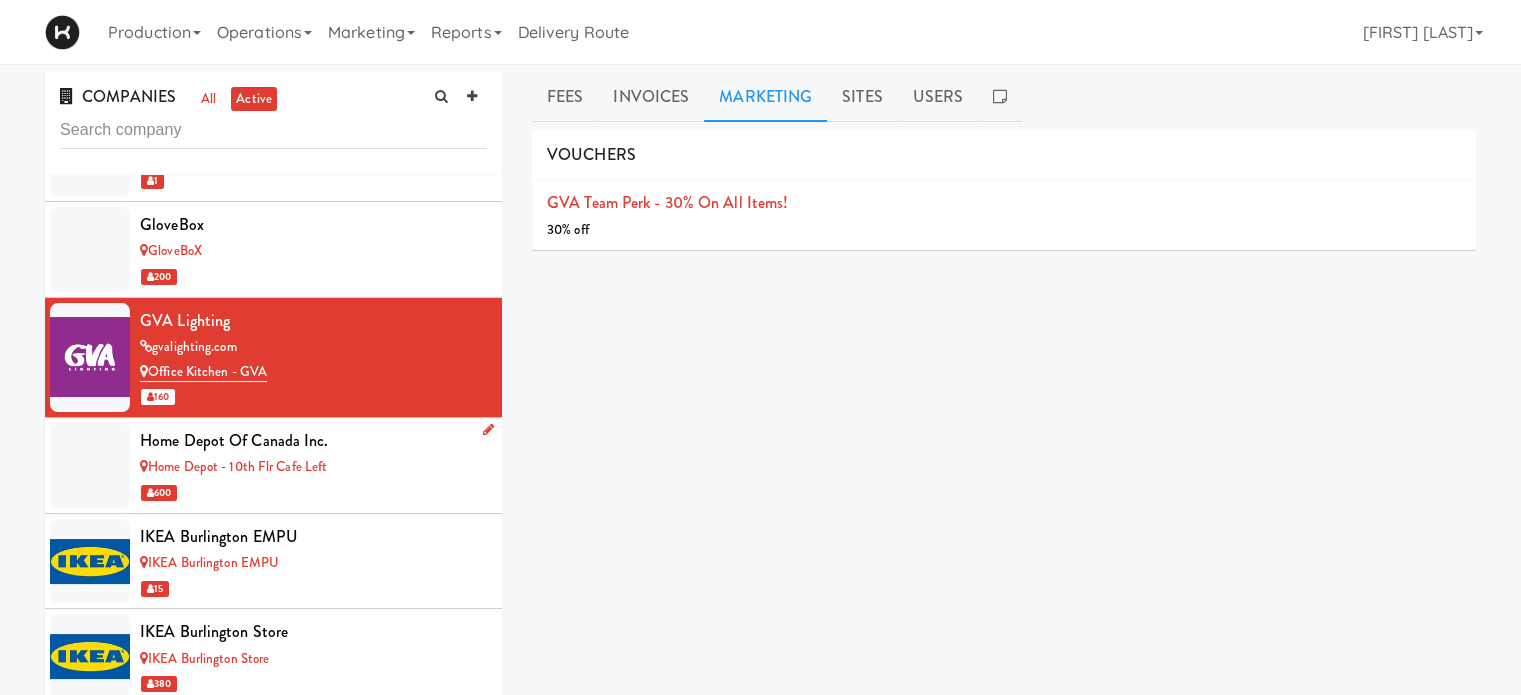click on "600" at bounding box center (313, 492) 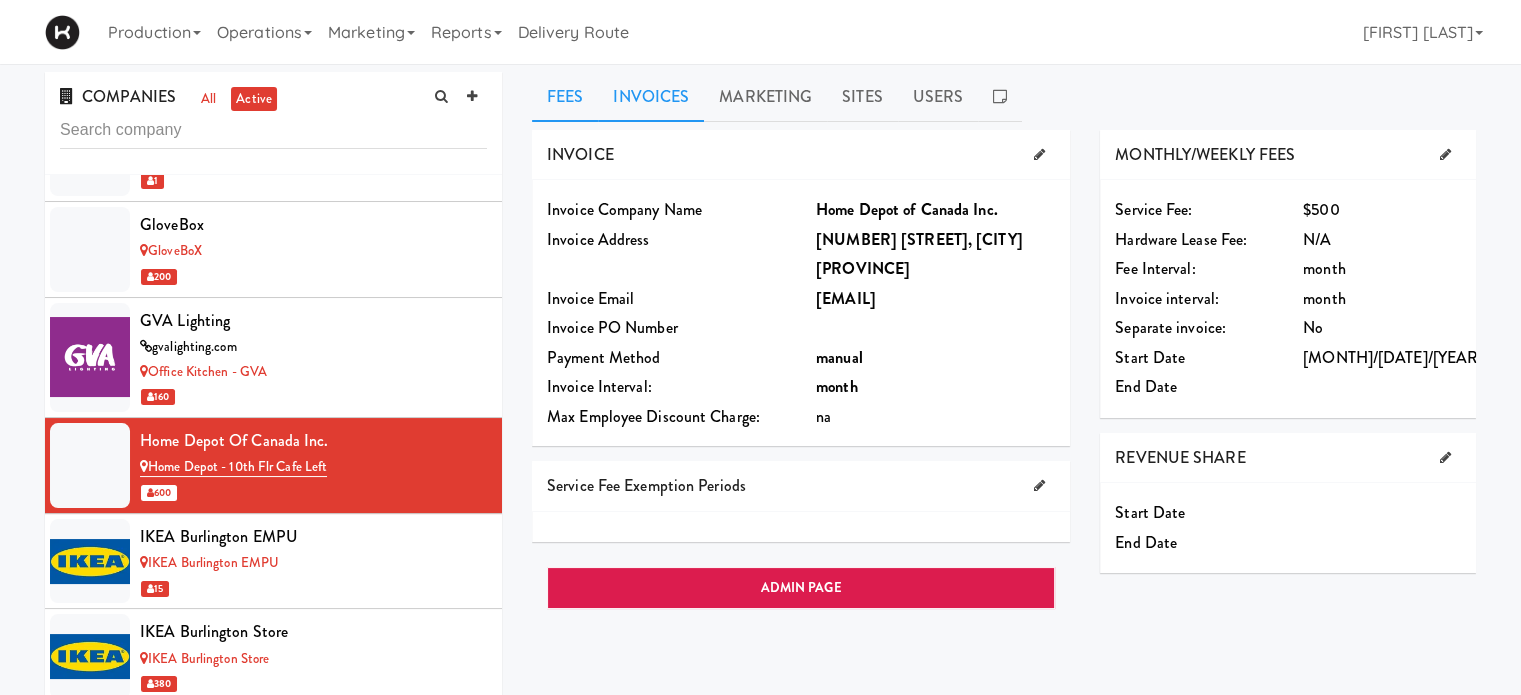click on "Invoices" at bounding box center [651, 97] 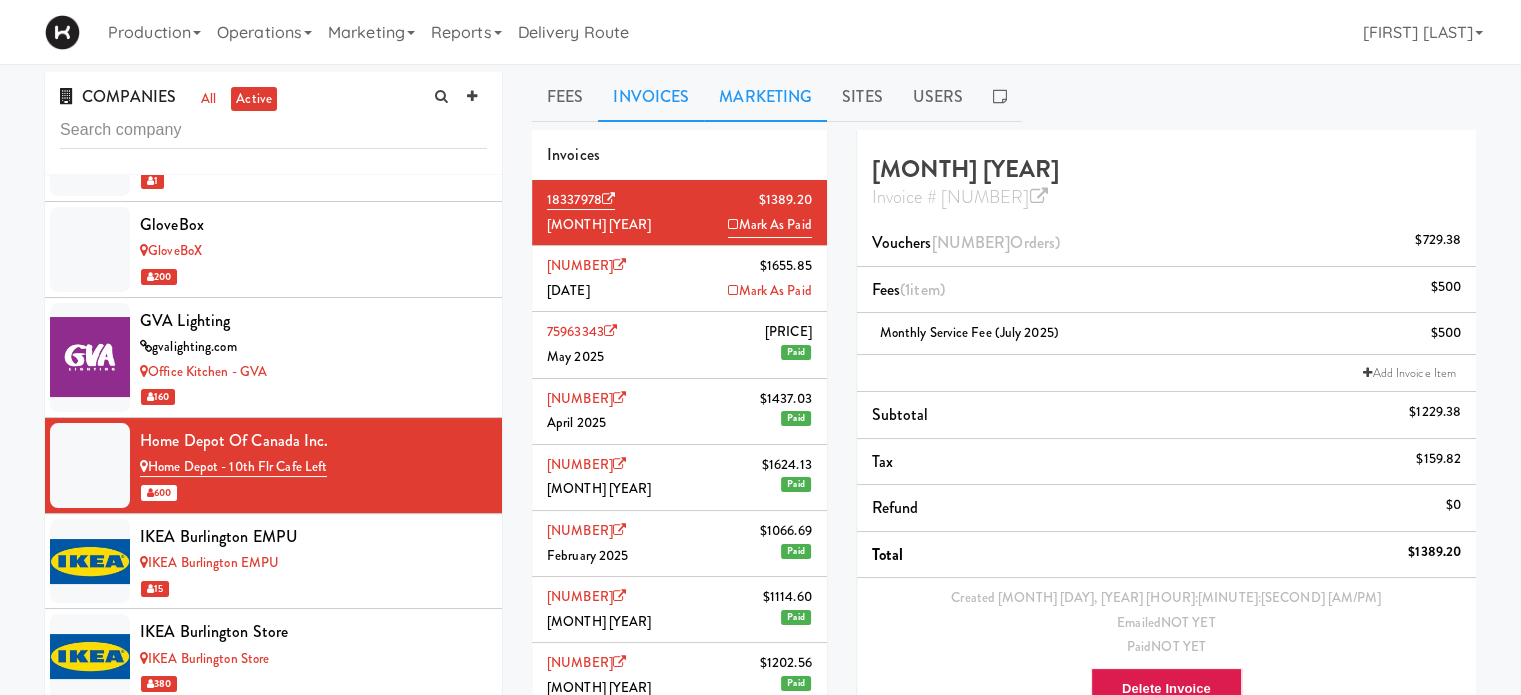 click on "Marketing" at bounding box center (765, 97) 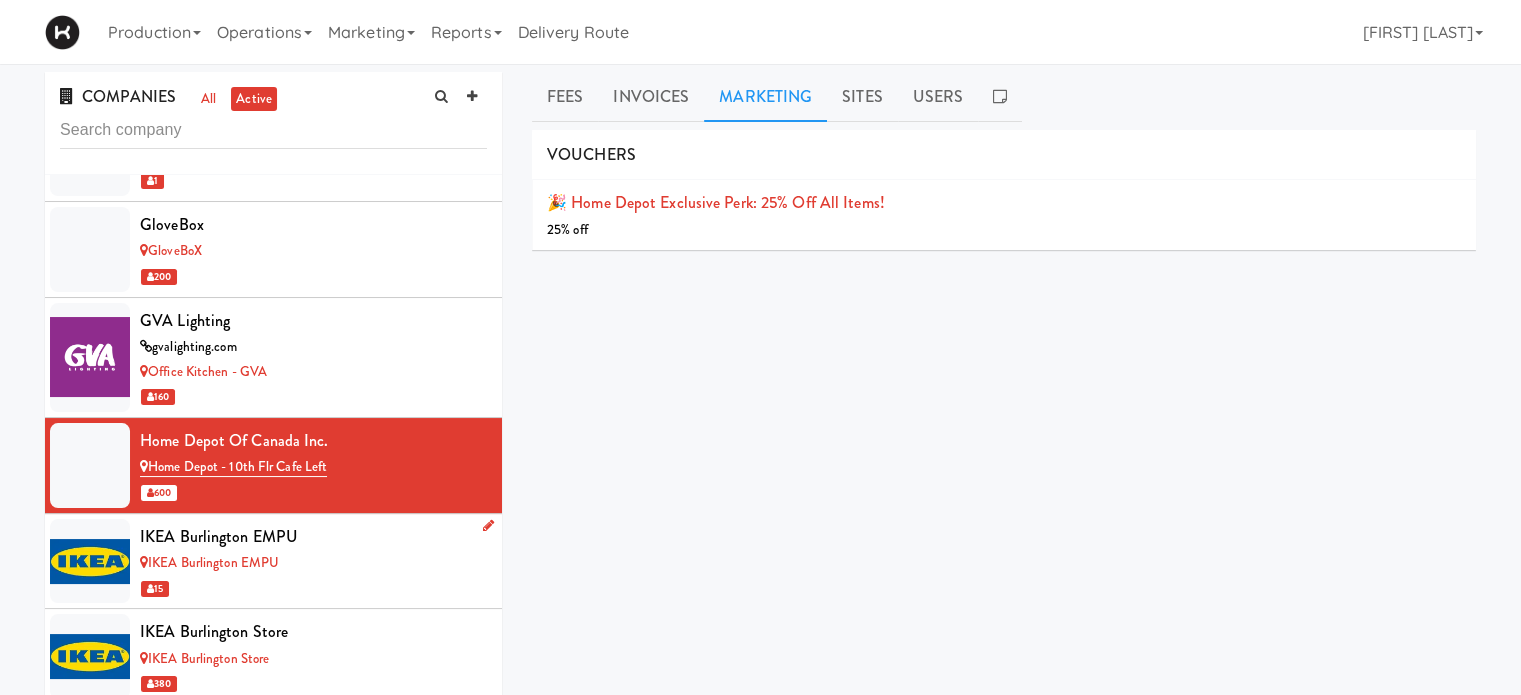 click on "15" at bounding box center [313, 588] 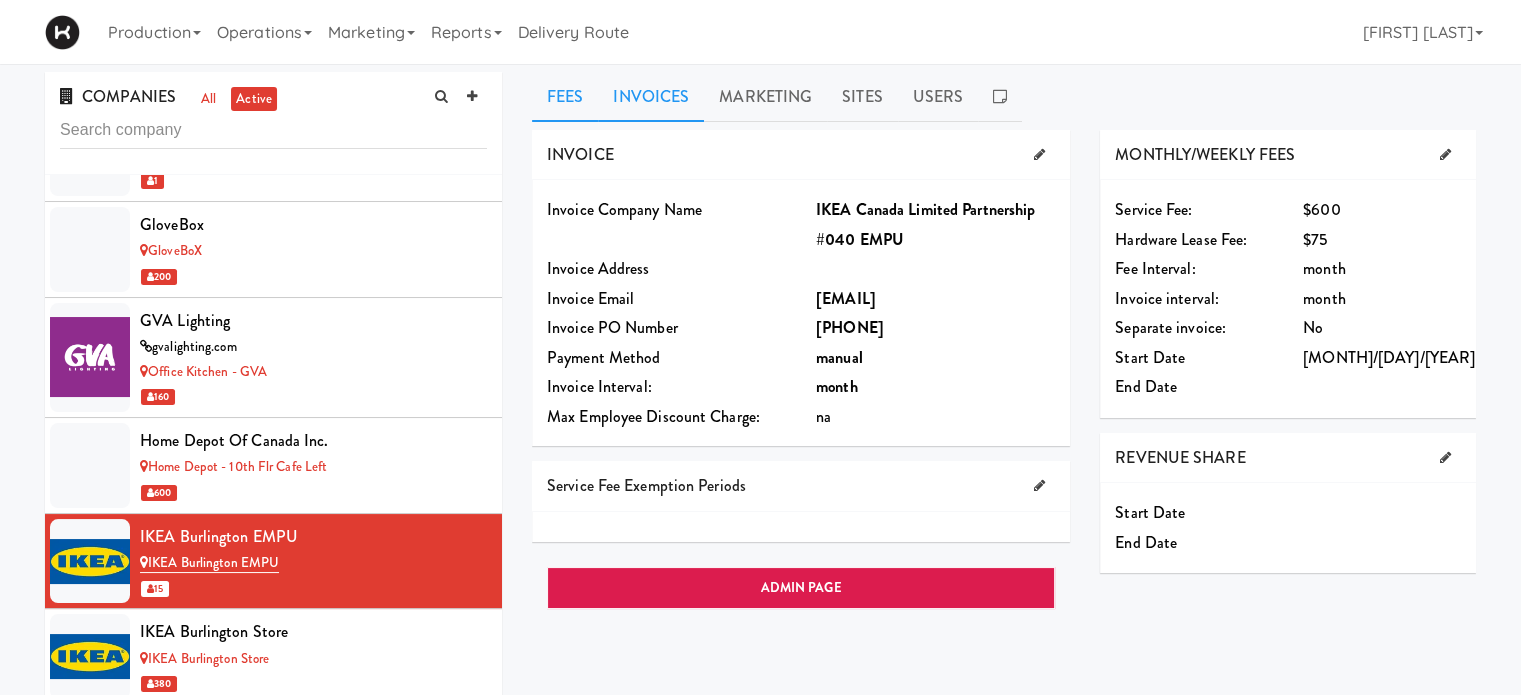 click on "Invoices" at bounding box center (651, 97) 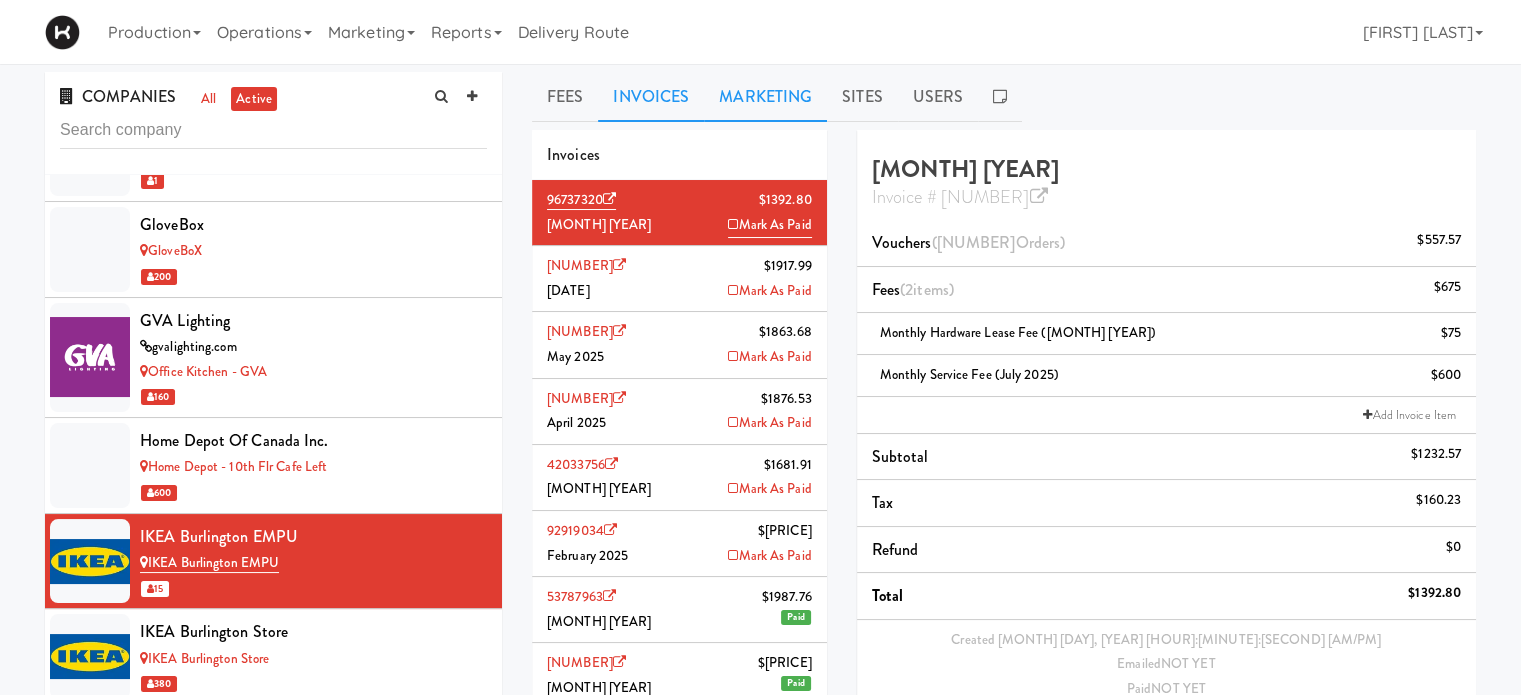 click on "Marketing" at bounding box center (765, 97) 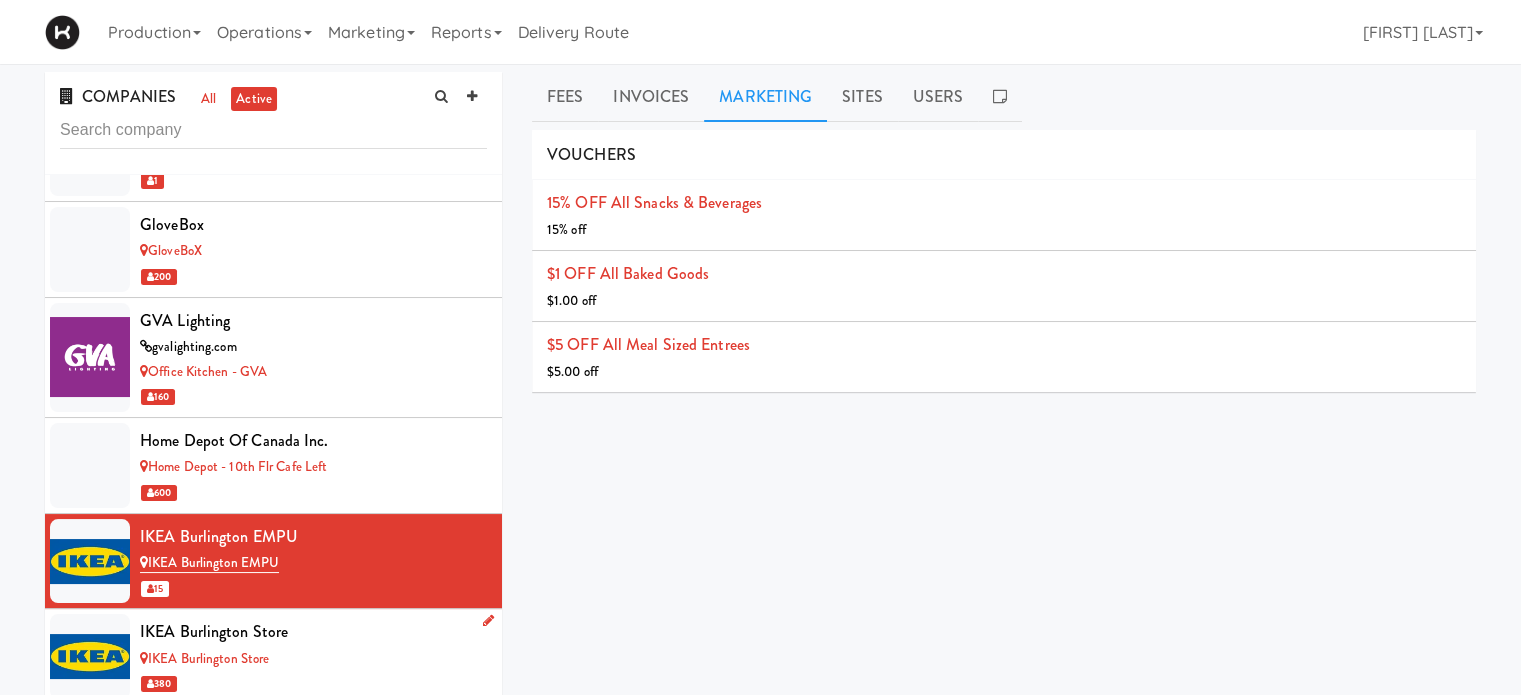 click on "IKEA Burlington Store" at bounding box center [313, 659] 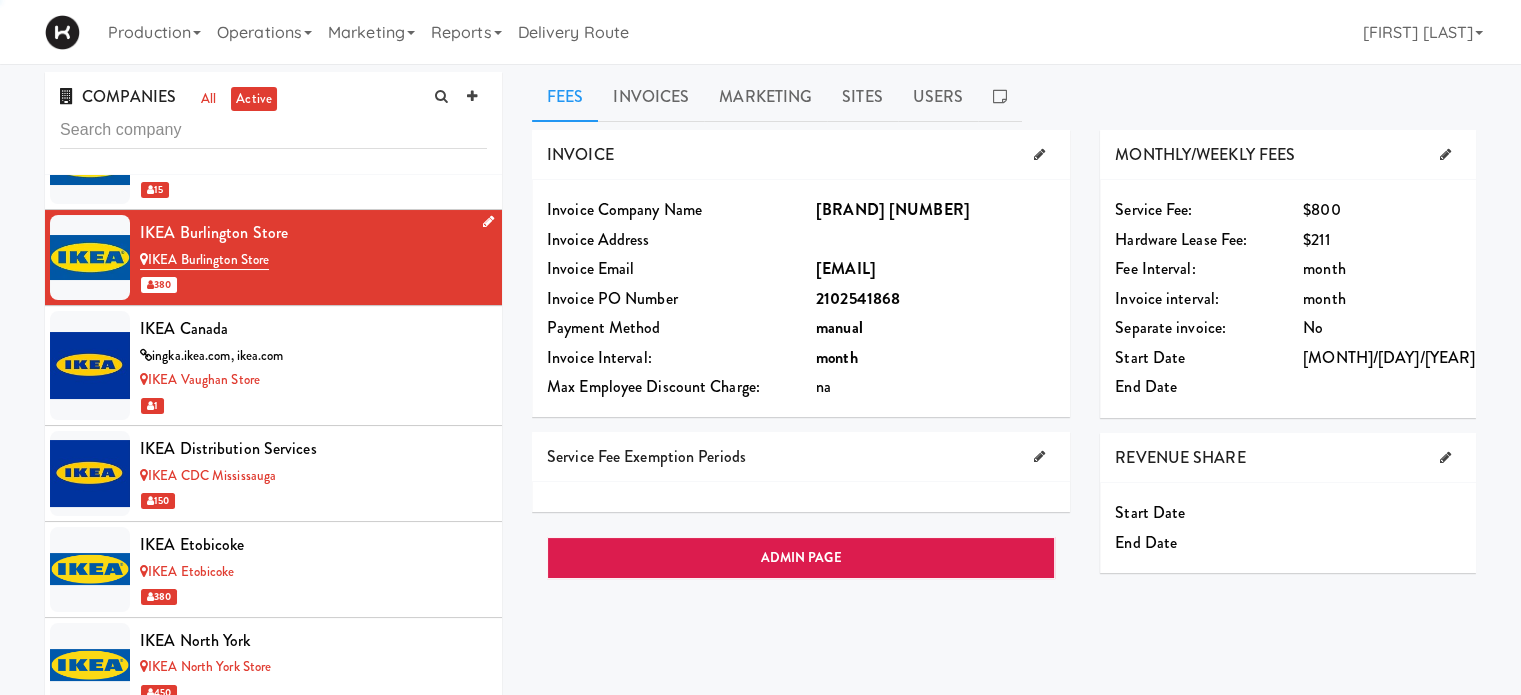 scroll, scrollTop: 6571, scrollLeft: 0, axis: vertical 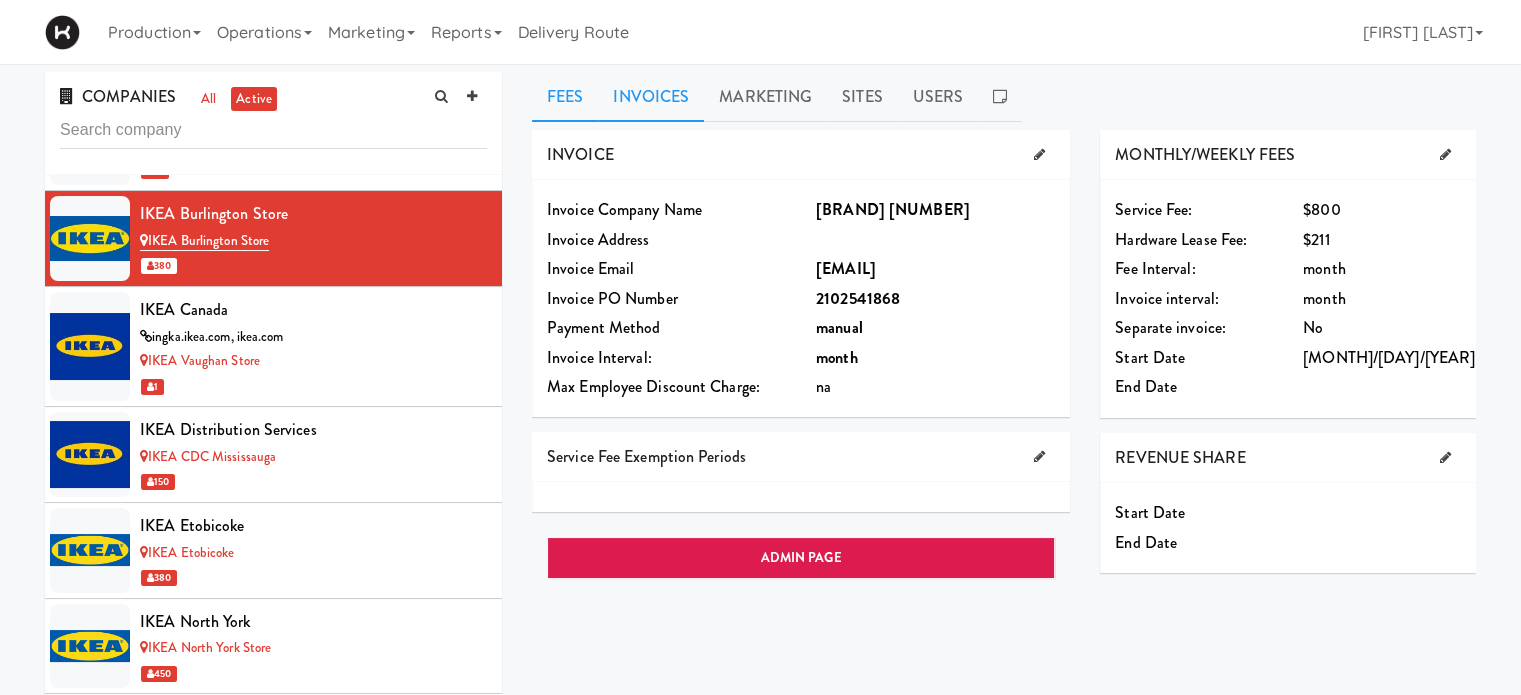 click on "Invoices" at bounding box center (651, 97) 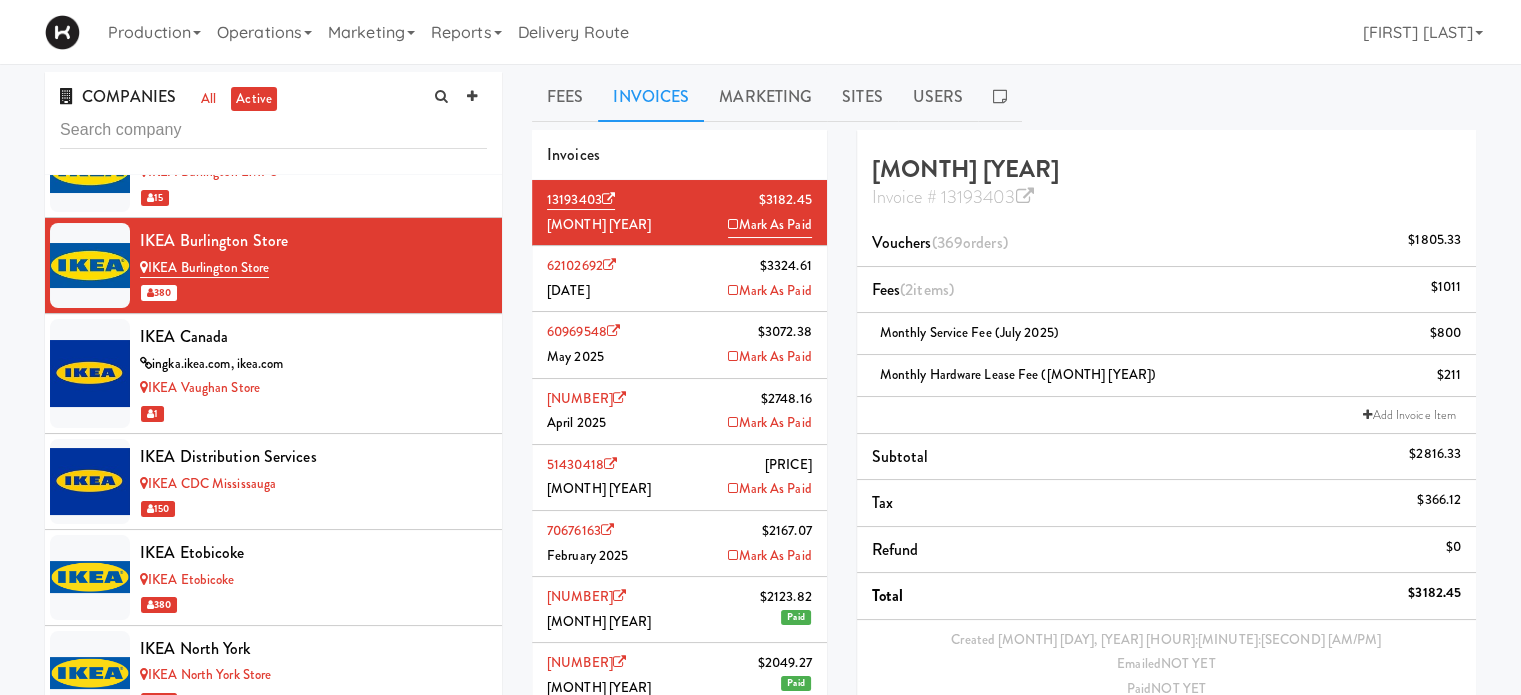 scroll, scrollTop: 6531, scrollLeft: 0, axis: vertical 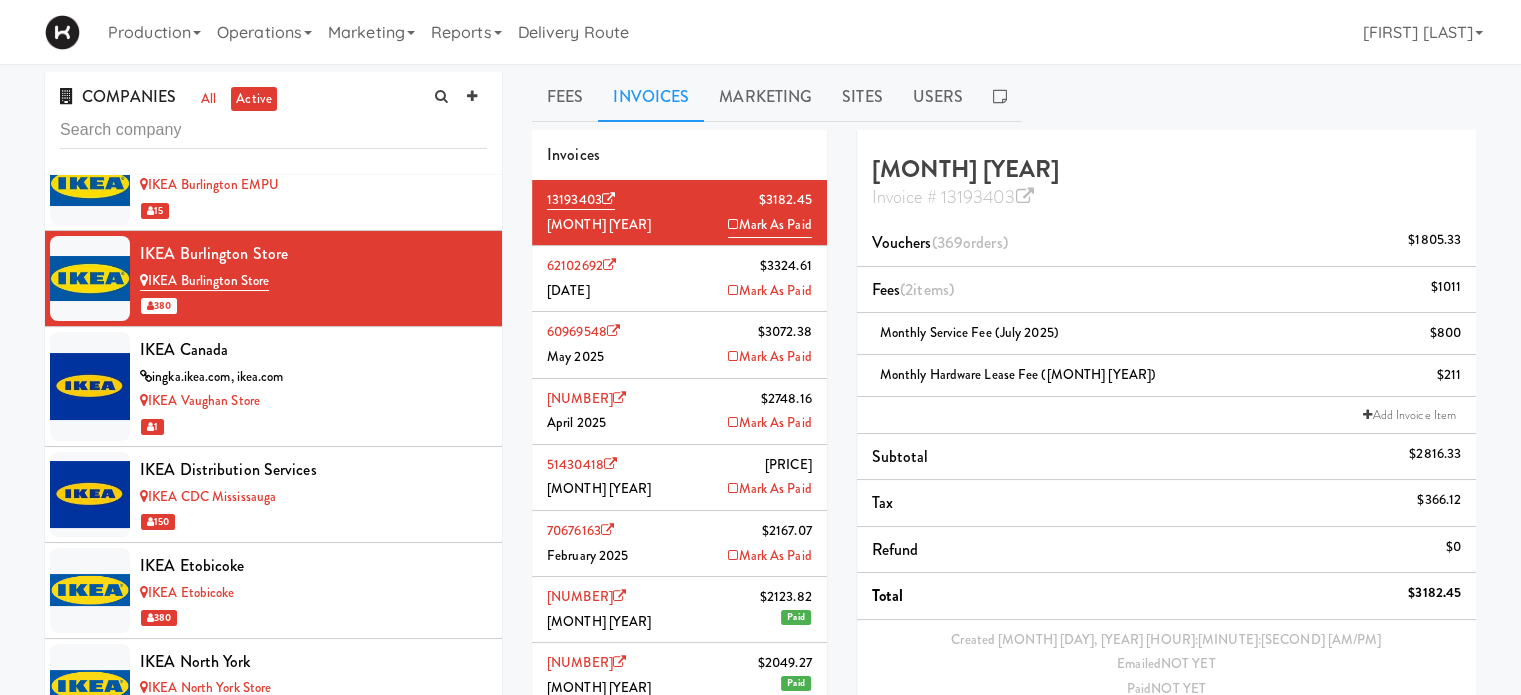 click on "15" at bounding box center (313, 210) 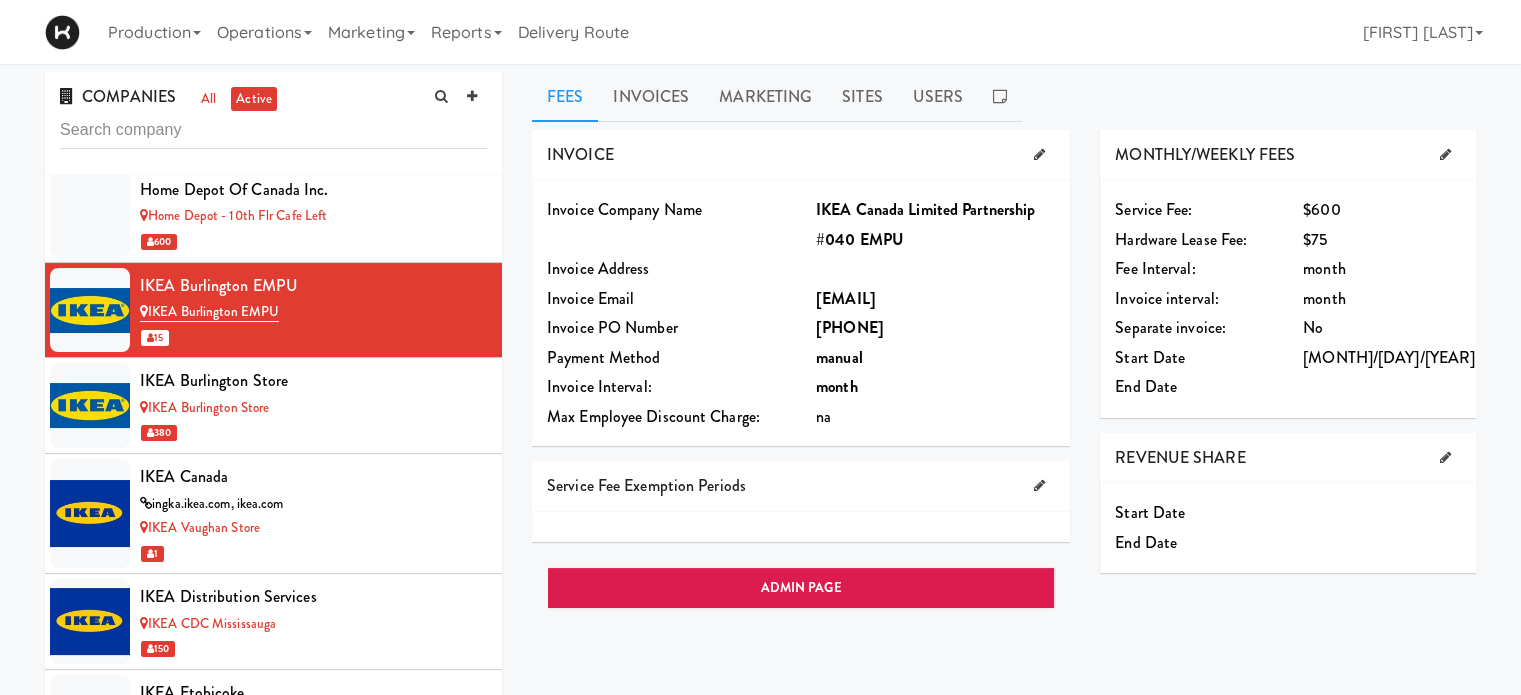 scroll, scrollTop: 6397, scrollLeft: 0, axis: vertical 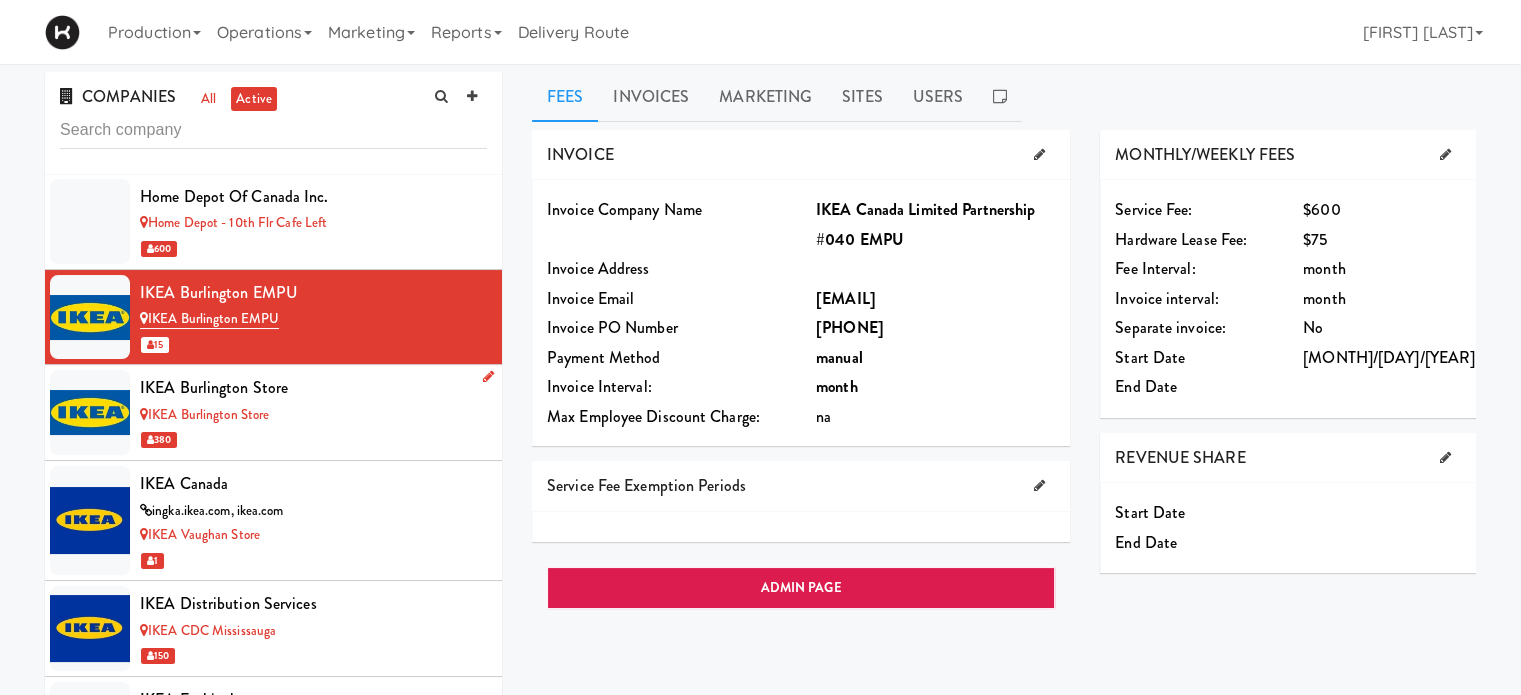 click on "IKEA Burlington Store" at bounding box center (313, 388) 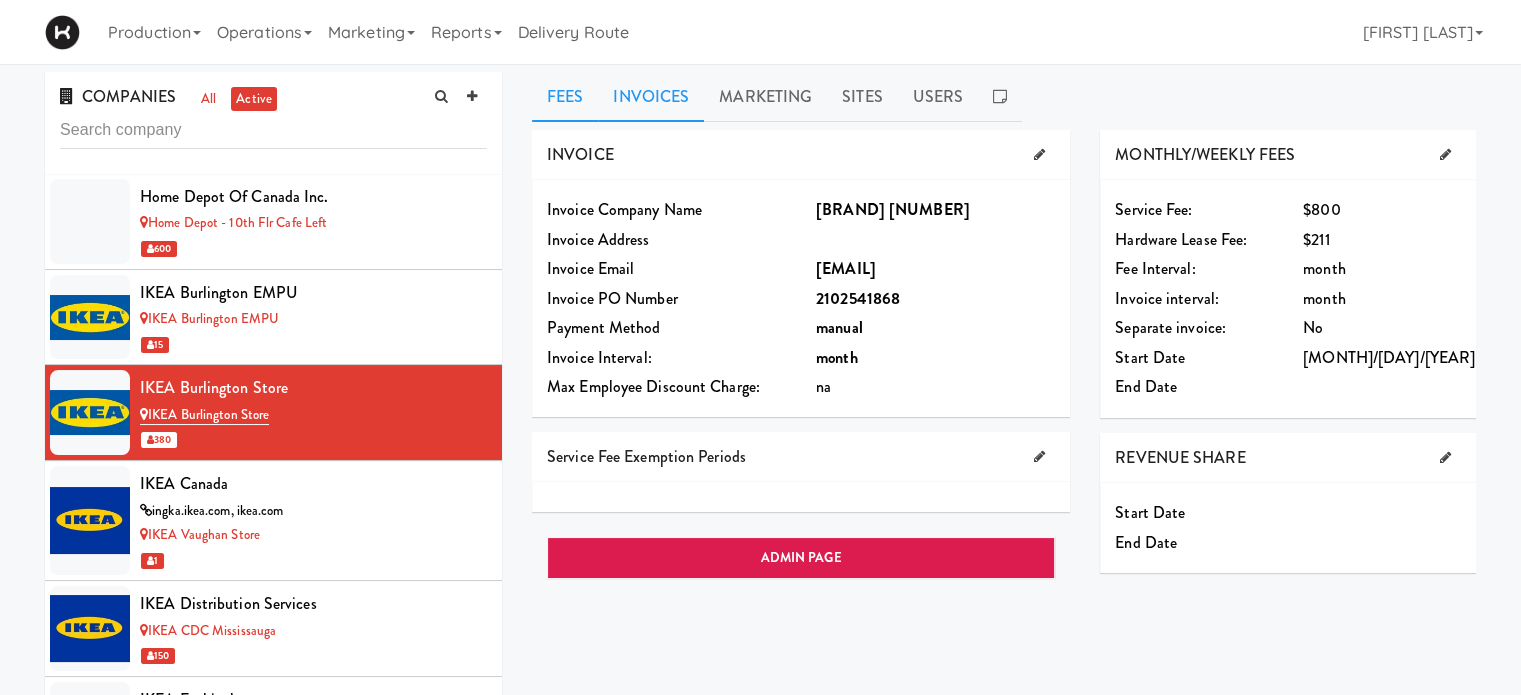 click on "Invoices" at bounding box center (651, 97) 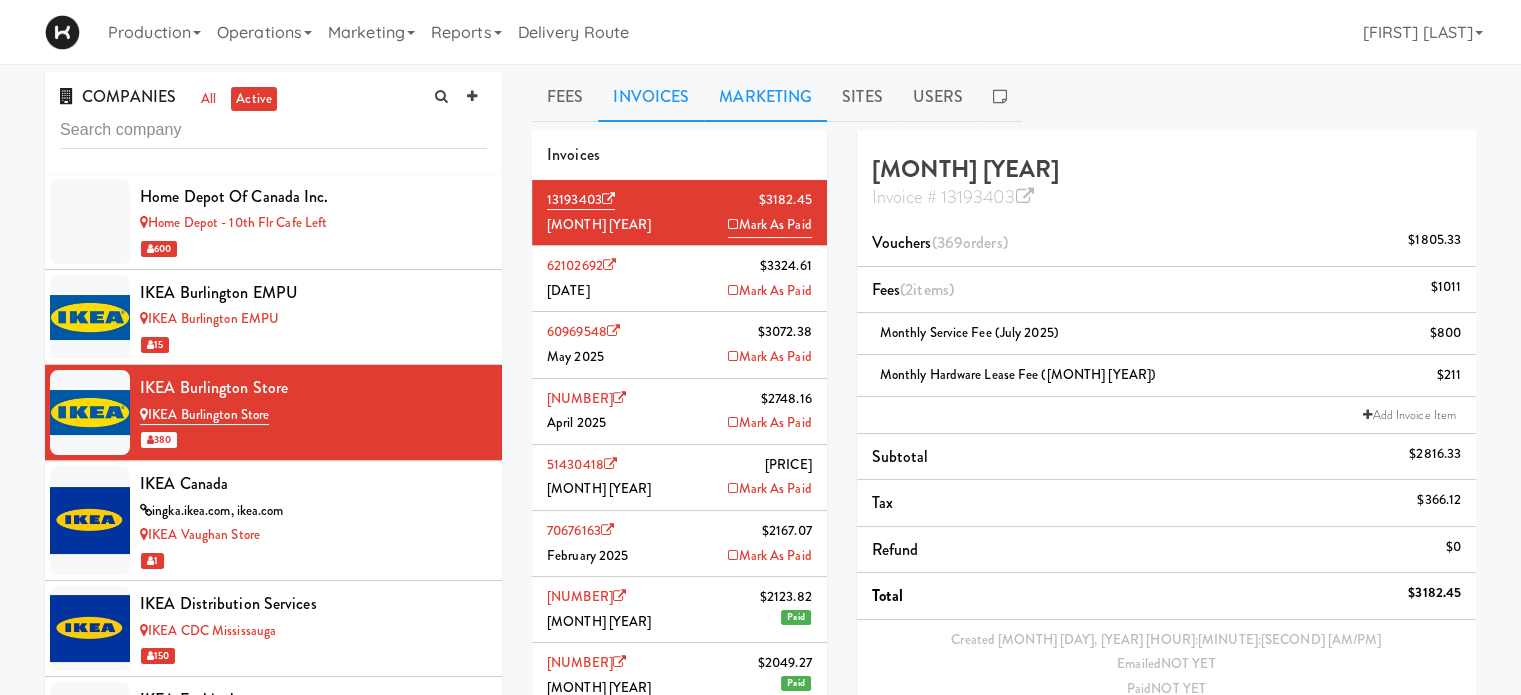 click on "Marketing" at bounding box center [765, 97] 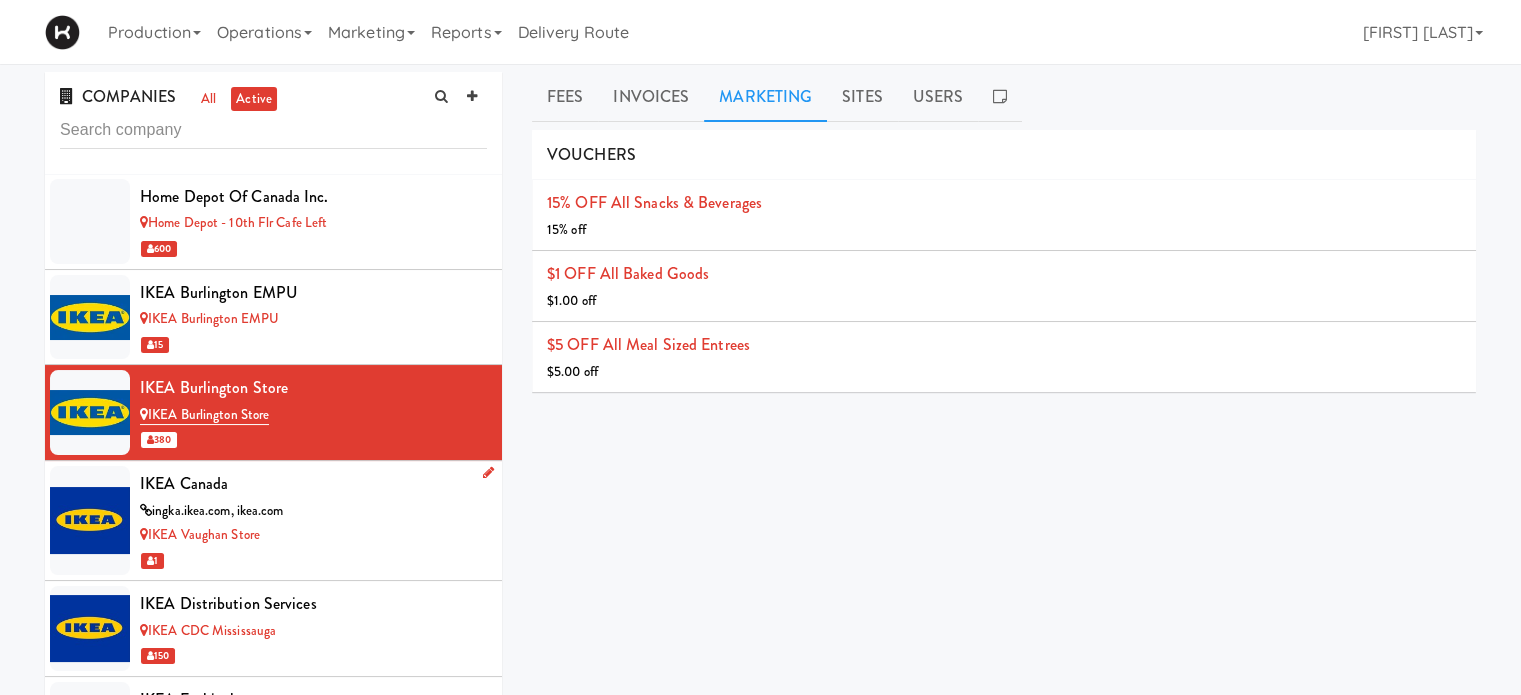 click on "IKEA Vaughan Store" at bounding box center [313, 535] 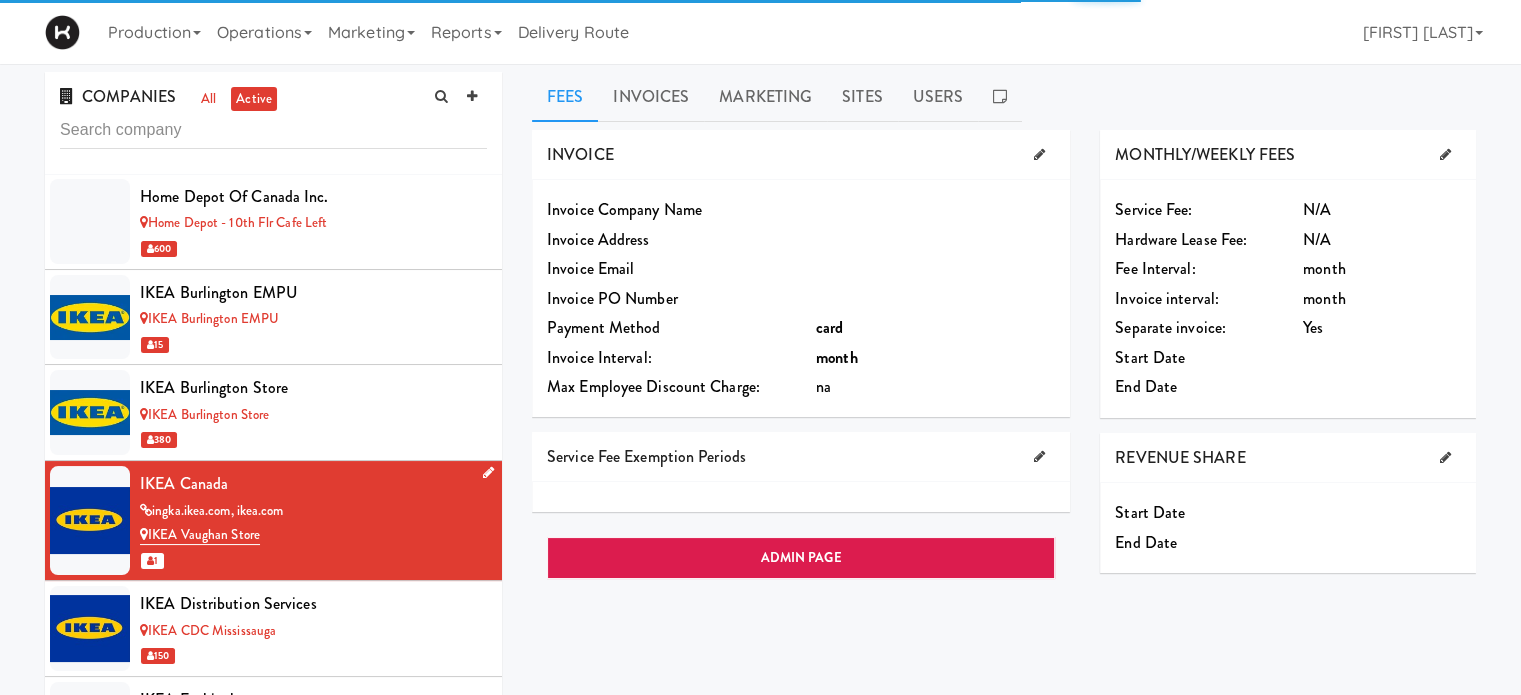 click on "IKEA Vaughan Store" at bounding box center [313, 535] 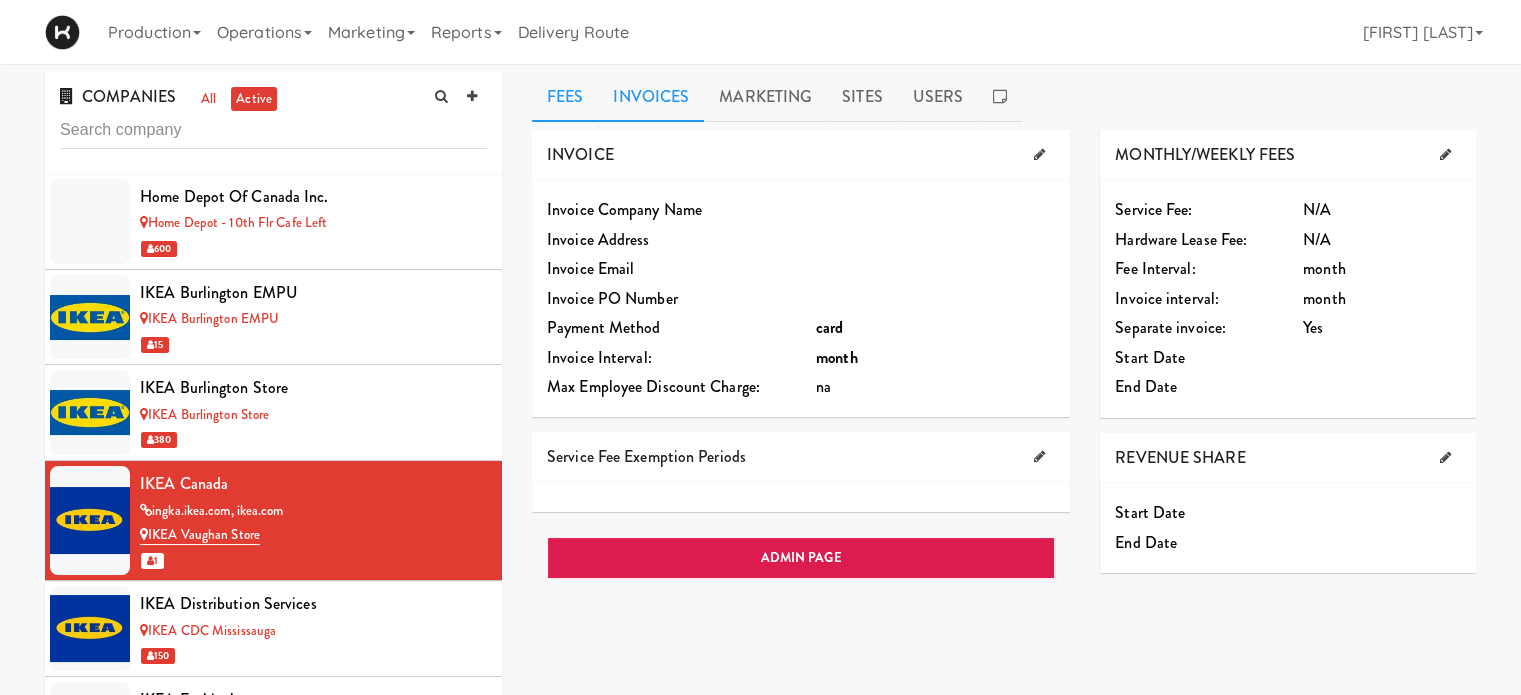 click on "Invoices" at bounding box center (651, 97) 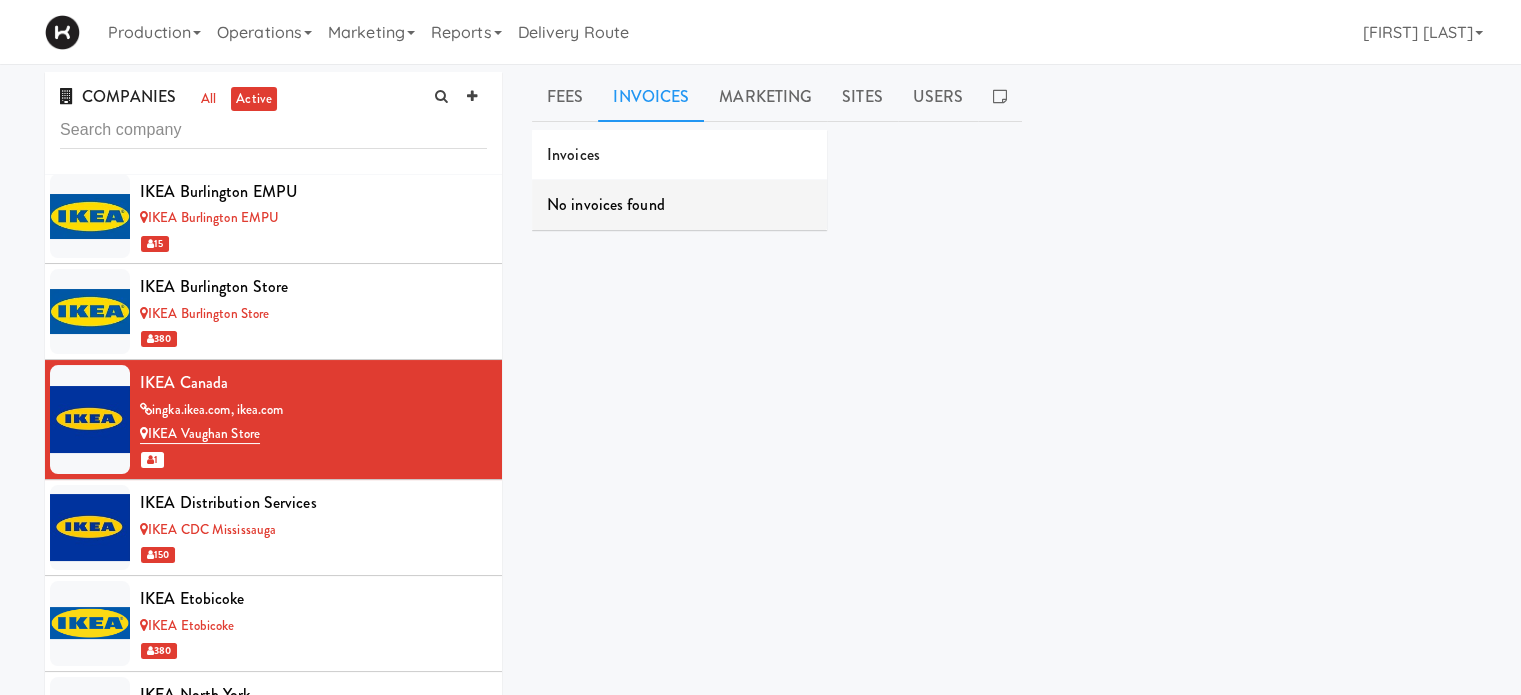 scroll, scrollTop: 6517, scrollLeft: 0, axis: vertical 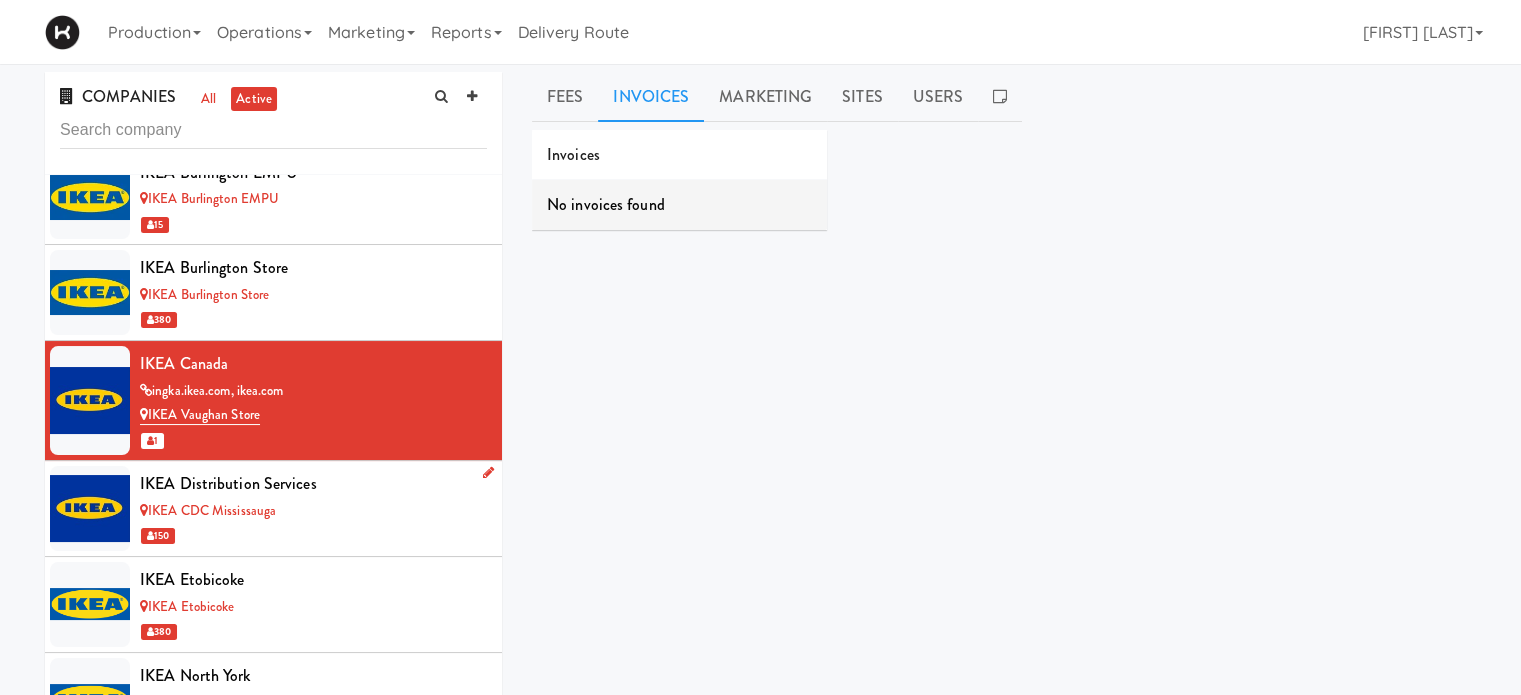 click on "IKEA CDC Mississauga" at bounding box center (313, 511) 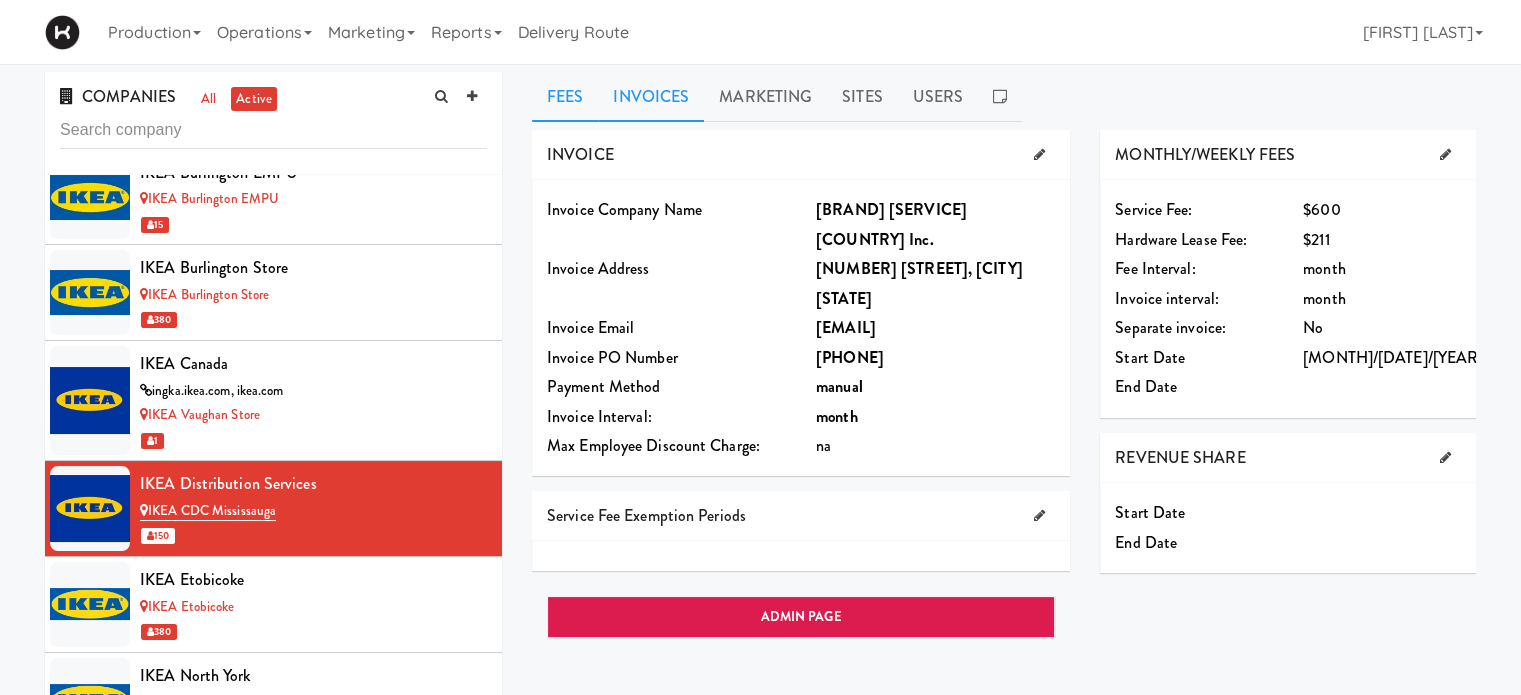 click on "Invoices" at bounding box center [651, 97] 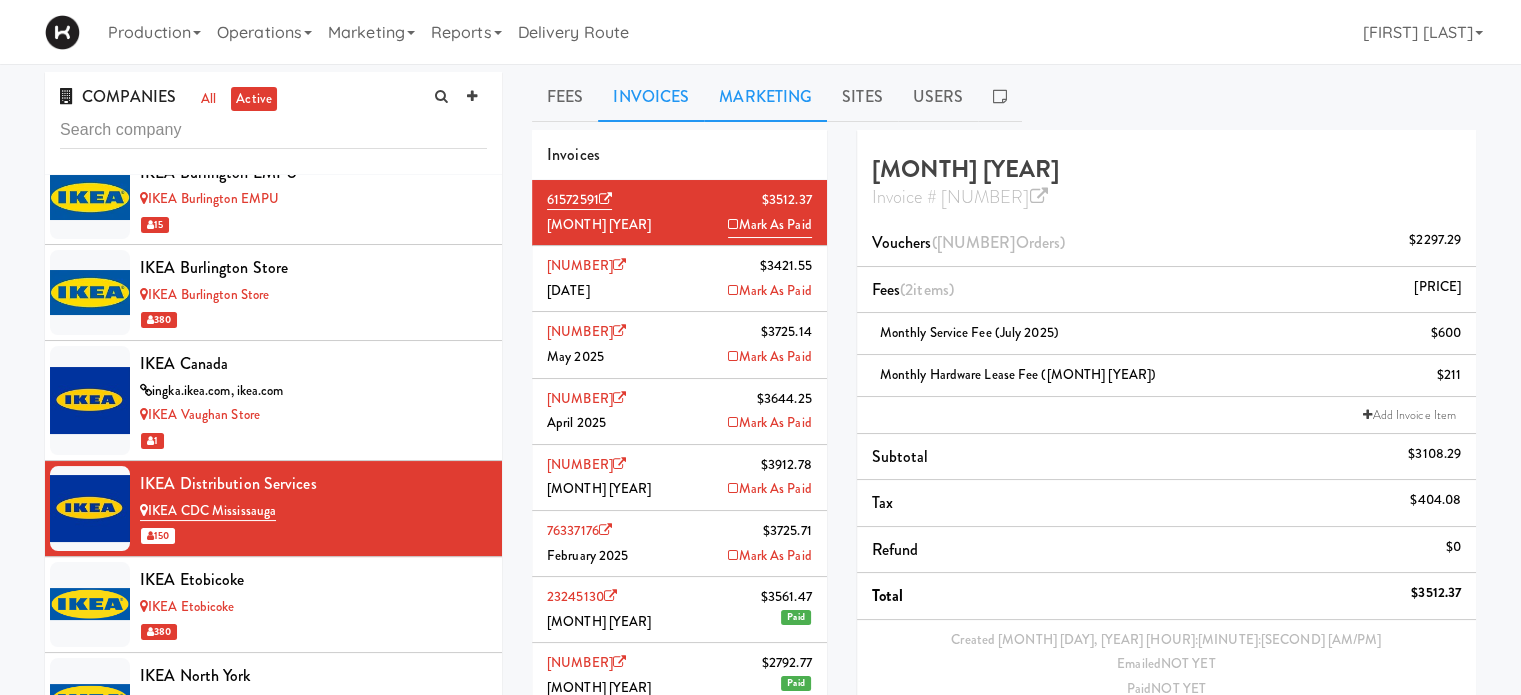 click on "Marketing" at bounding box center [765, 97] 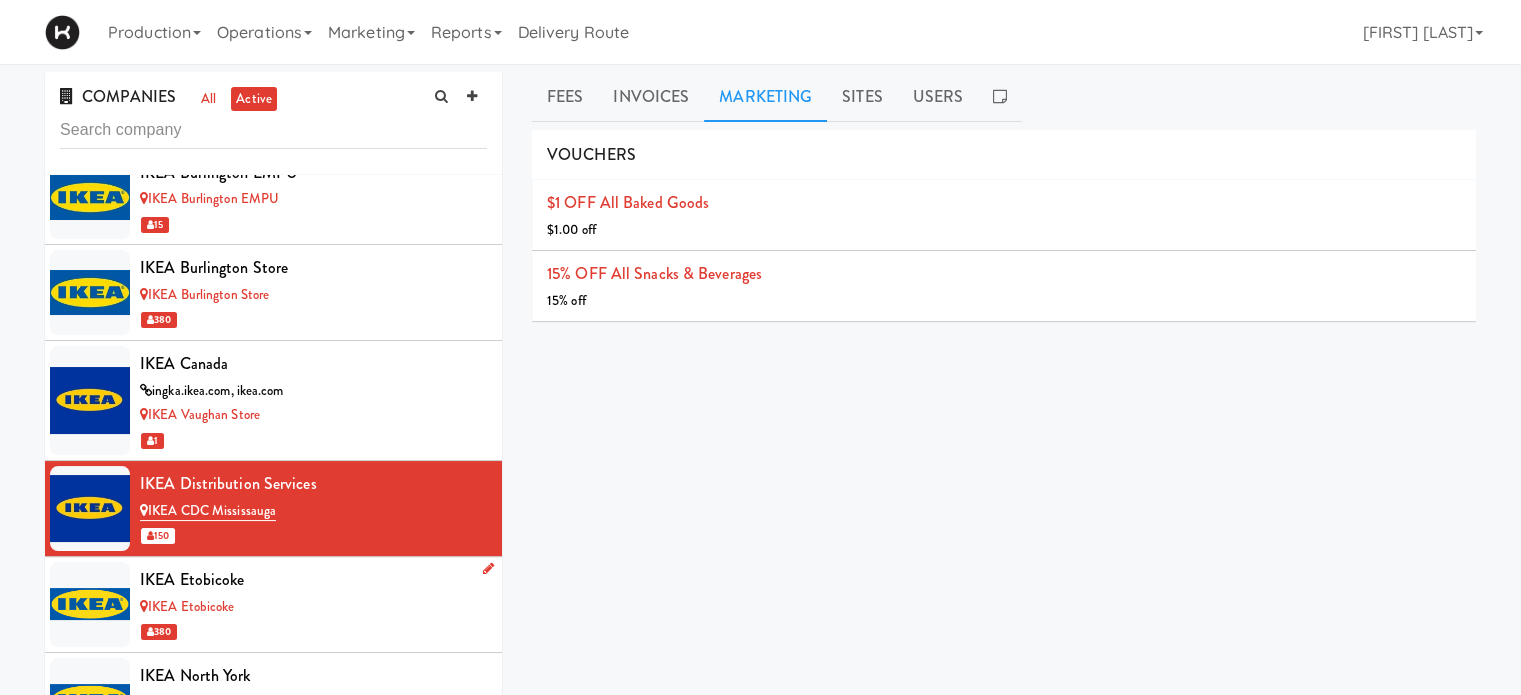 click on "IKEA Etobicoke" at bounding box center (313, 607) 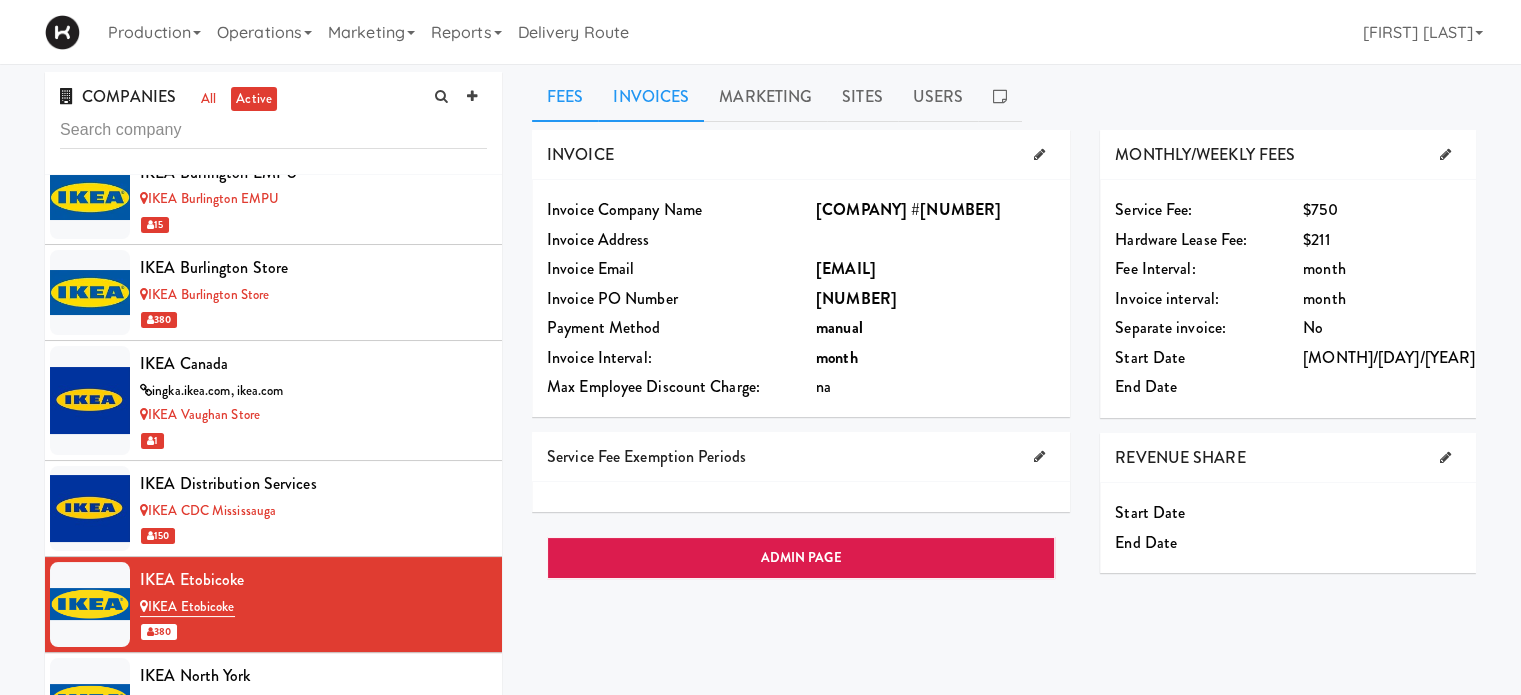 click on "Invoices" at bounding box center (651, 97) 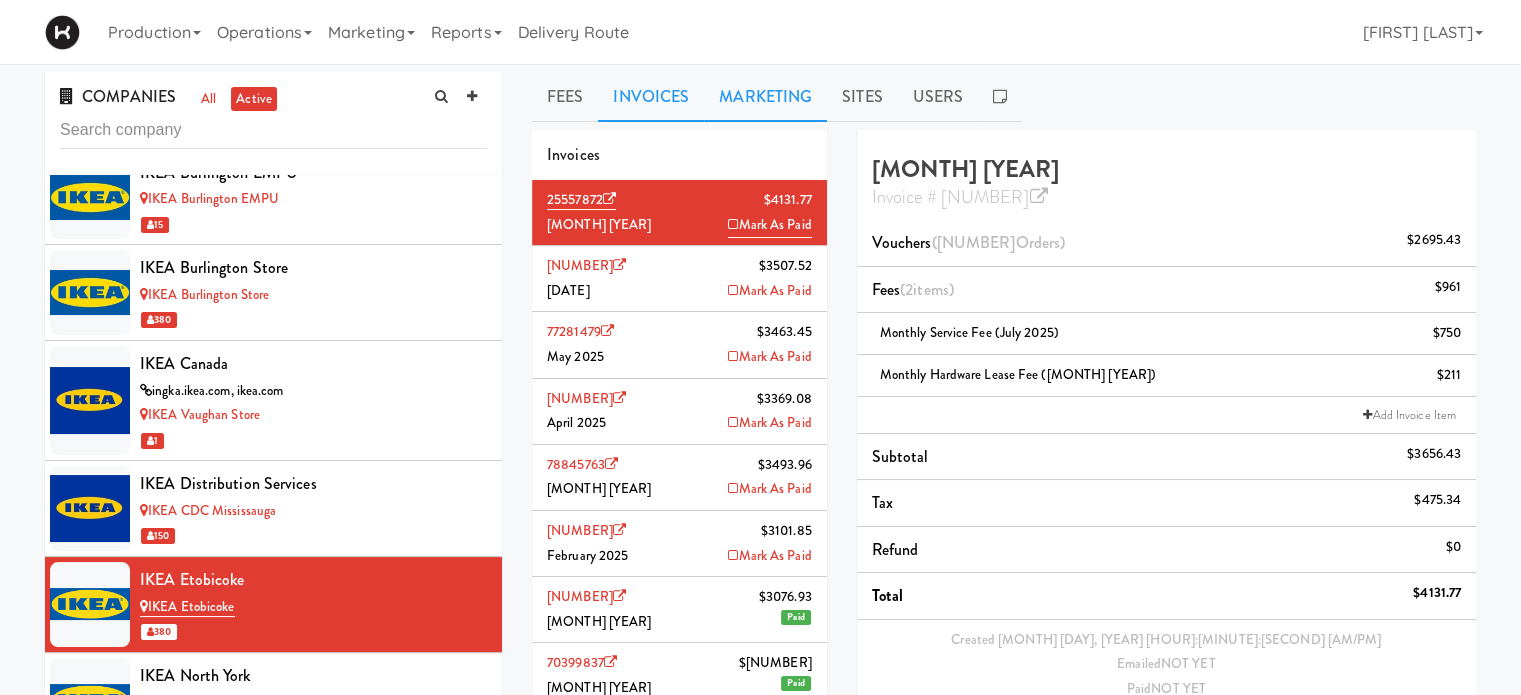 click on "Marketing" at bounding box center [765, 97] 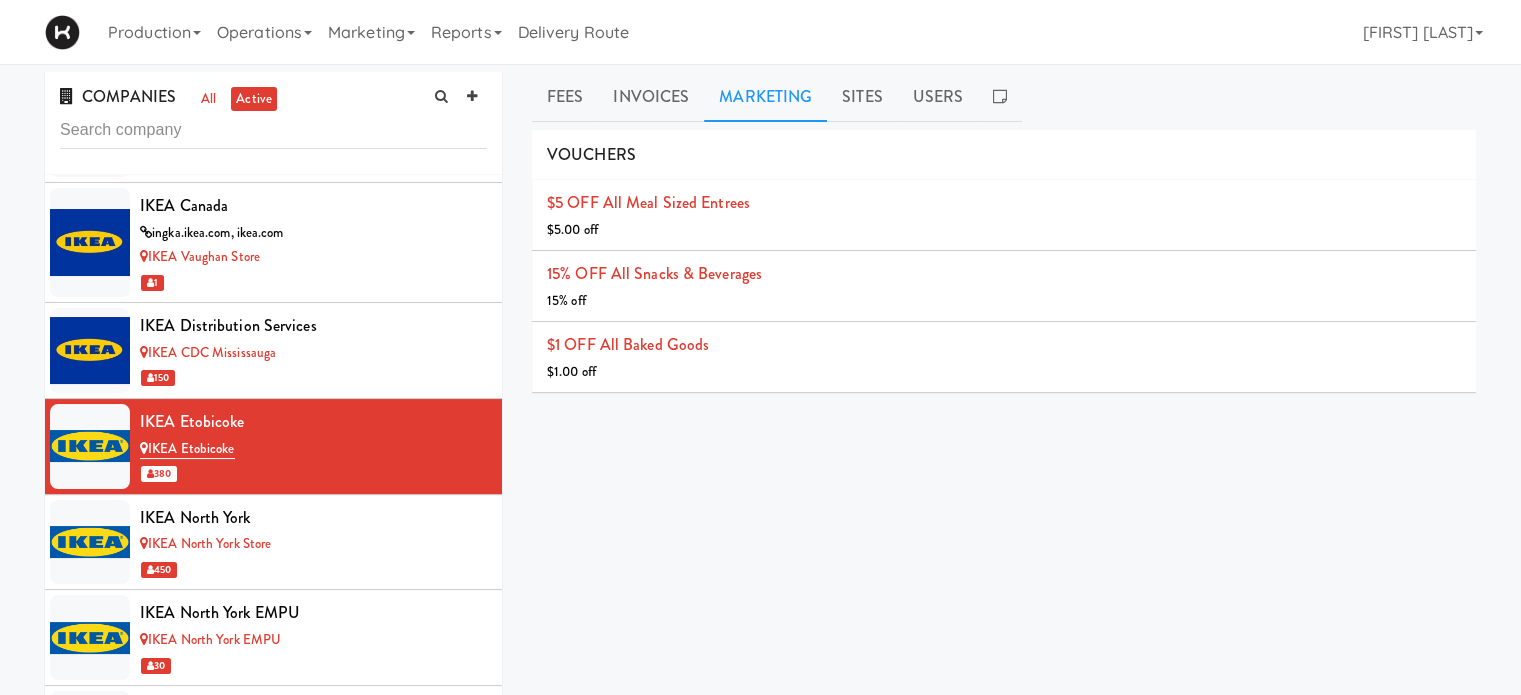 scroll, scrollTop: 6656, scrollLeft: 0, axis: vertical 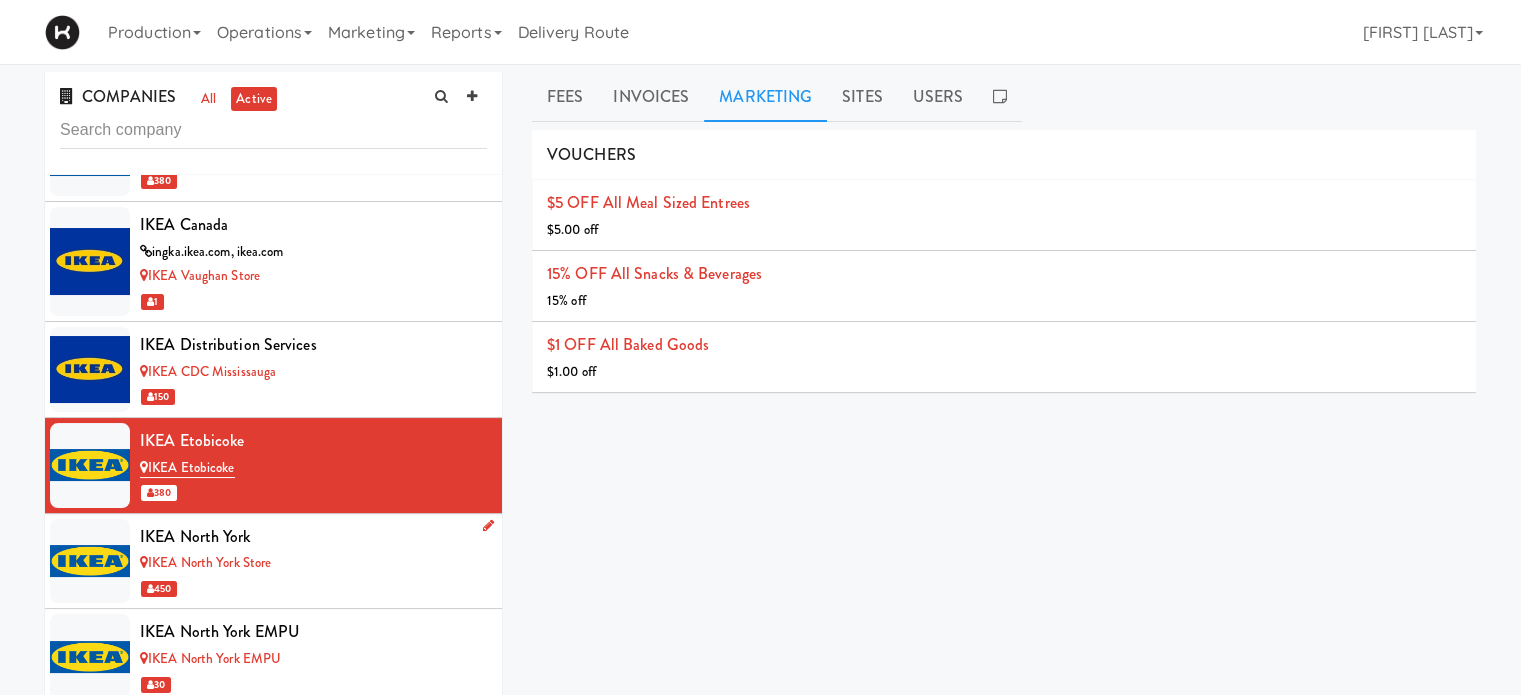 click on "450" at bounding box center [313, 588] 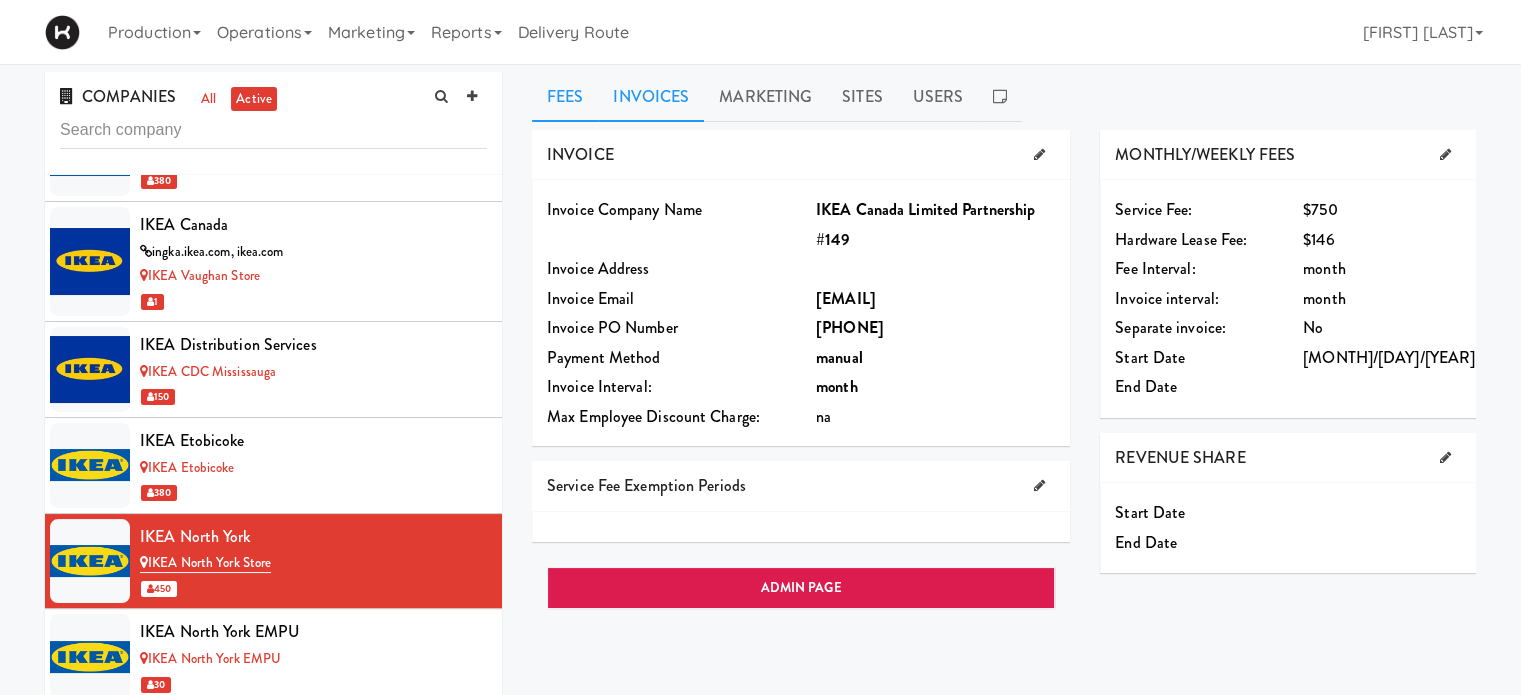 click on "Invoices" at bounding box center (651, 97) 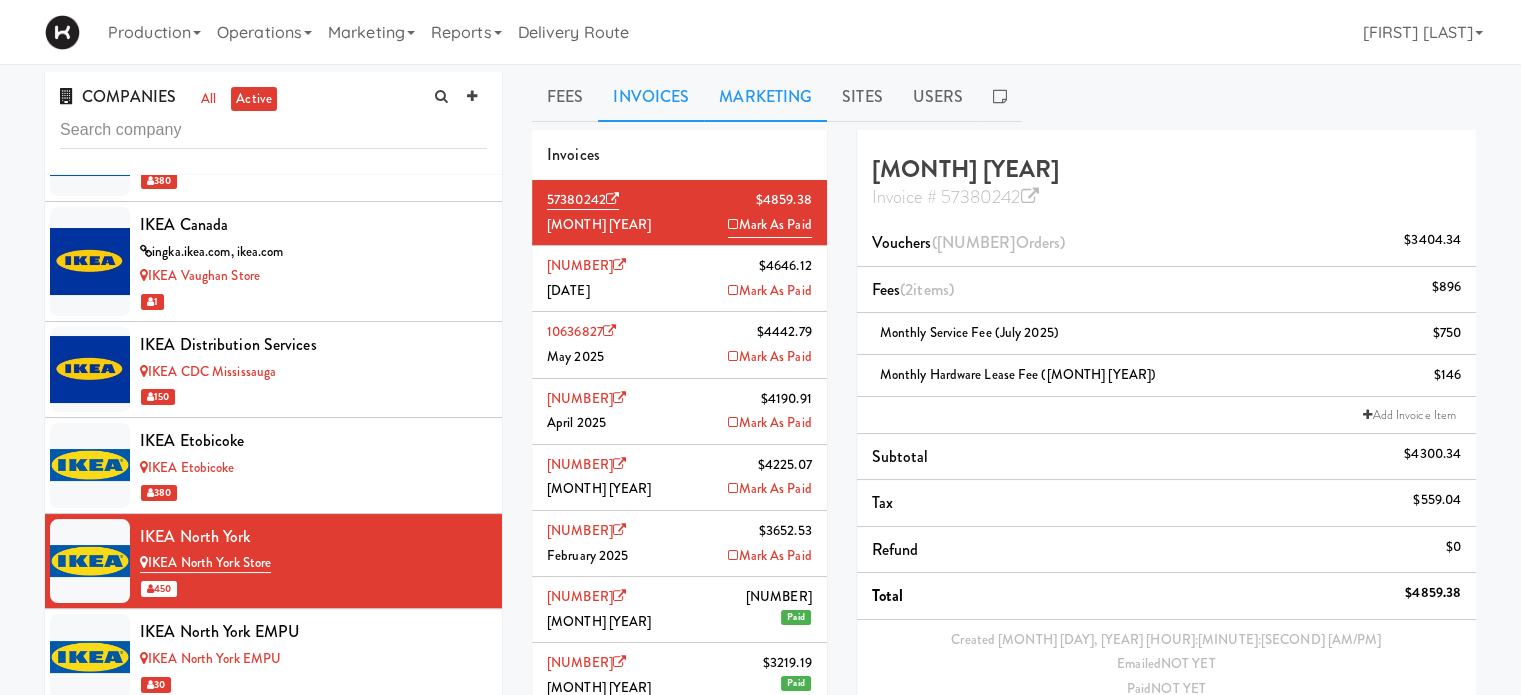 click on "Marketing" at bounding box center [765, 97] 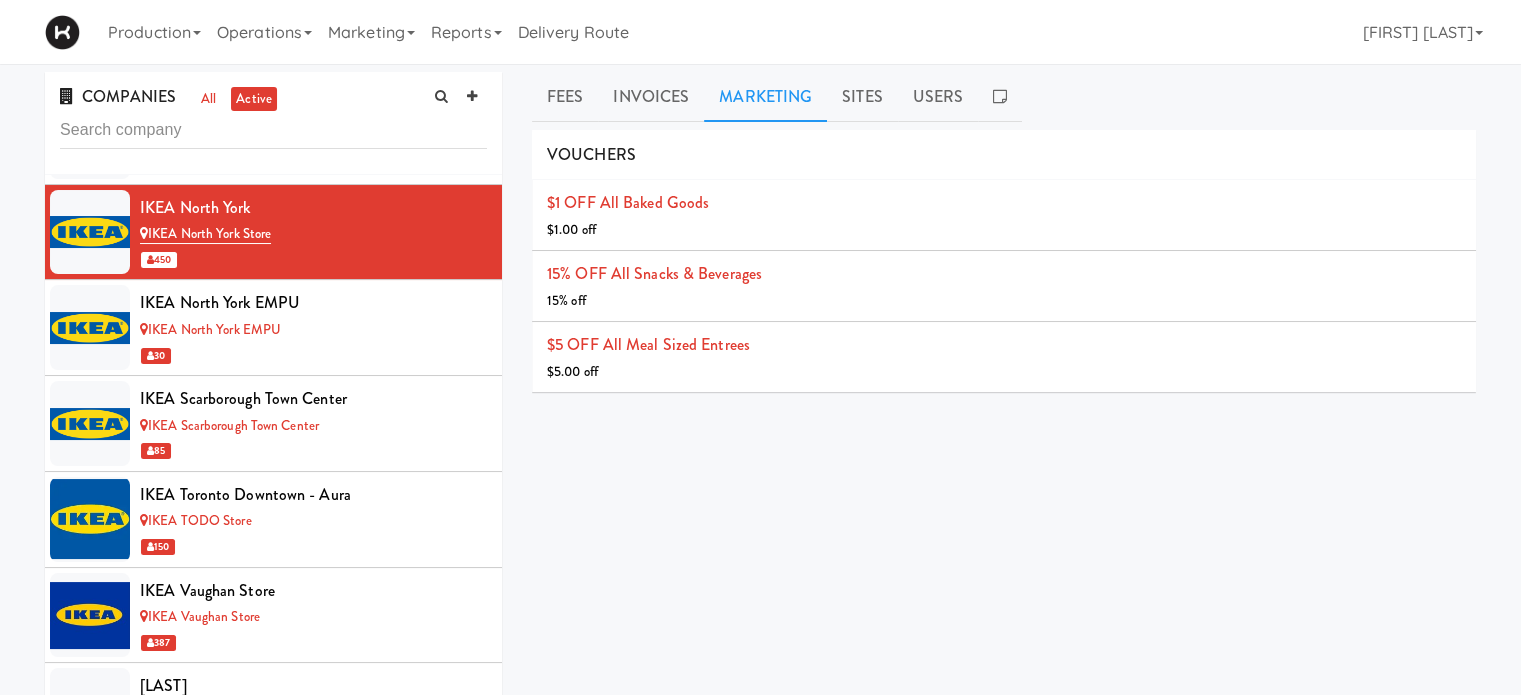 scroll, scrollTop: 6947, scrollLeft: 0, axis: vertical 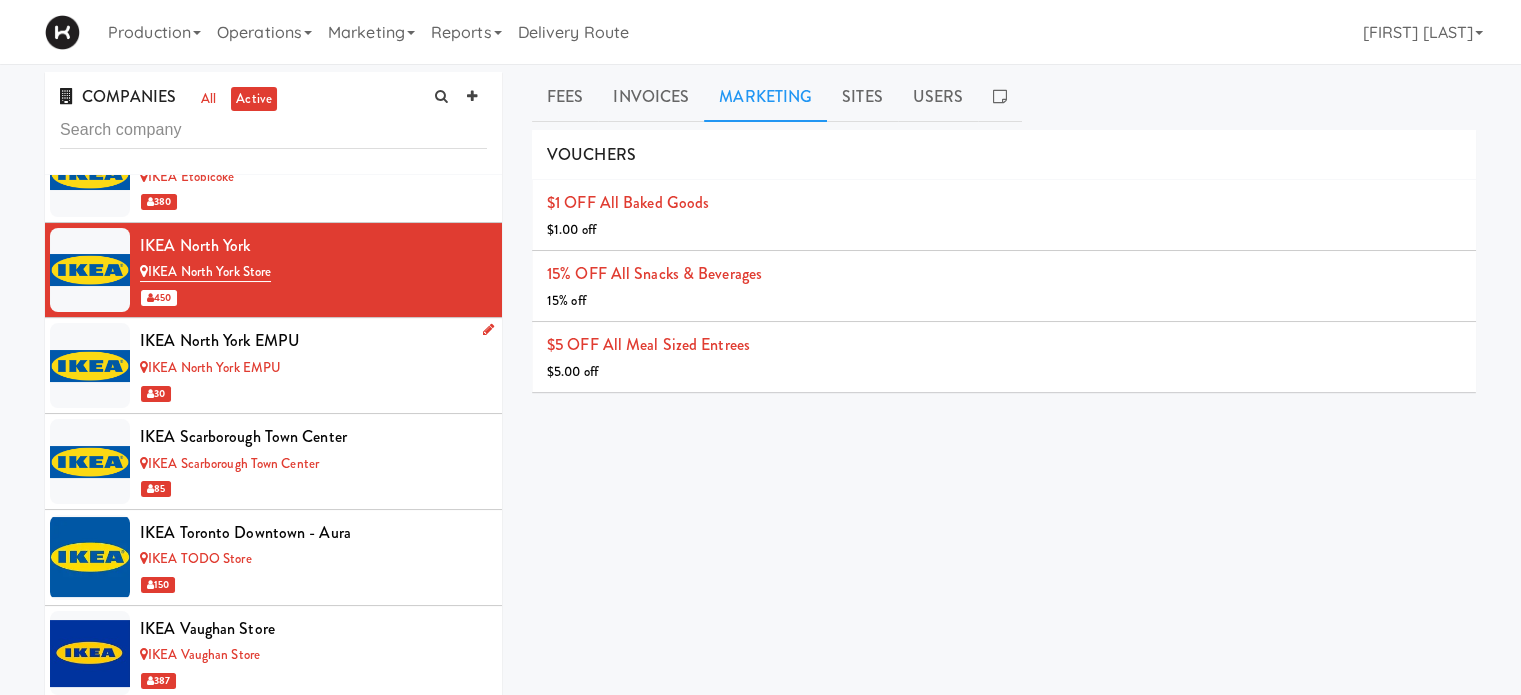 click on "IKEA North York EMPU" at bounding box center [313, 368] 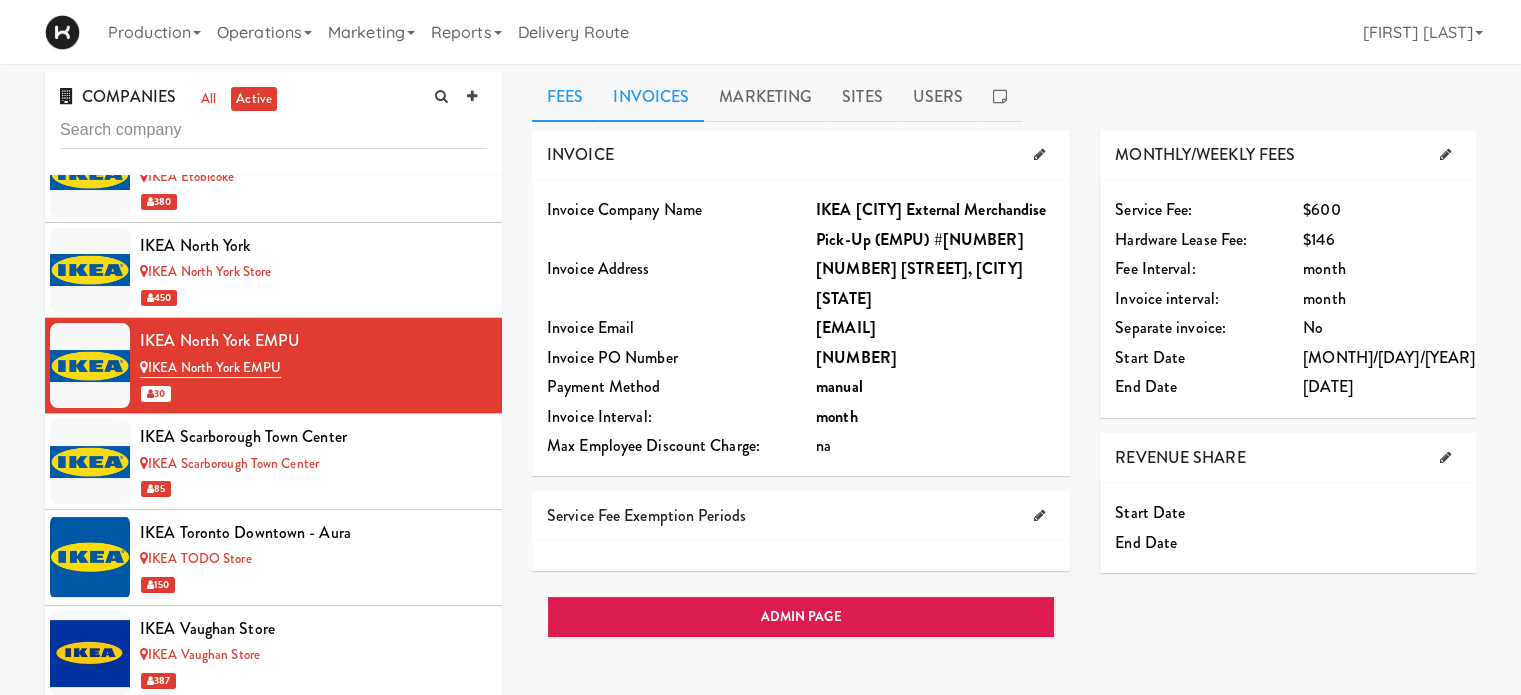 click on "Invoices" at bounding box center [651, 97] 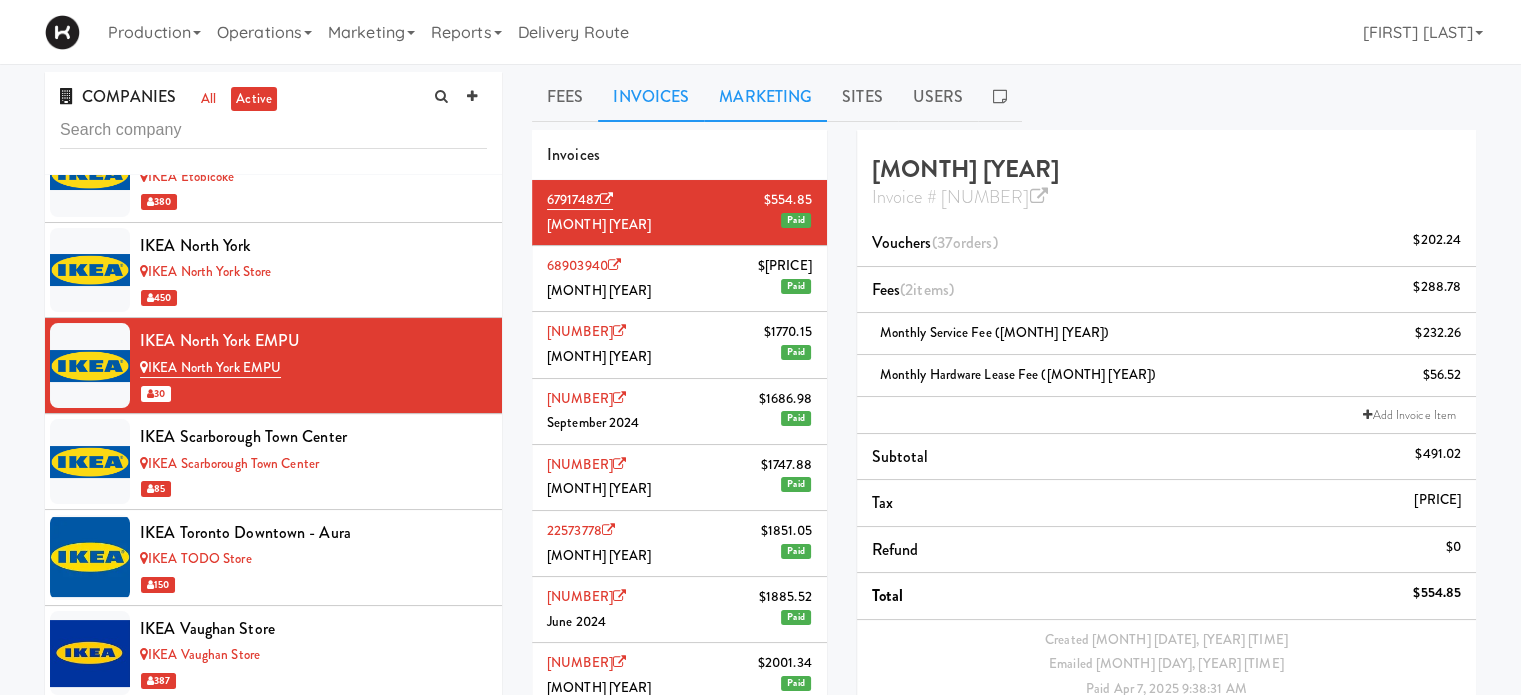 click on "Marketing" at bounding box center [765, 97] 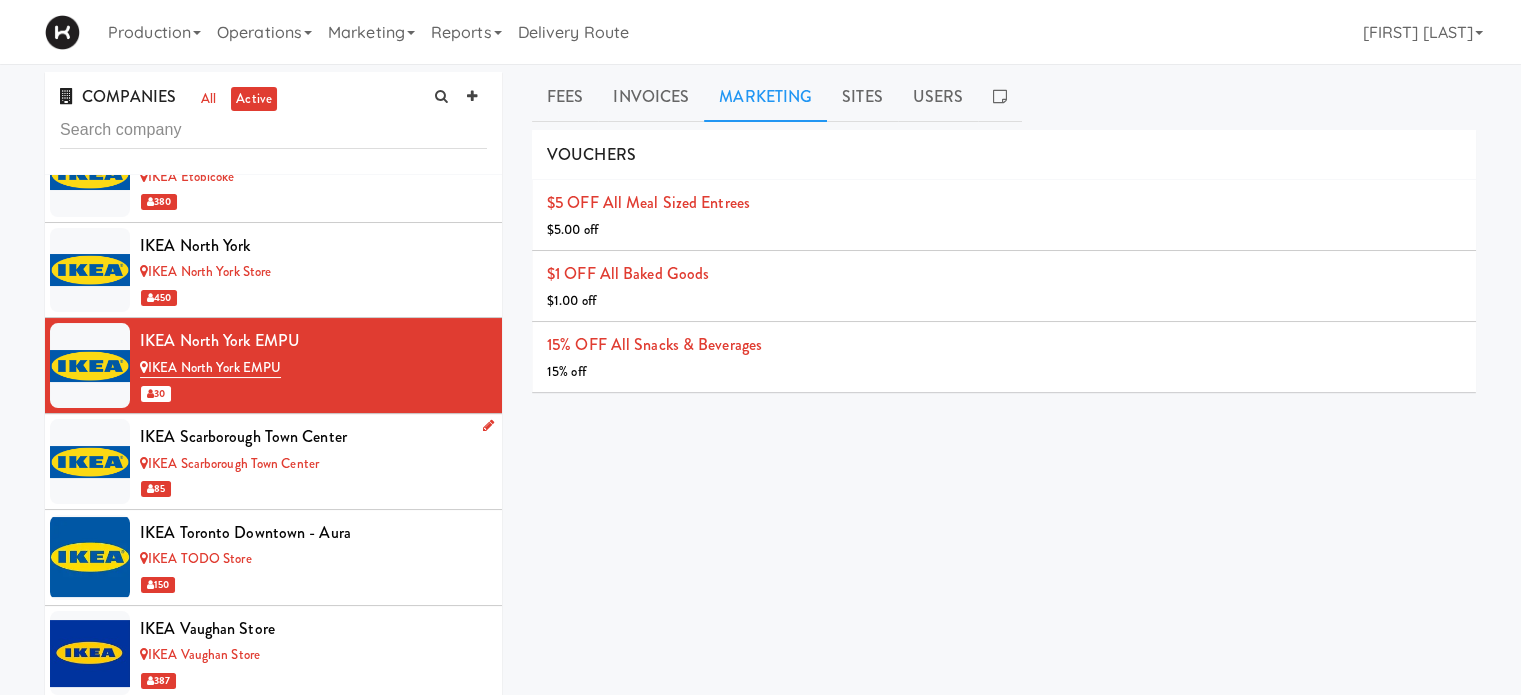click on "85" at bounding box center (313, 488) 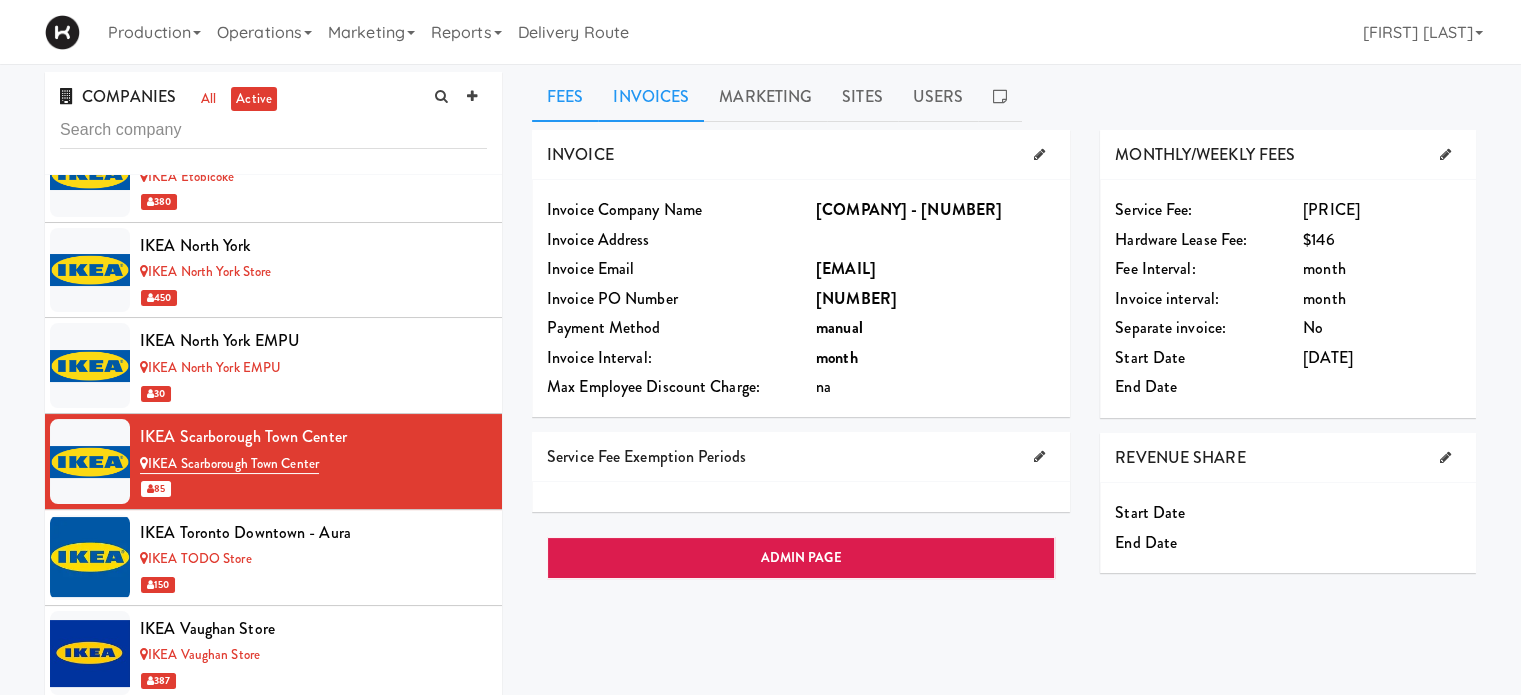 click on "Invoices" at bounding box center [651, 97] 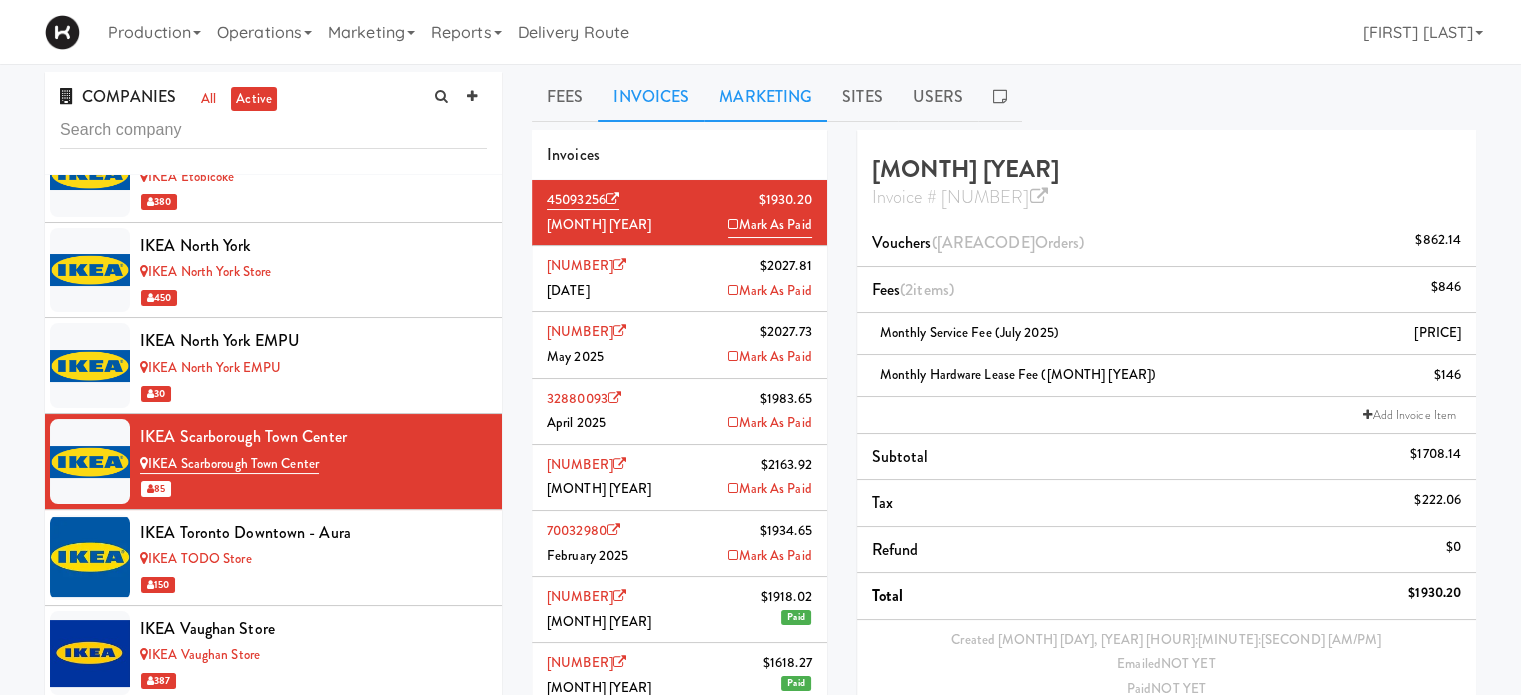 click on "Marketing" at bounding box center [765, 97] 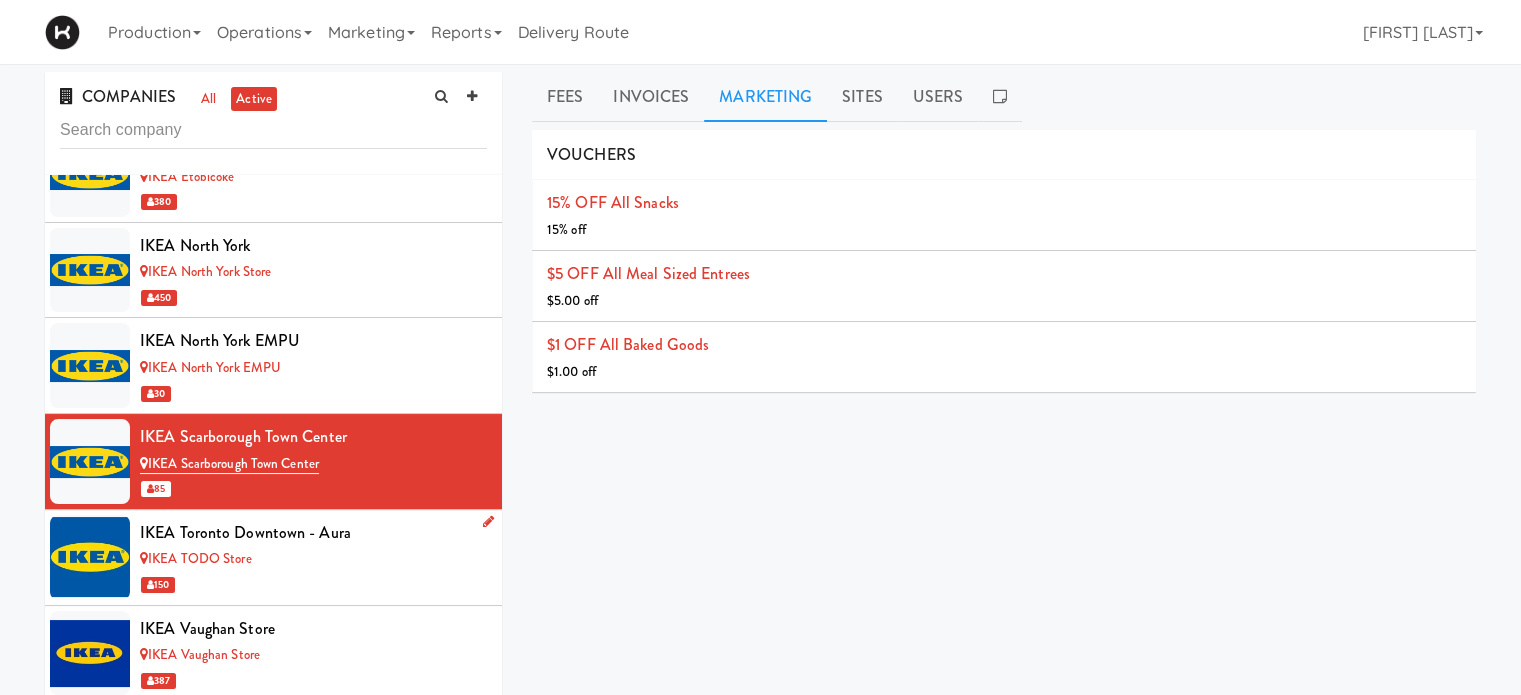 click on "IKEA Toronto Downtown - Aura" at bounding box center (313, 533) 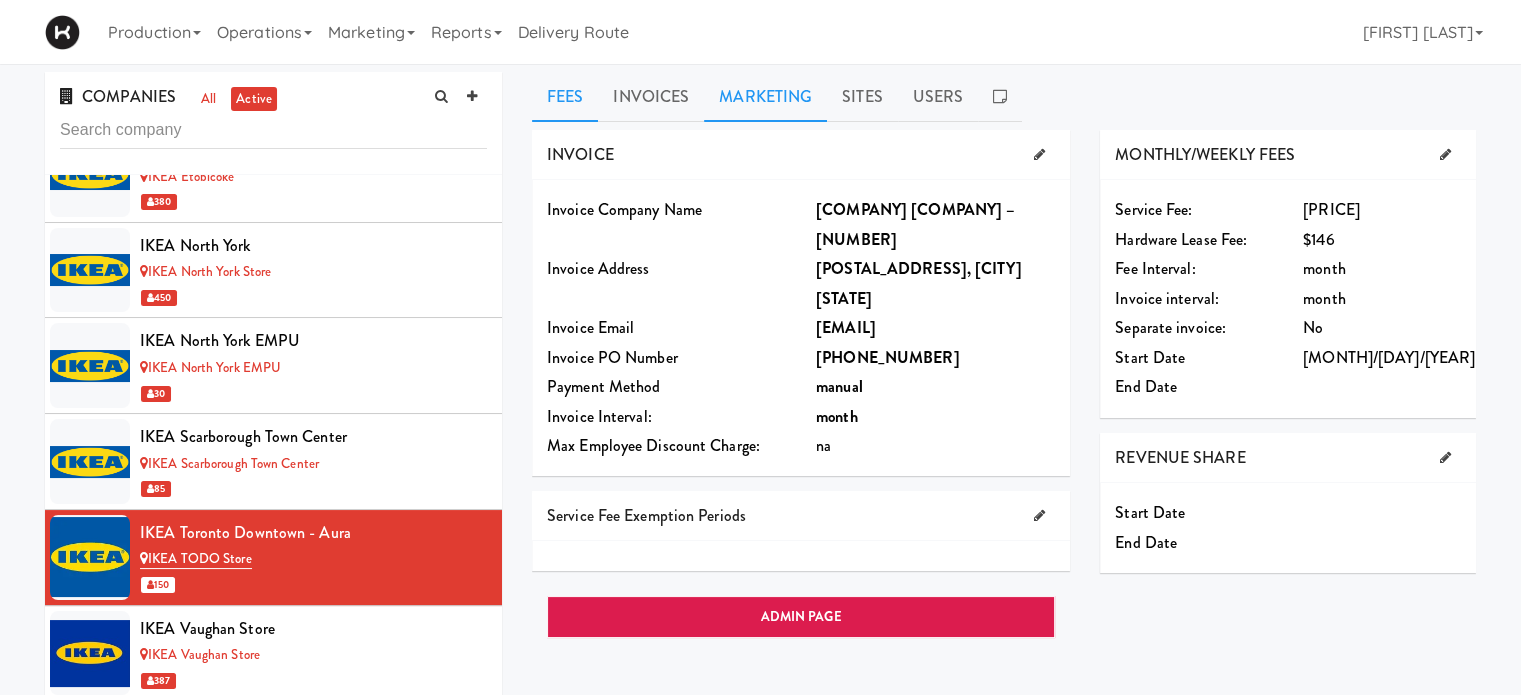 click on "Marketing" at bounding box center [765, 97] 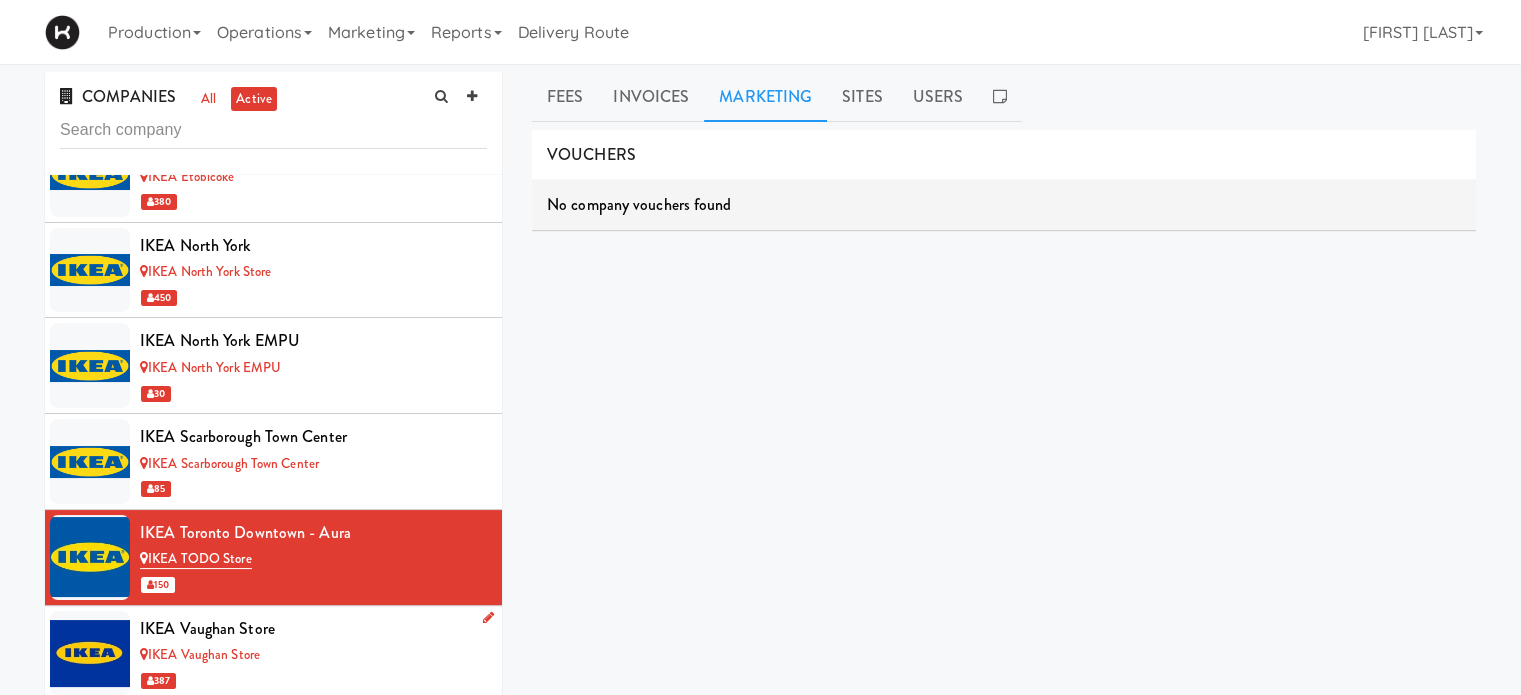 click on "IKEA Vaughan Store" at bounding box center (313, 655) 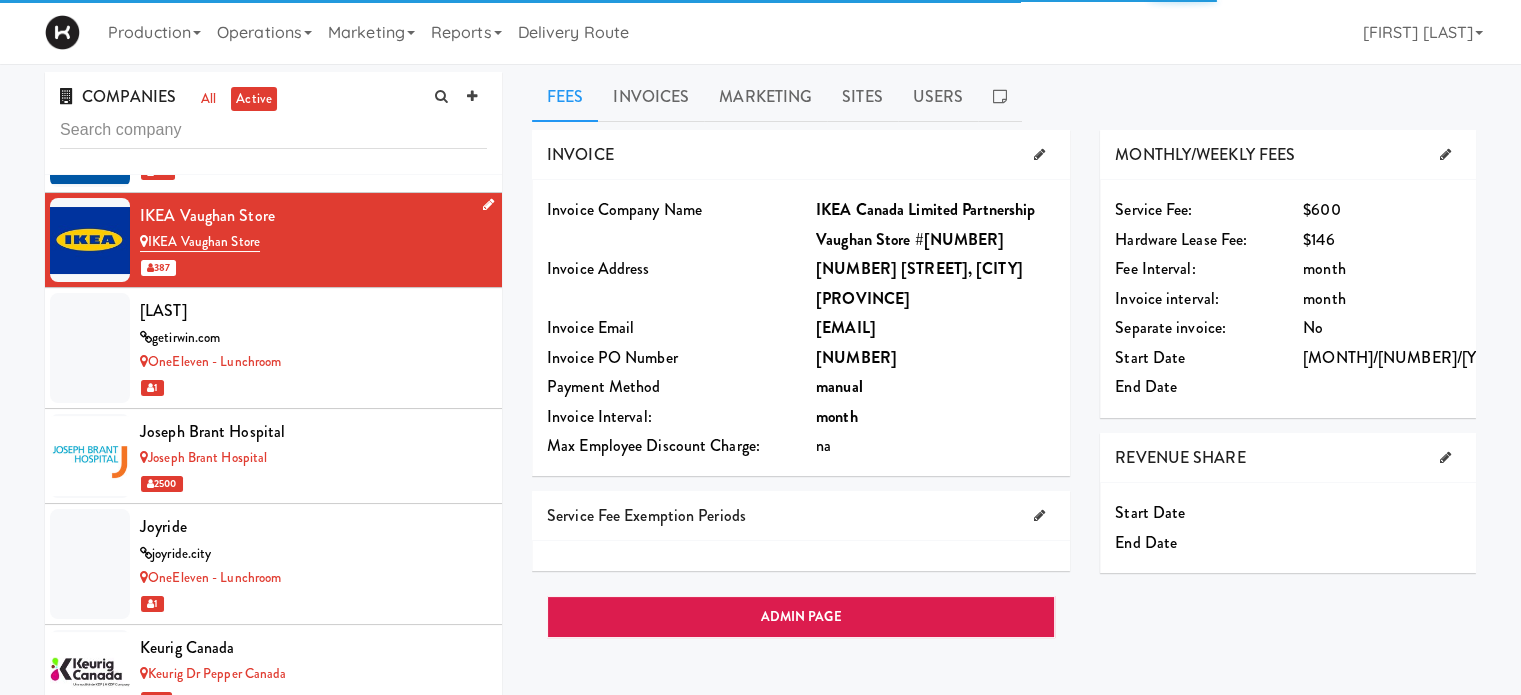 scroll, scrollTop: 7360, scrollLeft: 0, axis: vertical 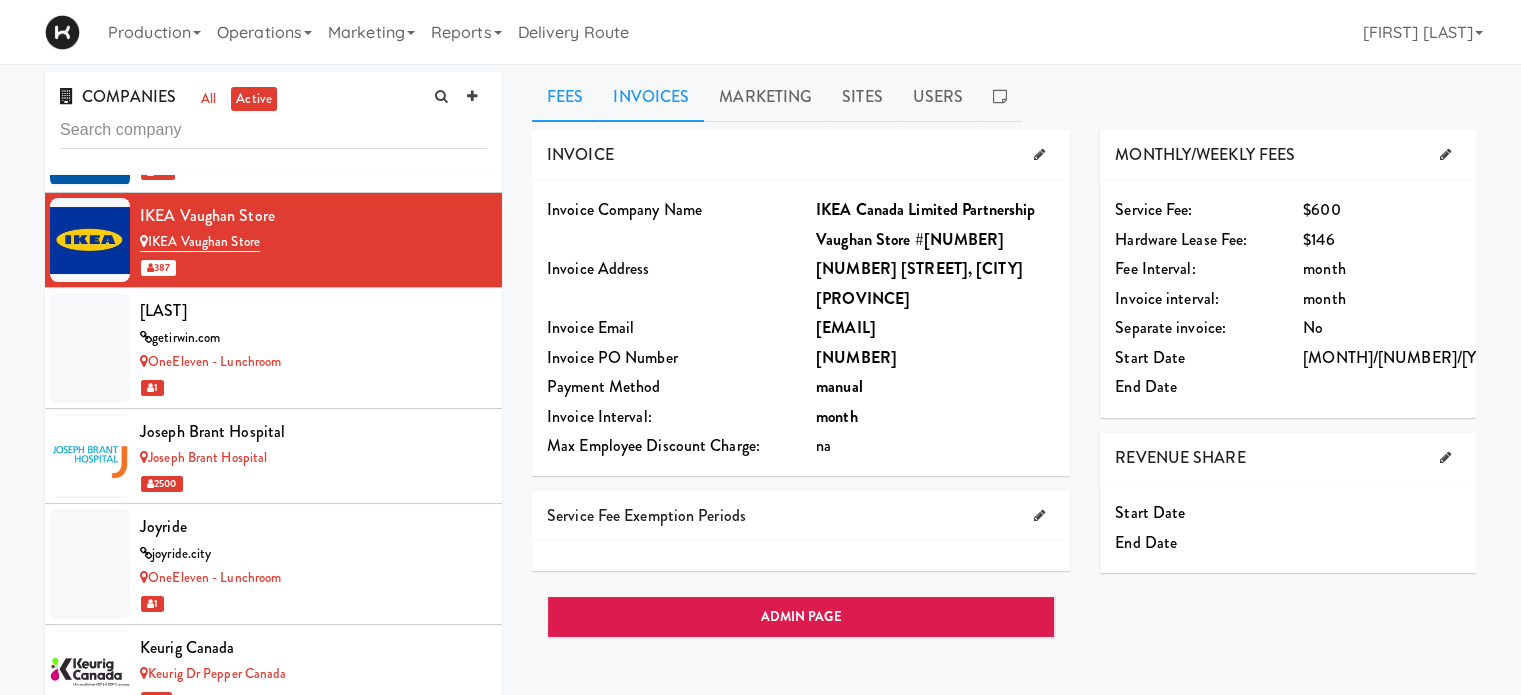 click on "Invoices" at bounding box center [651, 97] 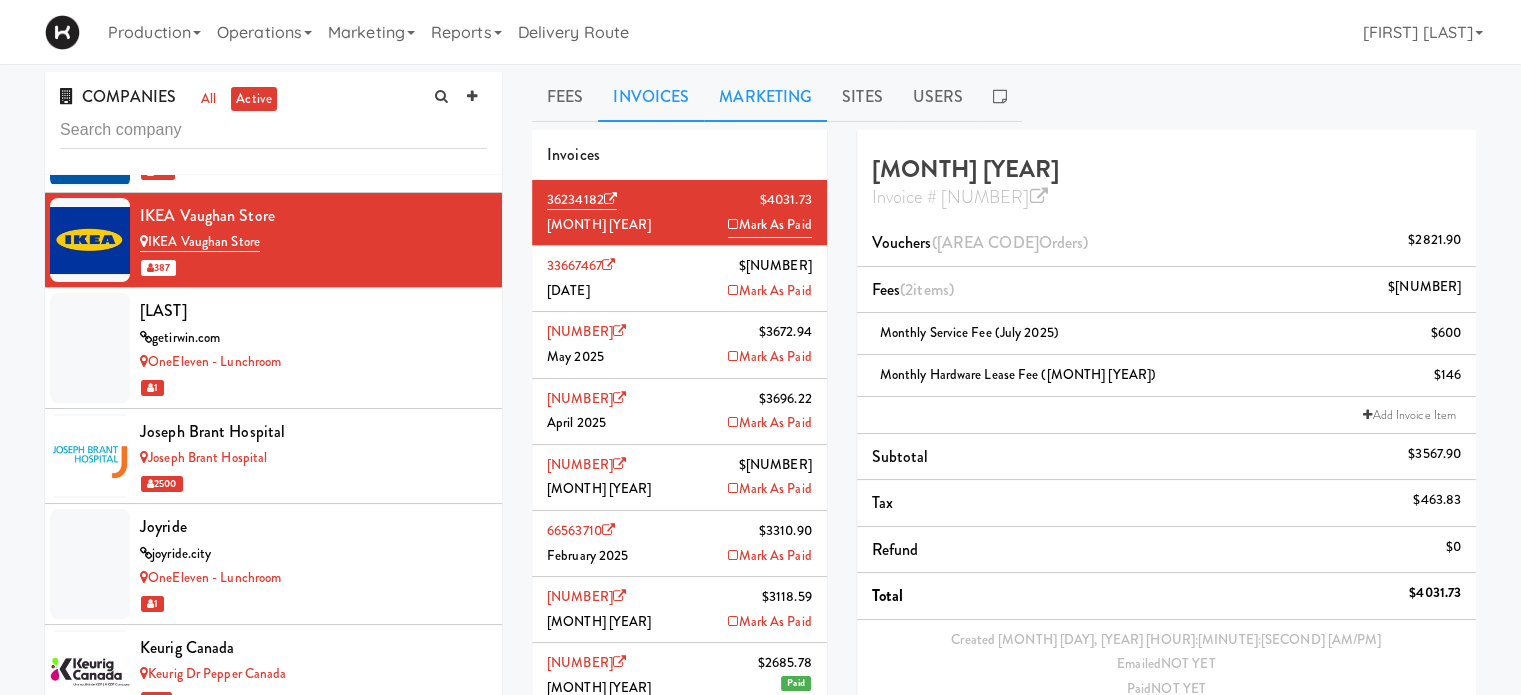 click on "Marketing" at bounding box center [765, 97] 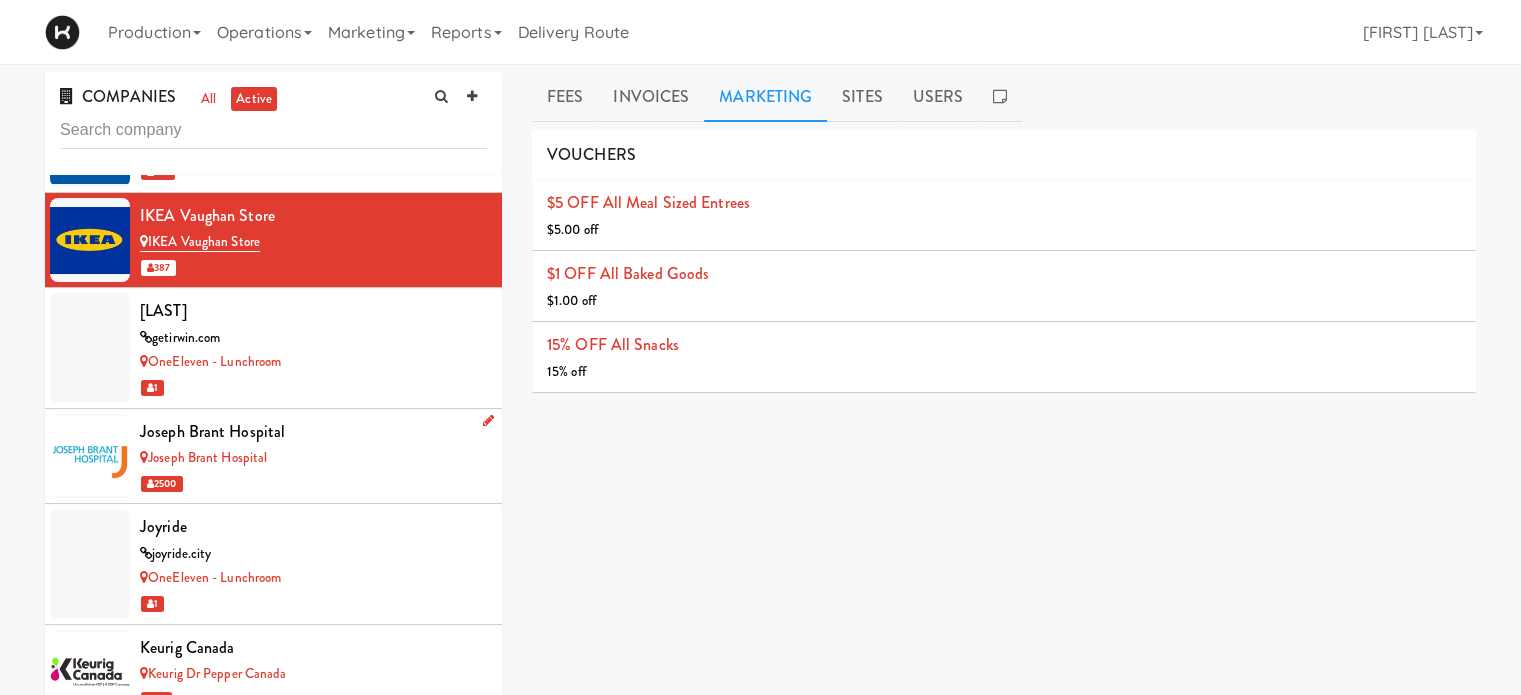 click on "Joseph Brant Hospital" at bounding box center [313, 432] 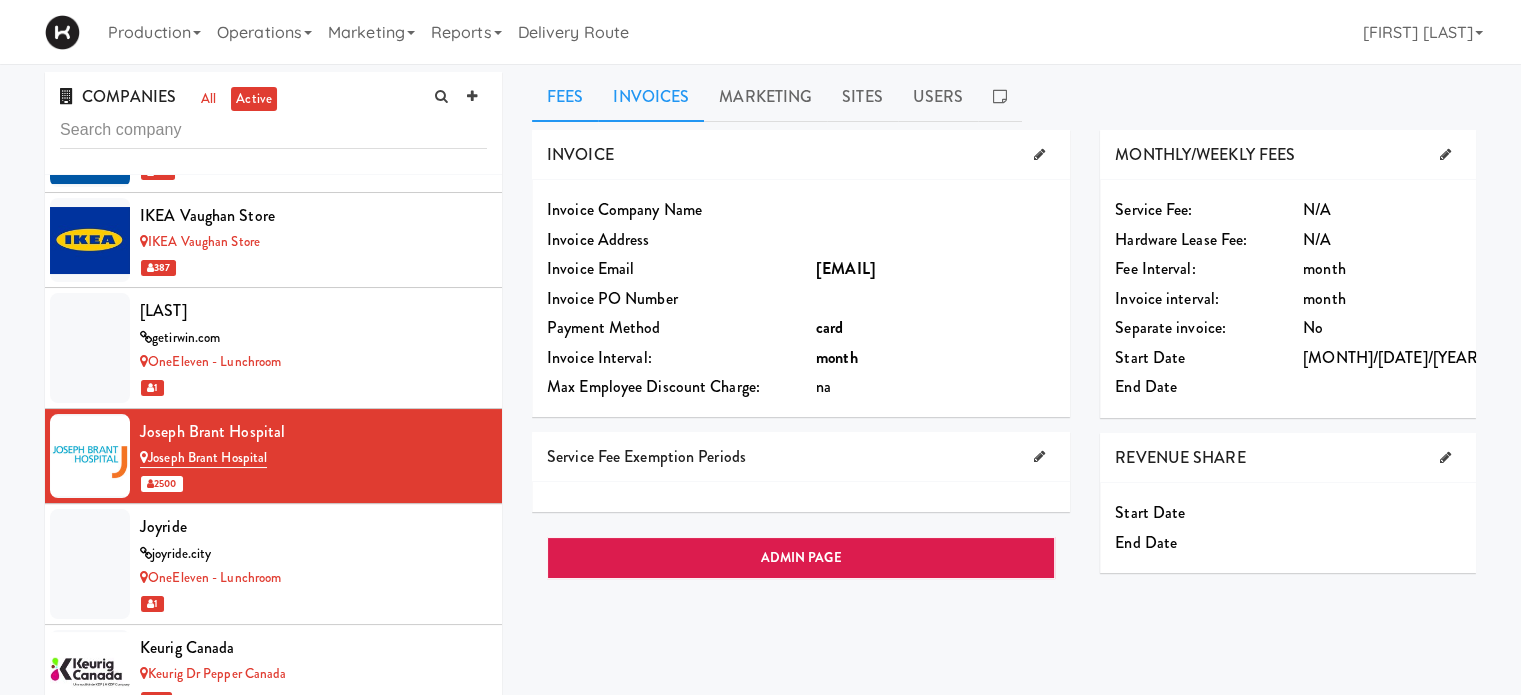 click on "Invoices" at bounding box center (651, 97) 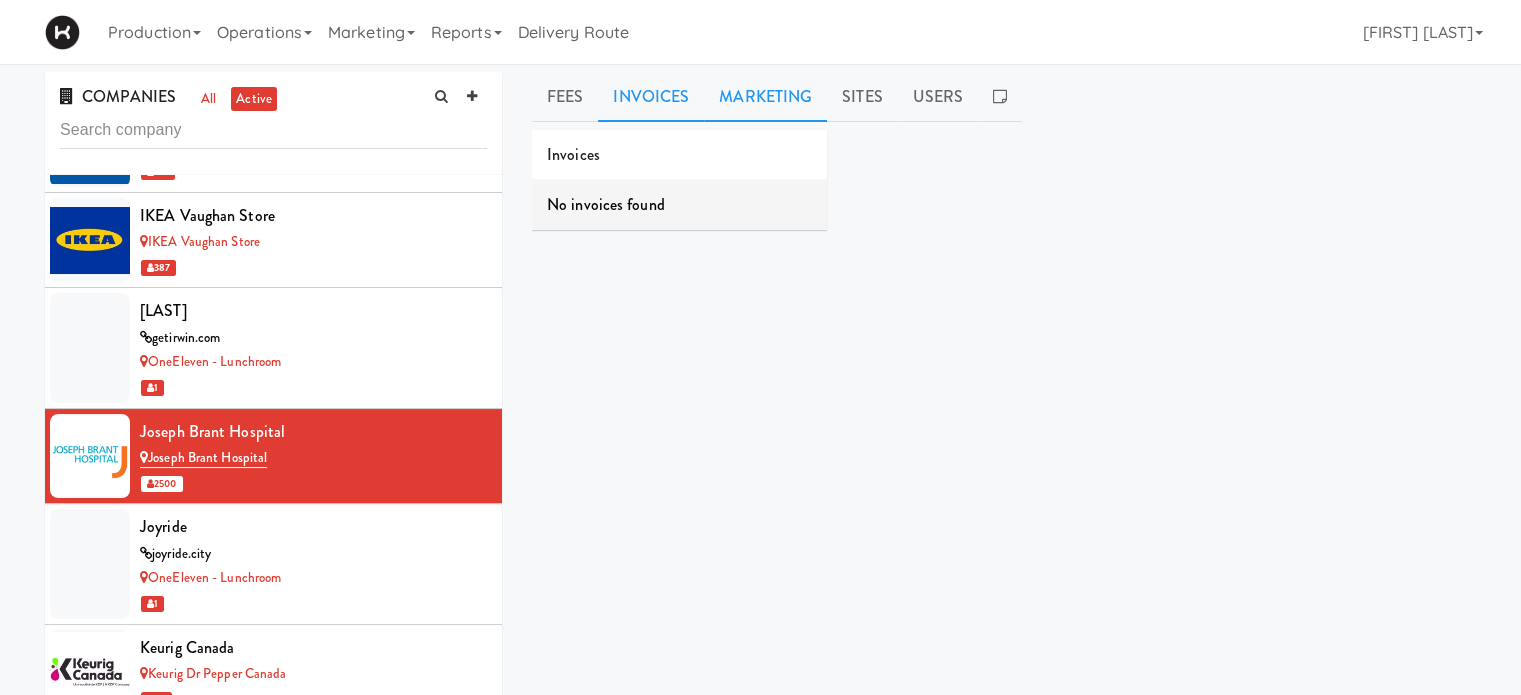 click on "Marketing" at bounding box center (765, 97) 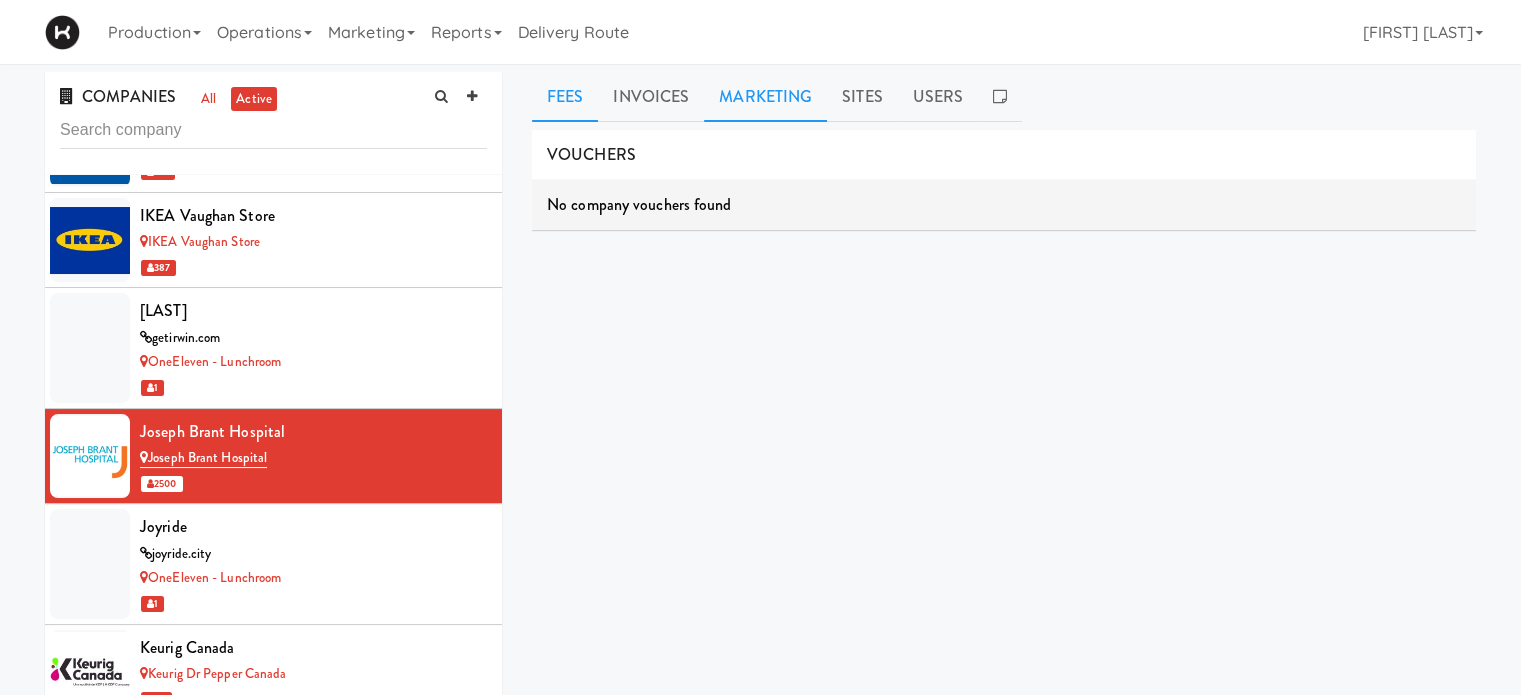 click on "Fees" at bounding box center [565, 97] 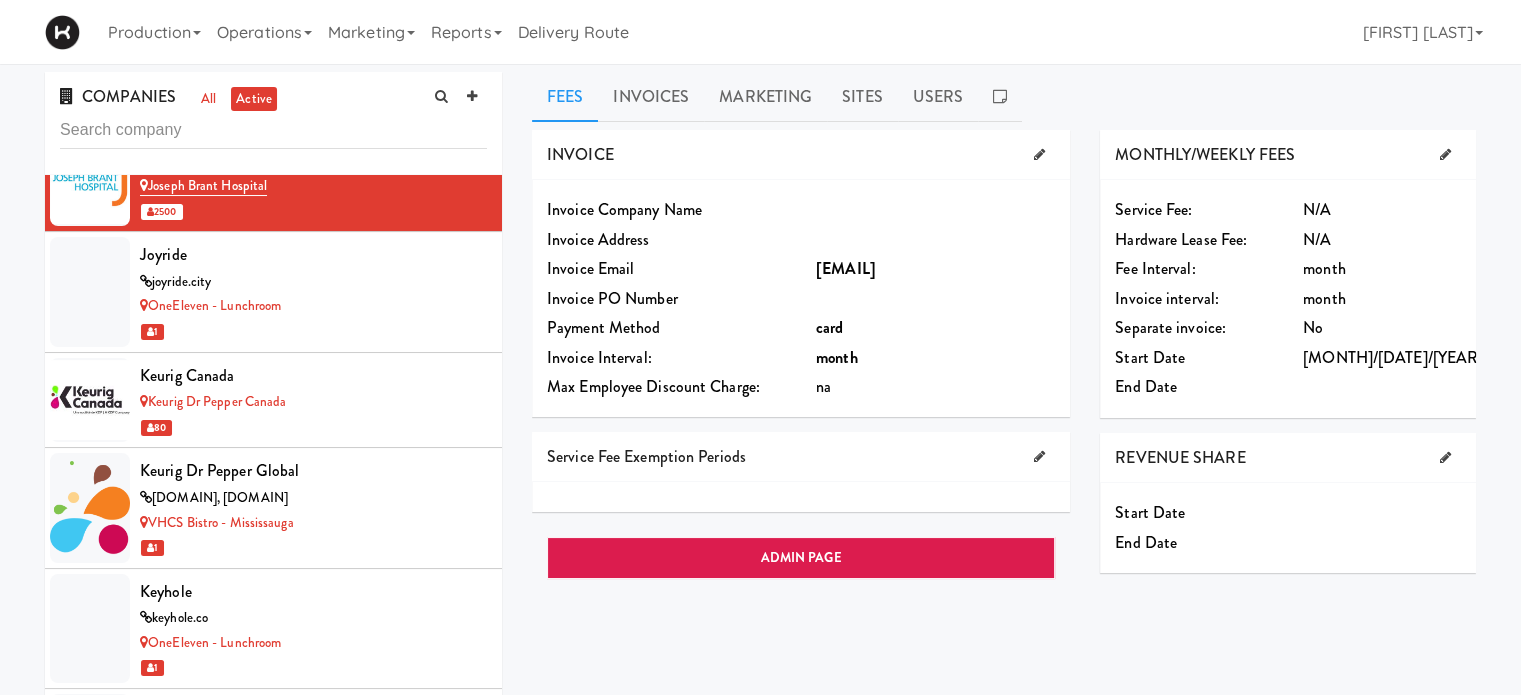 scroll, scrollTop: 7613, scrollLeft: 0, axis: vertical 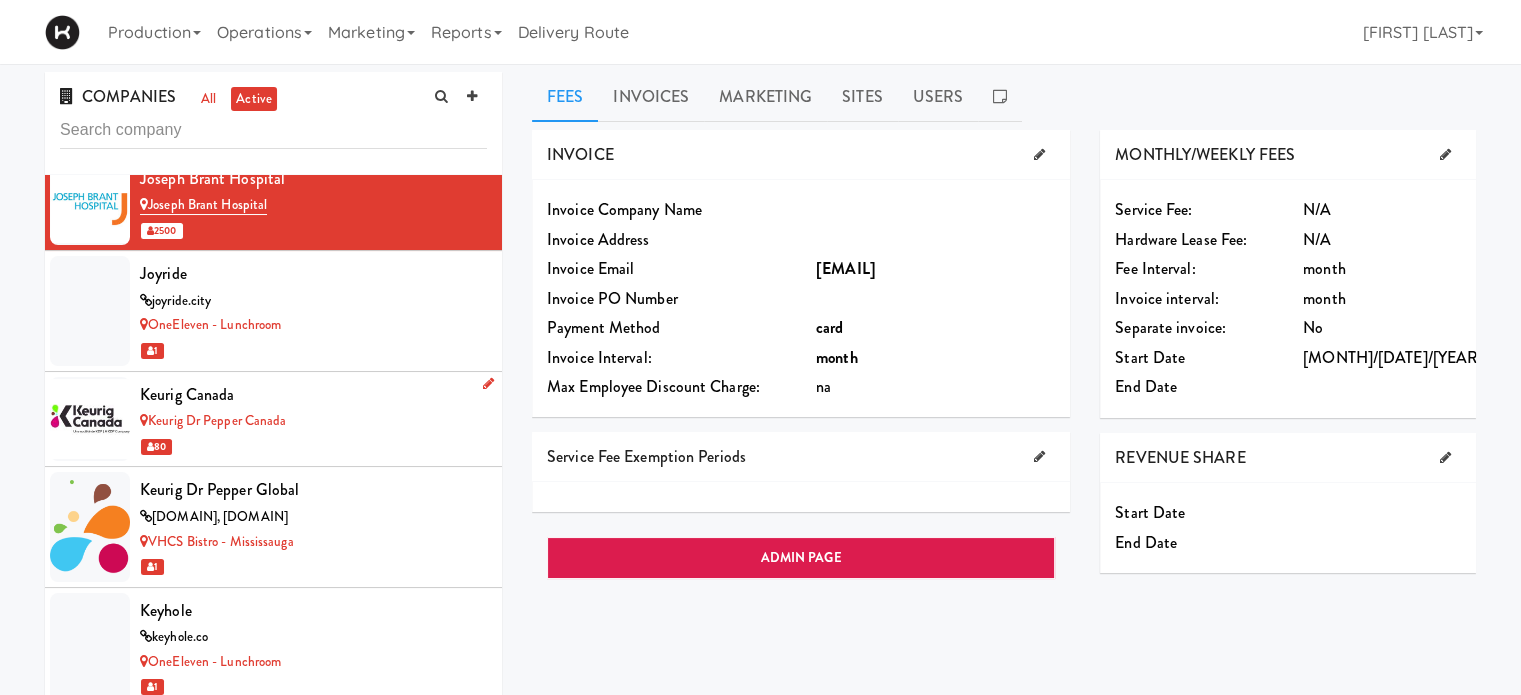 click on "80" at bounding box center [313, 446] 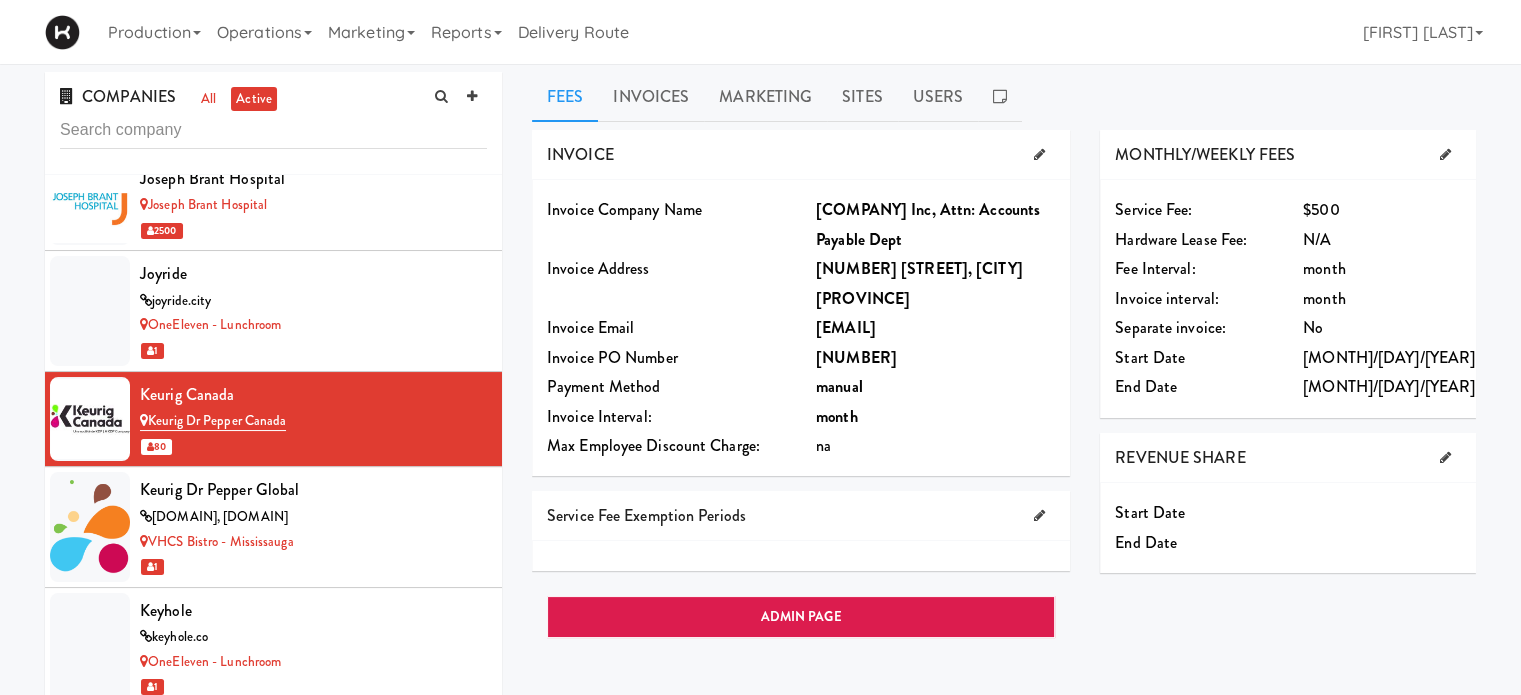 scroll, scrollTop: 7637, scrollLeft: 0, axis: vertical 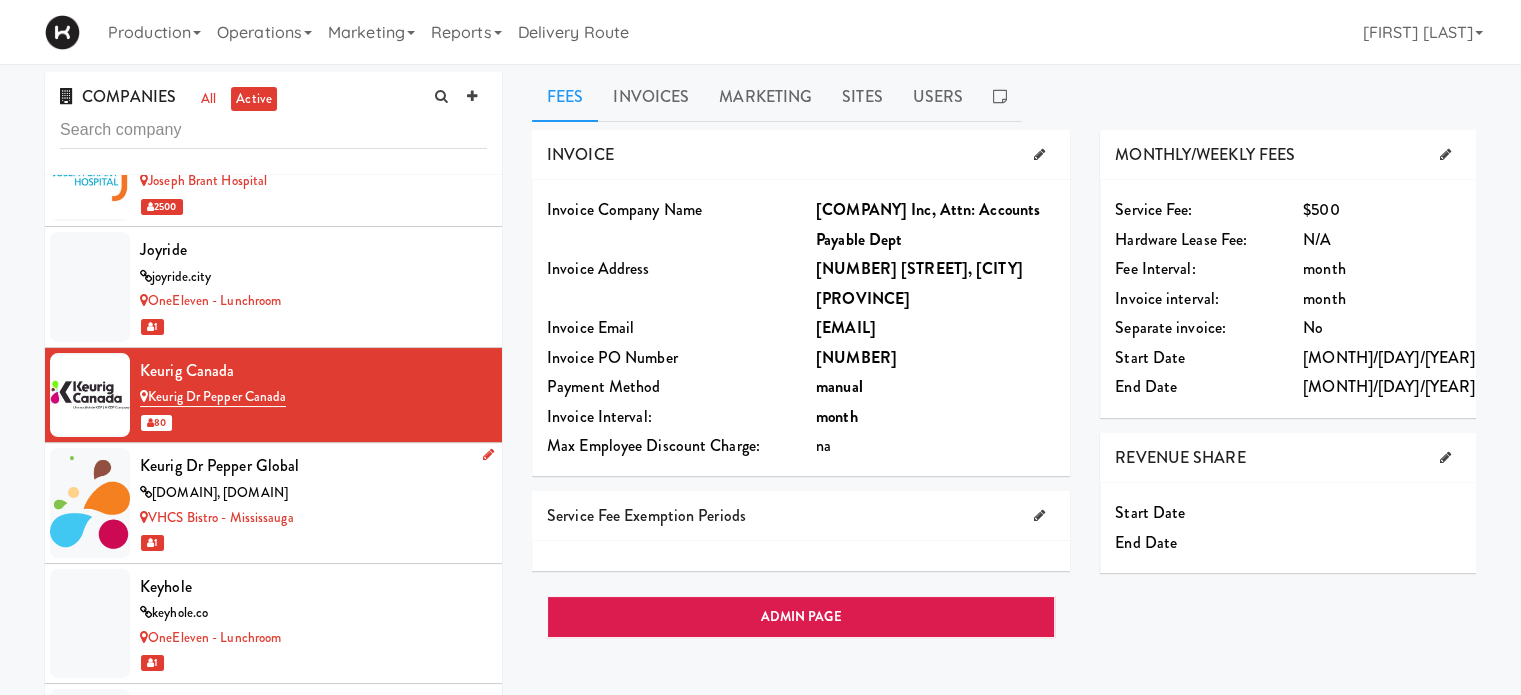 click on "VHCS Bistro - Mississauga" at bounding box center (313, 518) 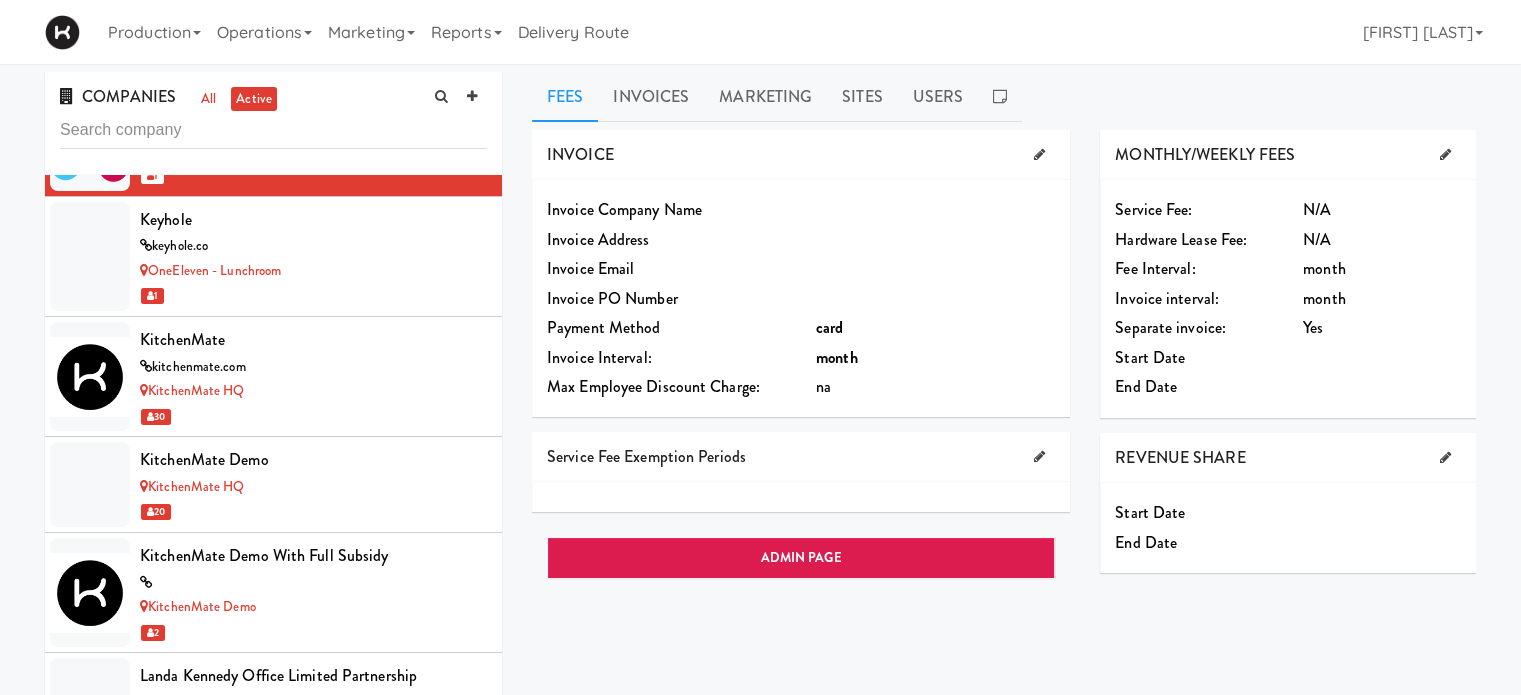 scroll, scrollTop: 8024, scrollLeft: 0, axis: vertical 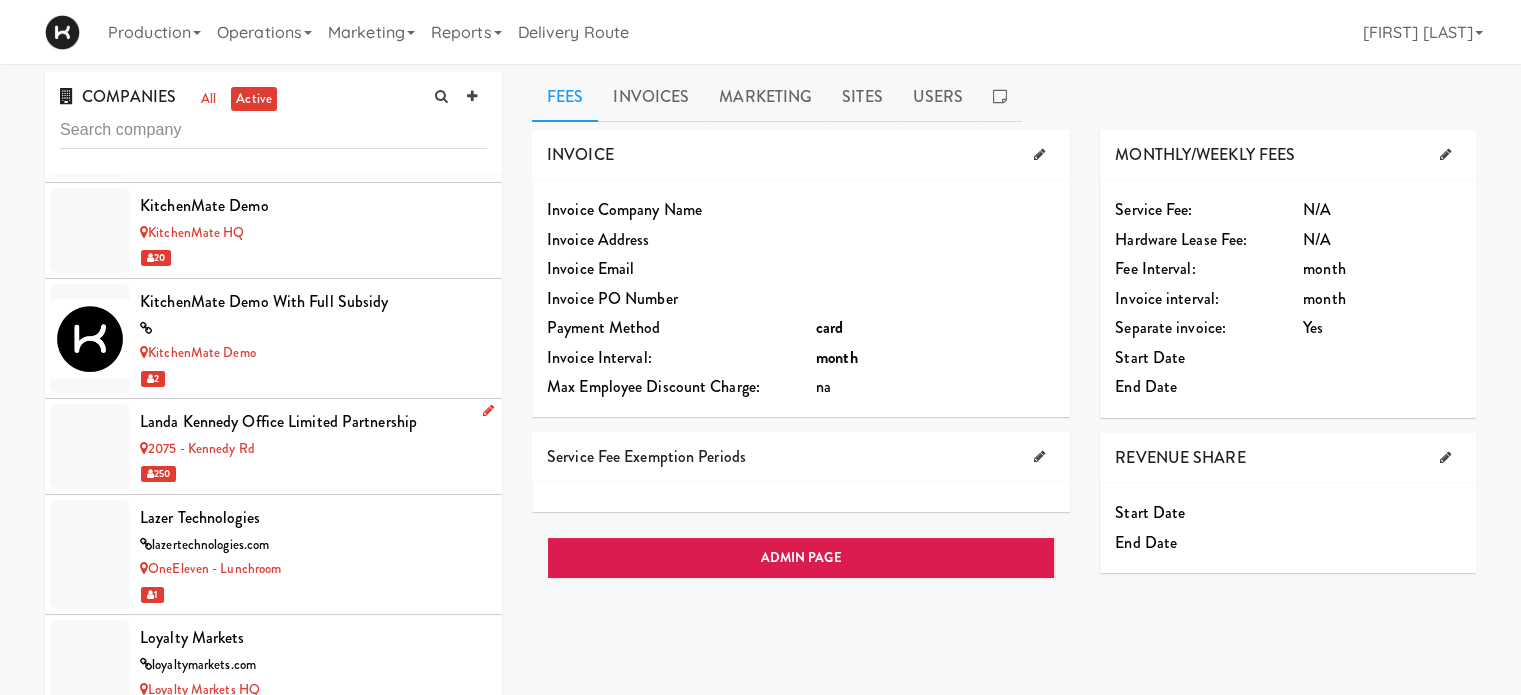 click on "250" at bounding box center [313, 473] 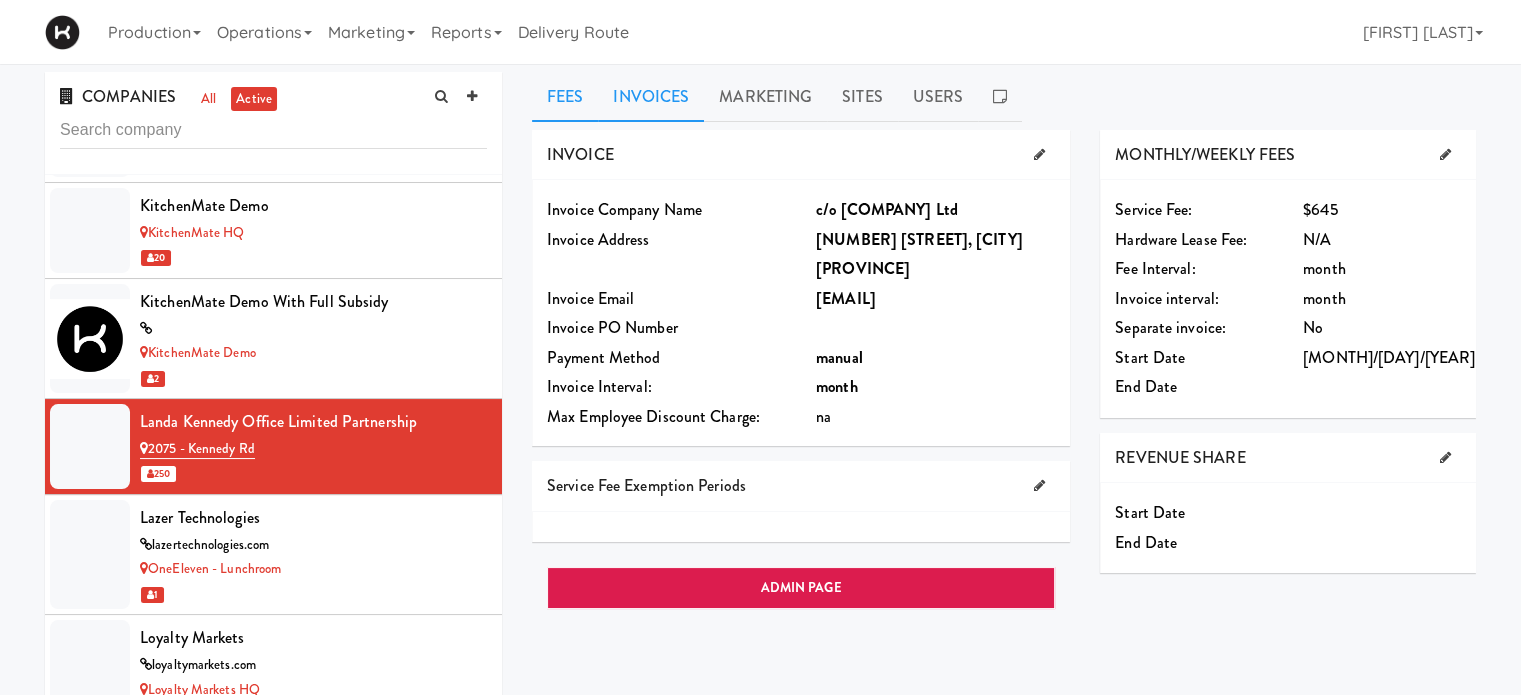 click on "Invoices" at bounding box center [651, 97] 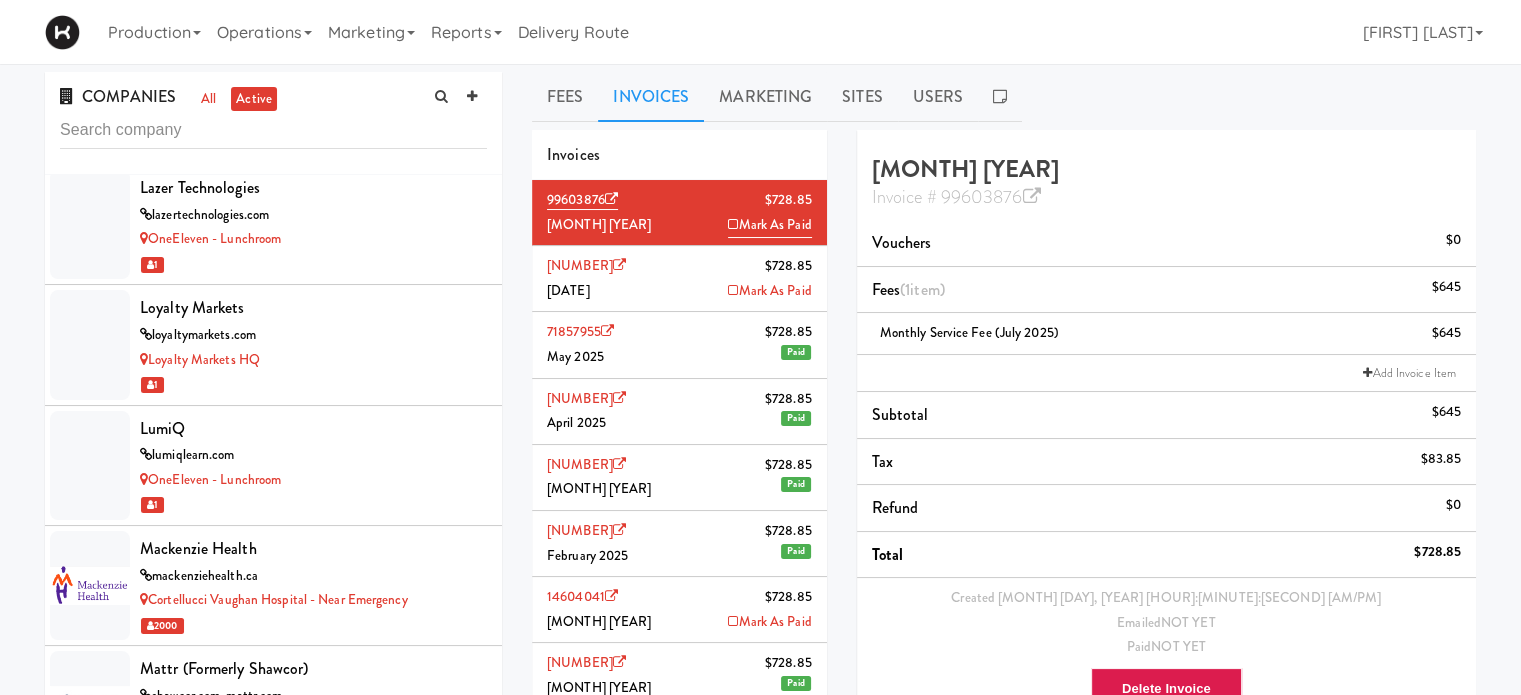 scroll, scrollTop: 8645, scrollLeft: 0, axis: vertical 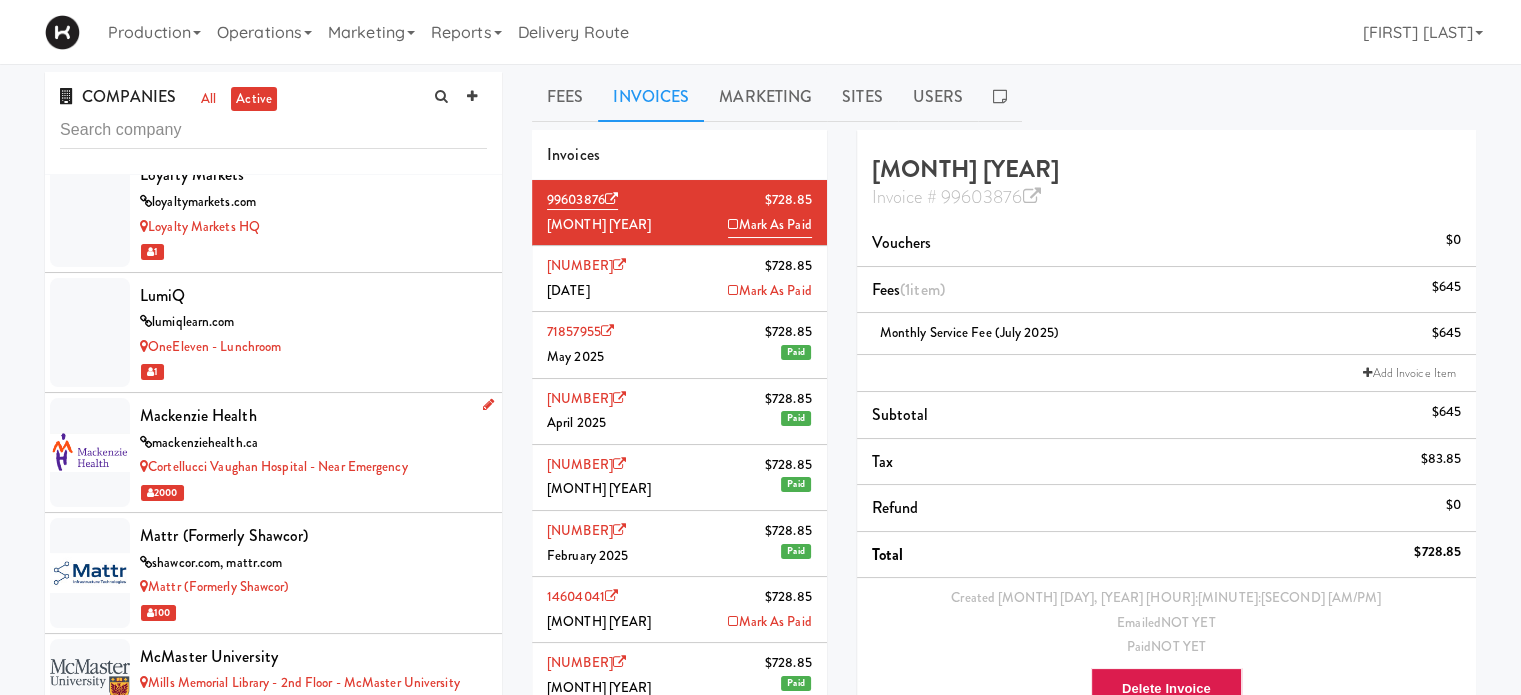 click on "Cortellucci Vaughan Hospital - near Emergency" at bounding box center [313, 467] 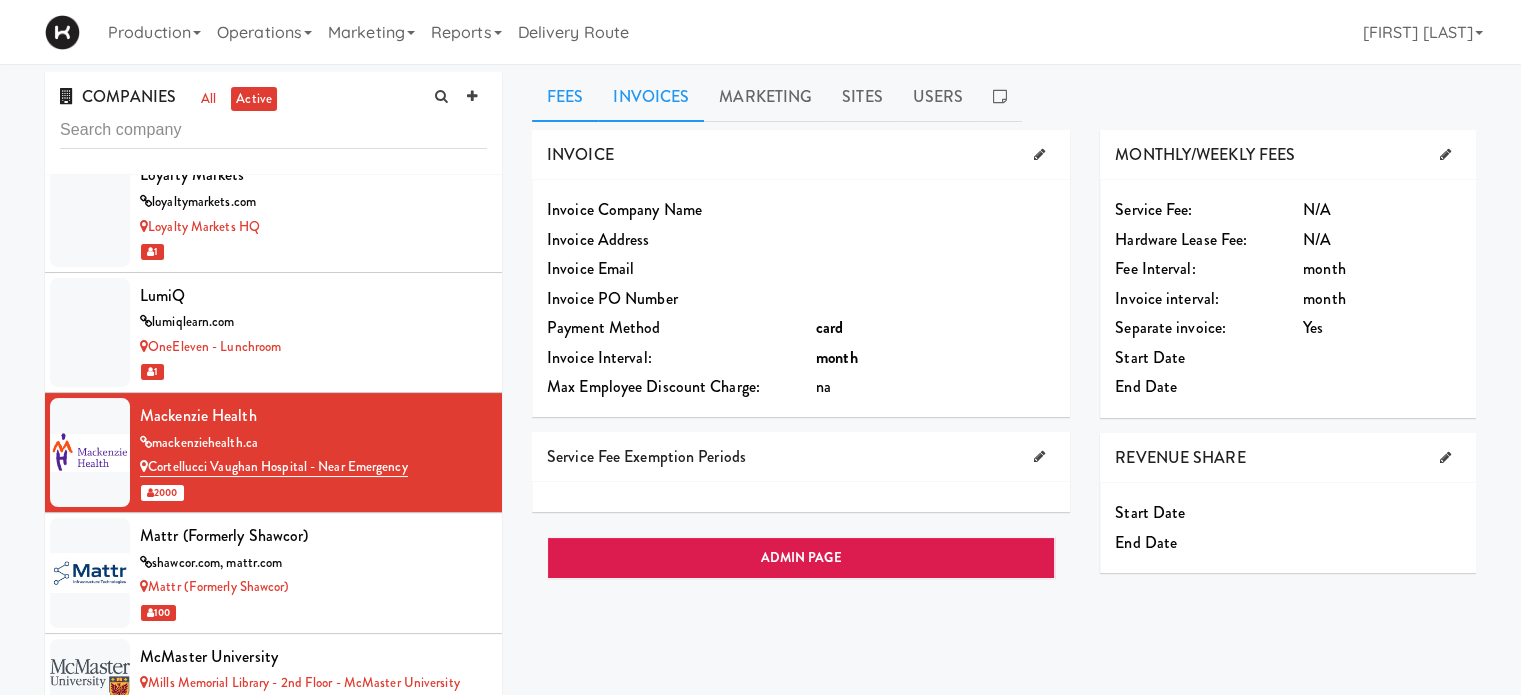click on "Invoices" at bounding box center [651, 97] 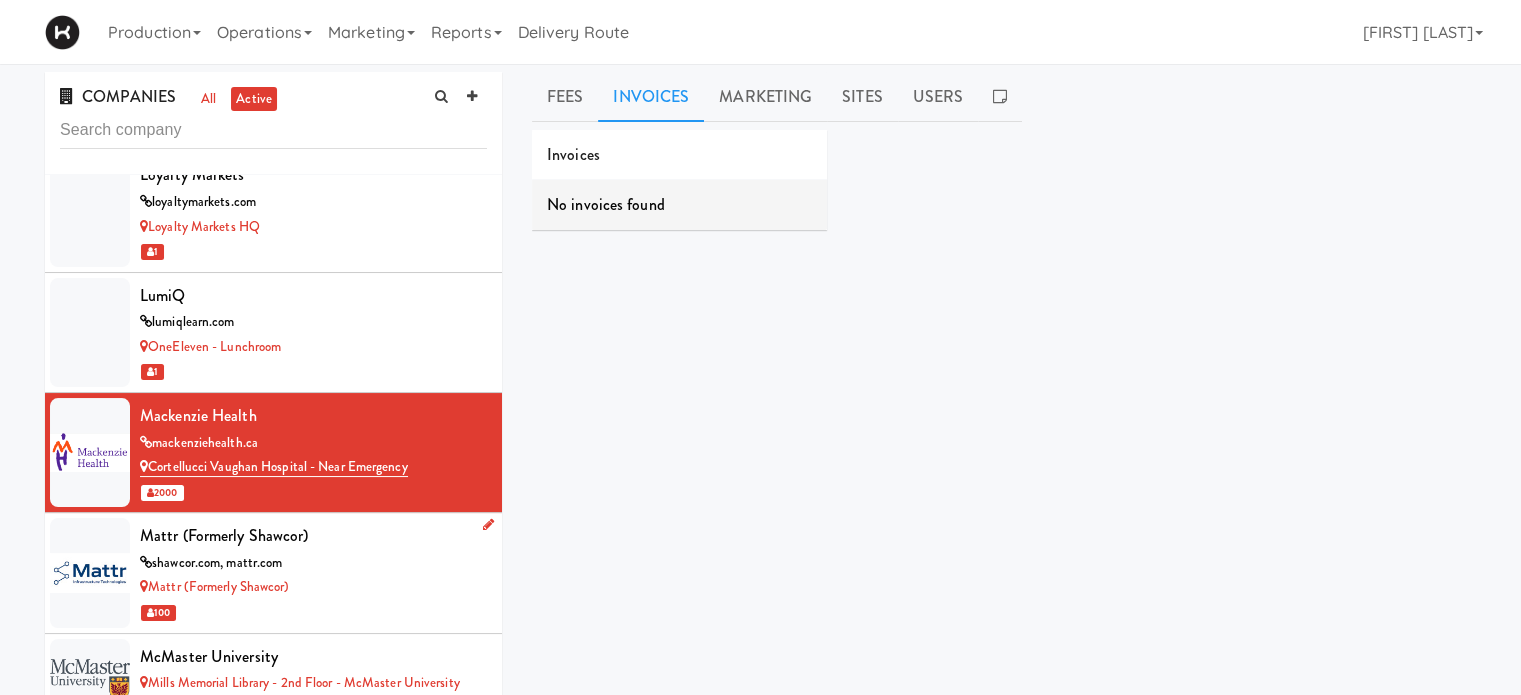 click on "shawcor.com, mattr.com" at bounding box center [313, 563] 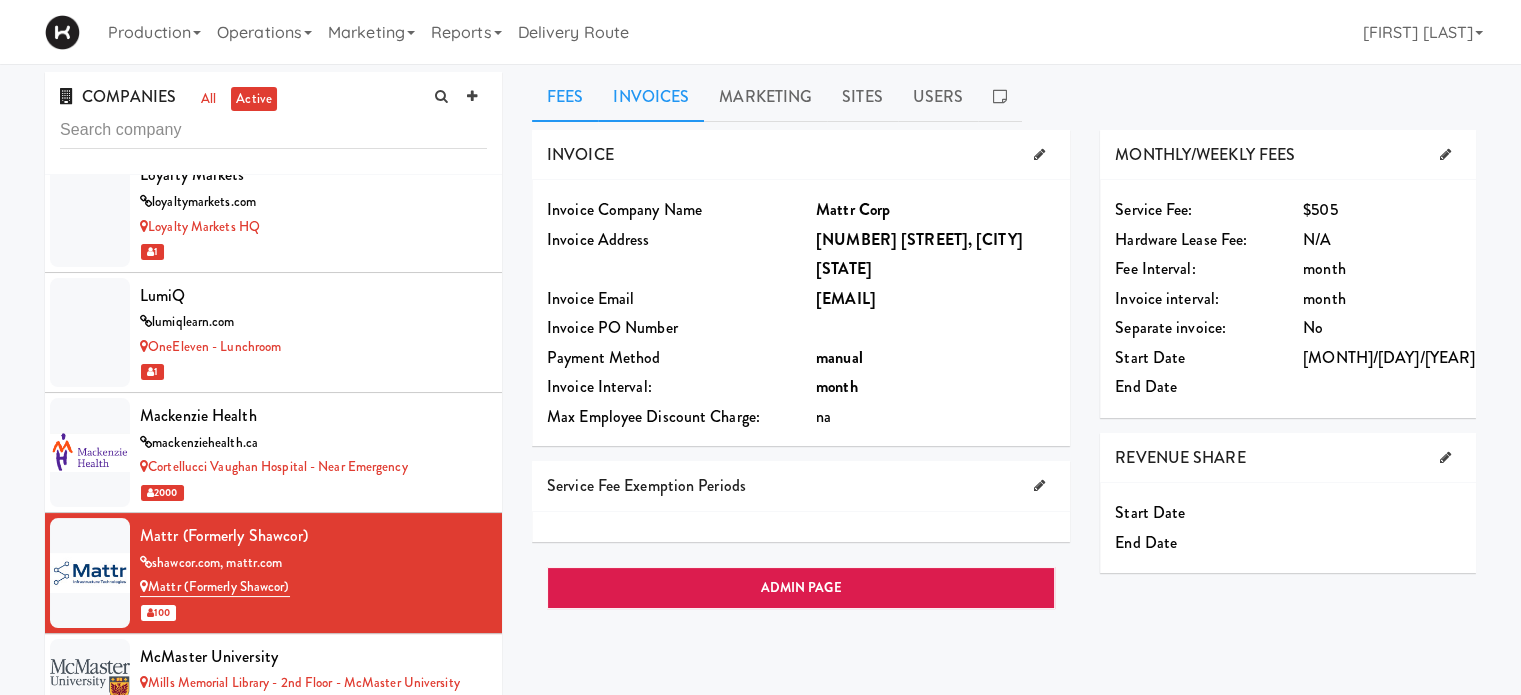 click on "Invoices" at bounding box center [651, 97] 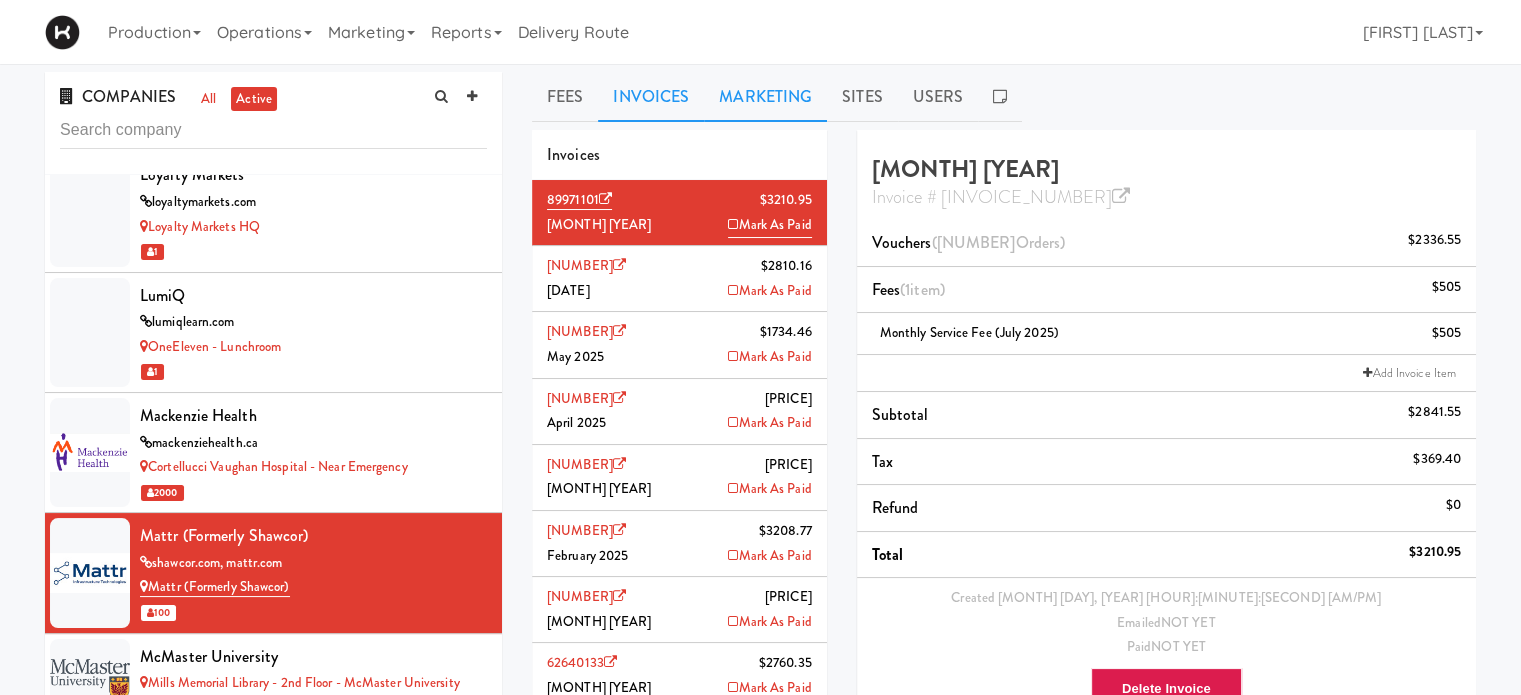 click on "Marketing" at bounding box center (765, 97) 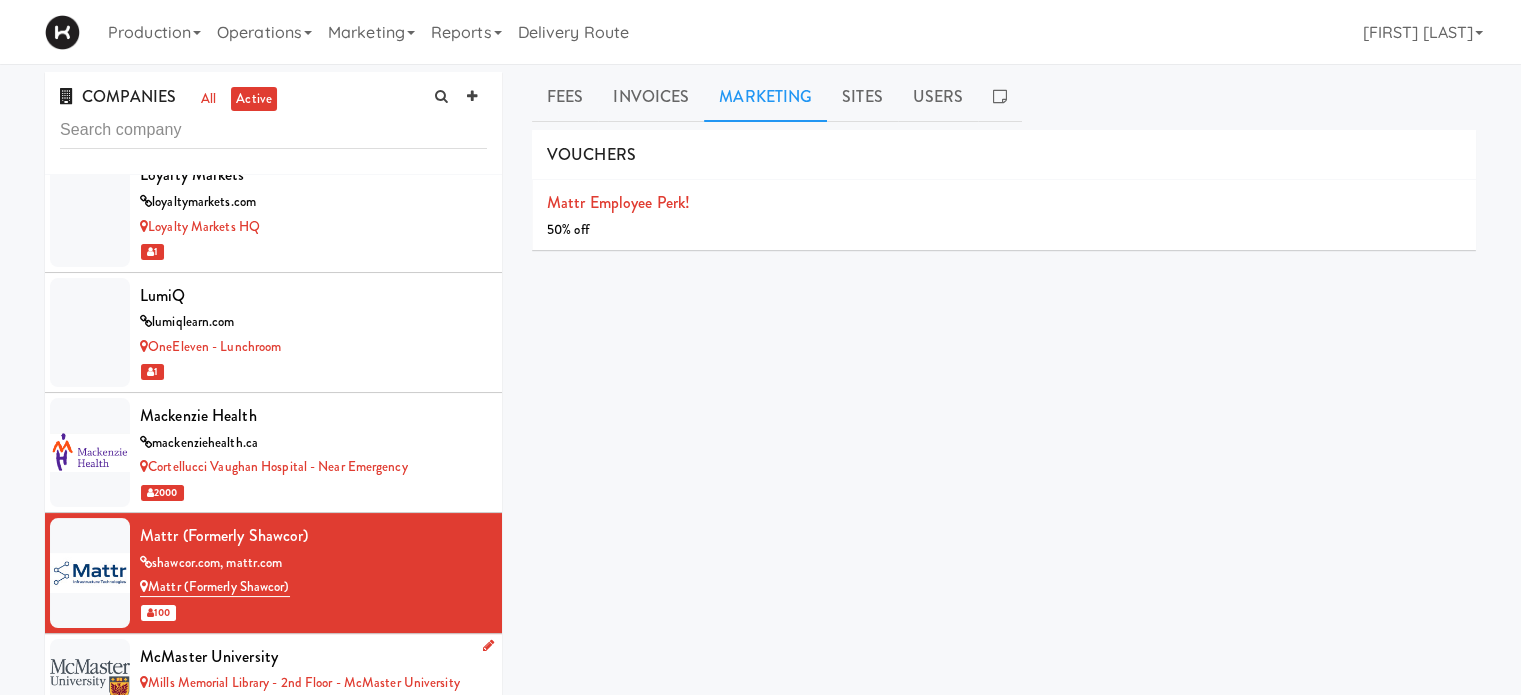 click on "Mills Memorial Library - 2nd Floor - McMaster University" at bounding box center (313, 683) 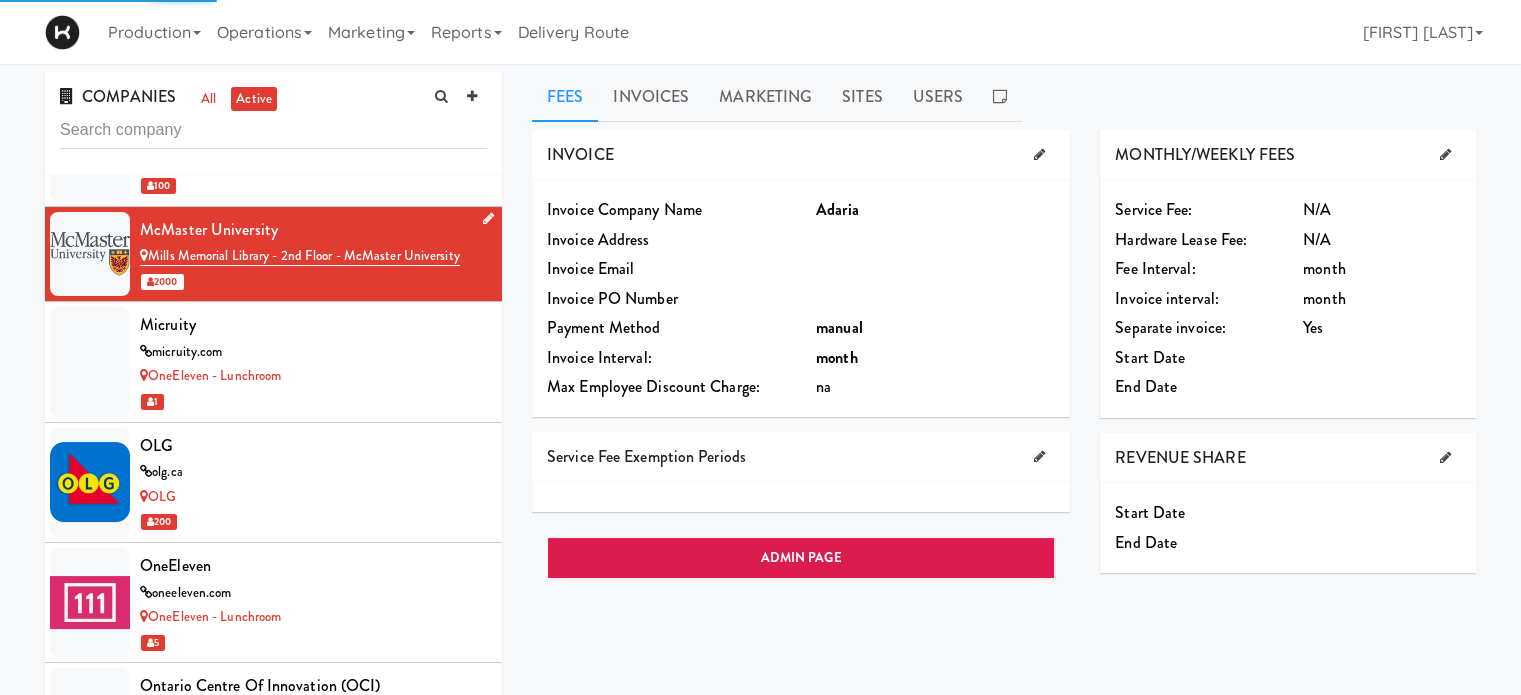 scroll, scrollTop: 9160, scrollLeft: 0, axis: vertical 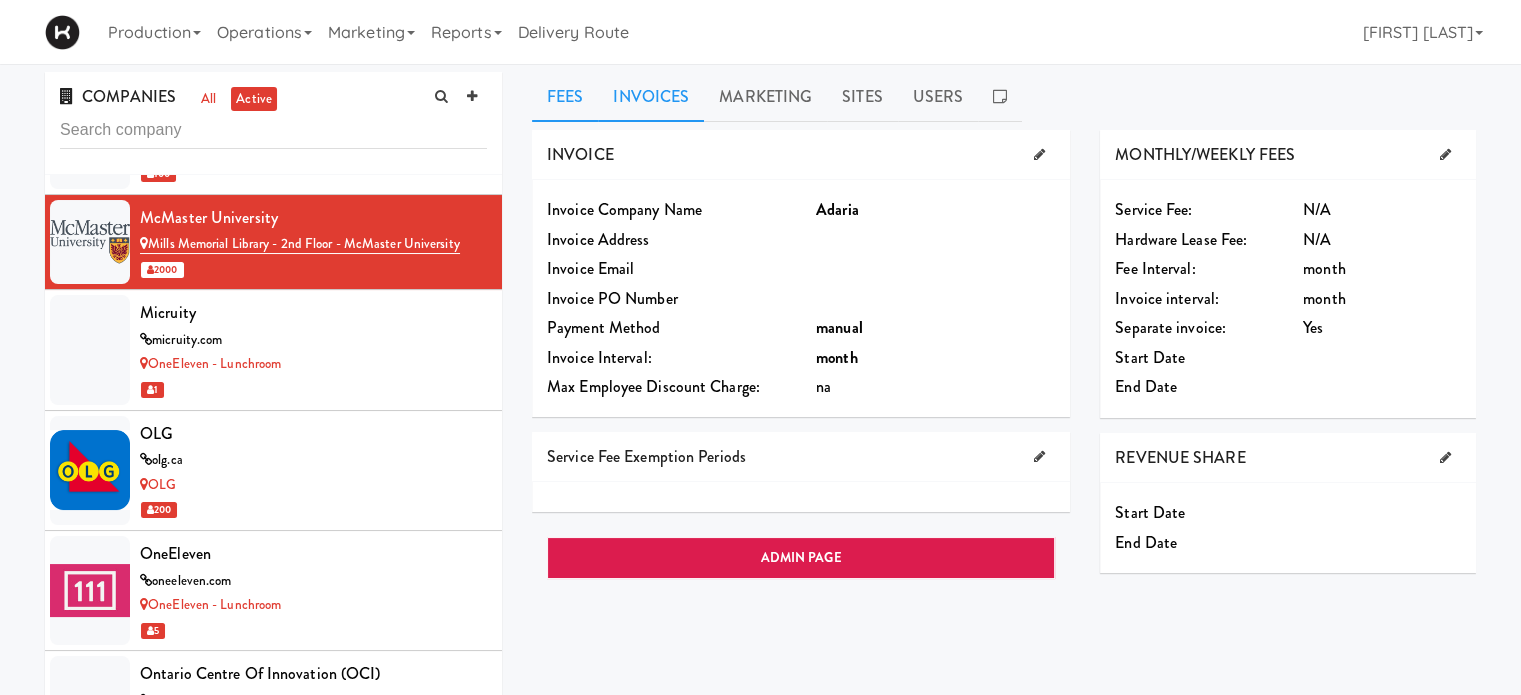 click on "Invoices" at bounding box center [651, 97] 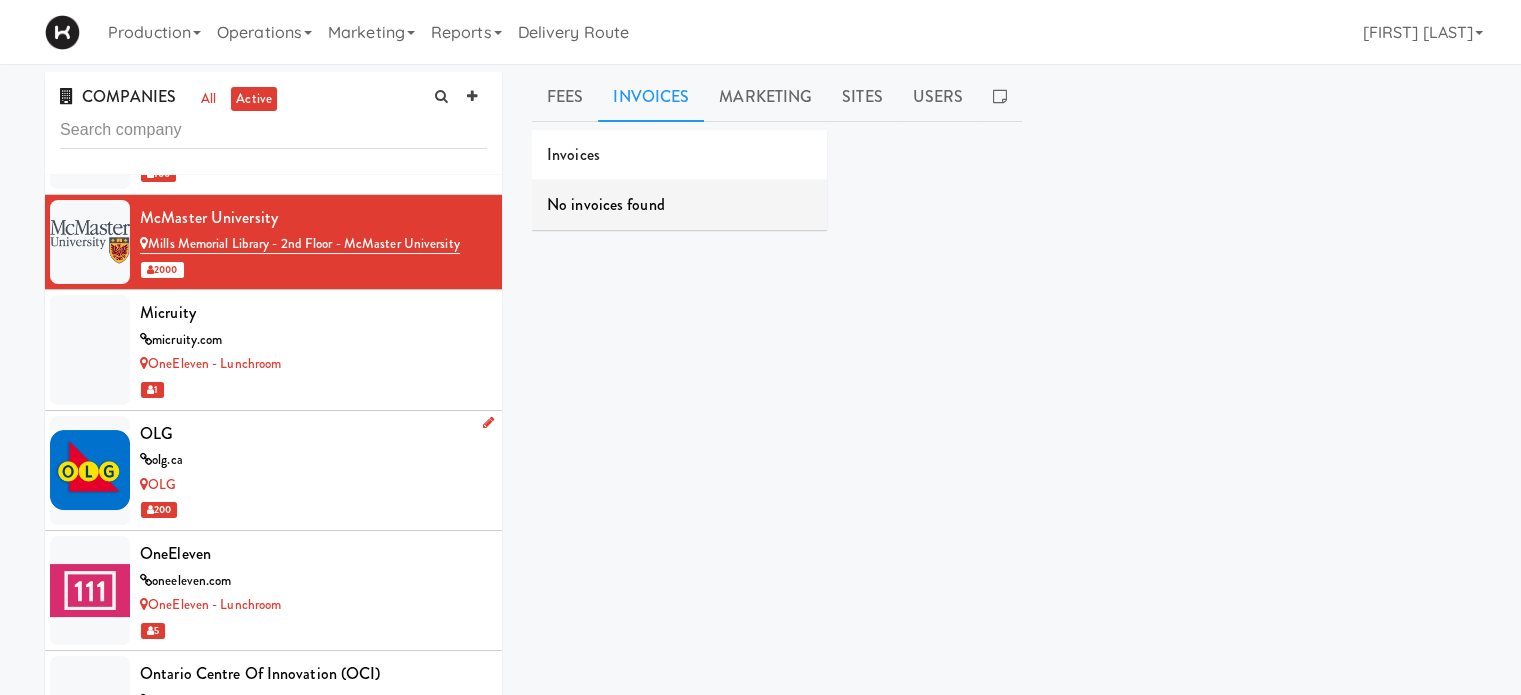 click on "OLG olg.ca OLG [NUMBER]" at bounding box center [273, 471] 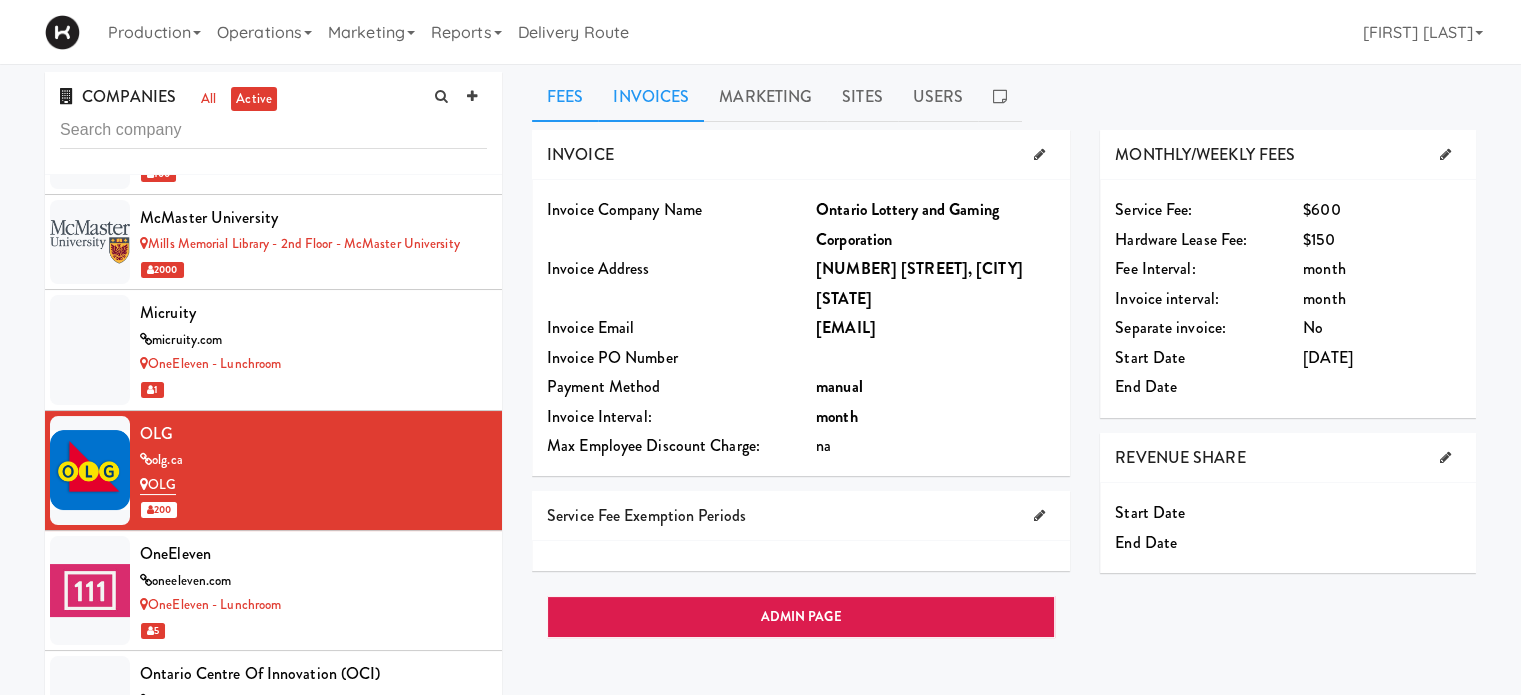 click on "Invoices" at bounding box center [651, 97] 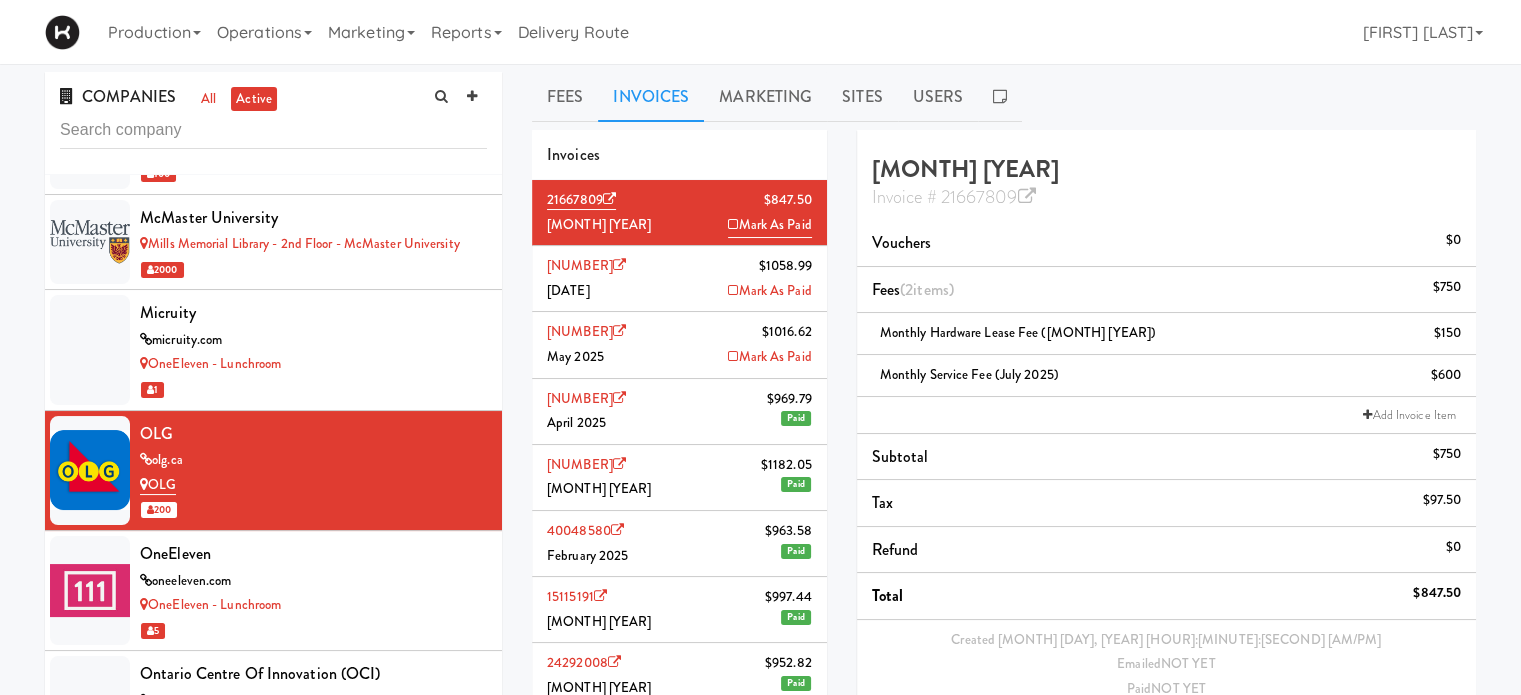 click on "[NUMBER] $[PRICE] [MONTH] [YEAR] Mark As Paid" at bounding box center [679, 279] 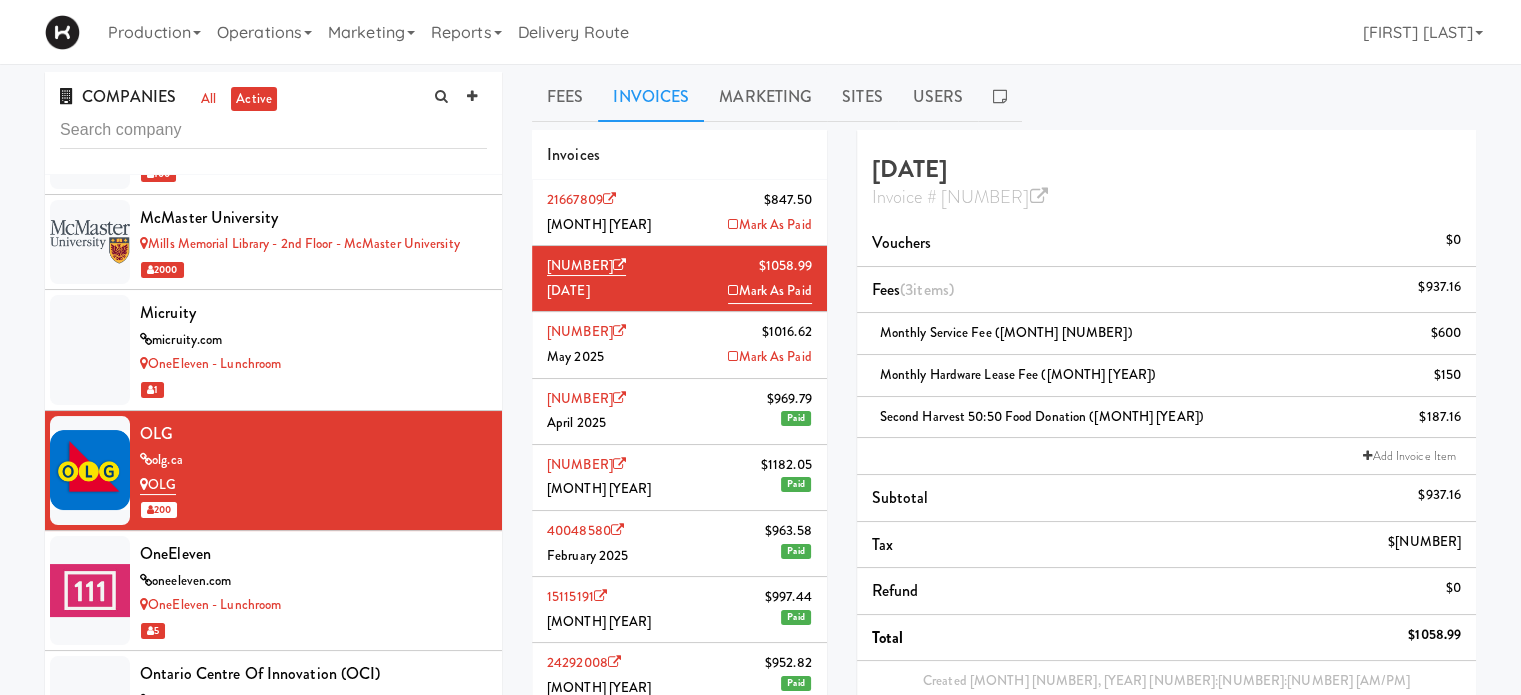 click on "[NUMBER] [PRICE] [MONTH] [YEAR] Mark As Paid" at bounding box center (679, 213) 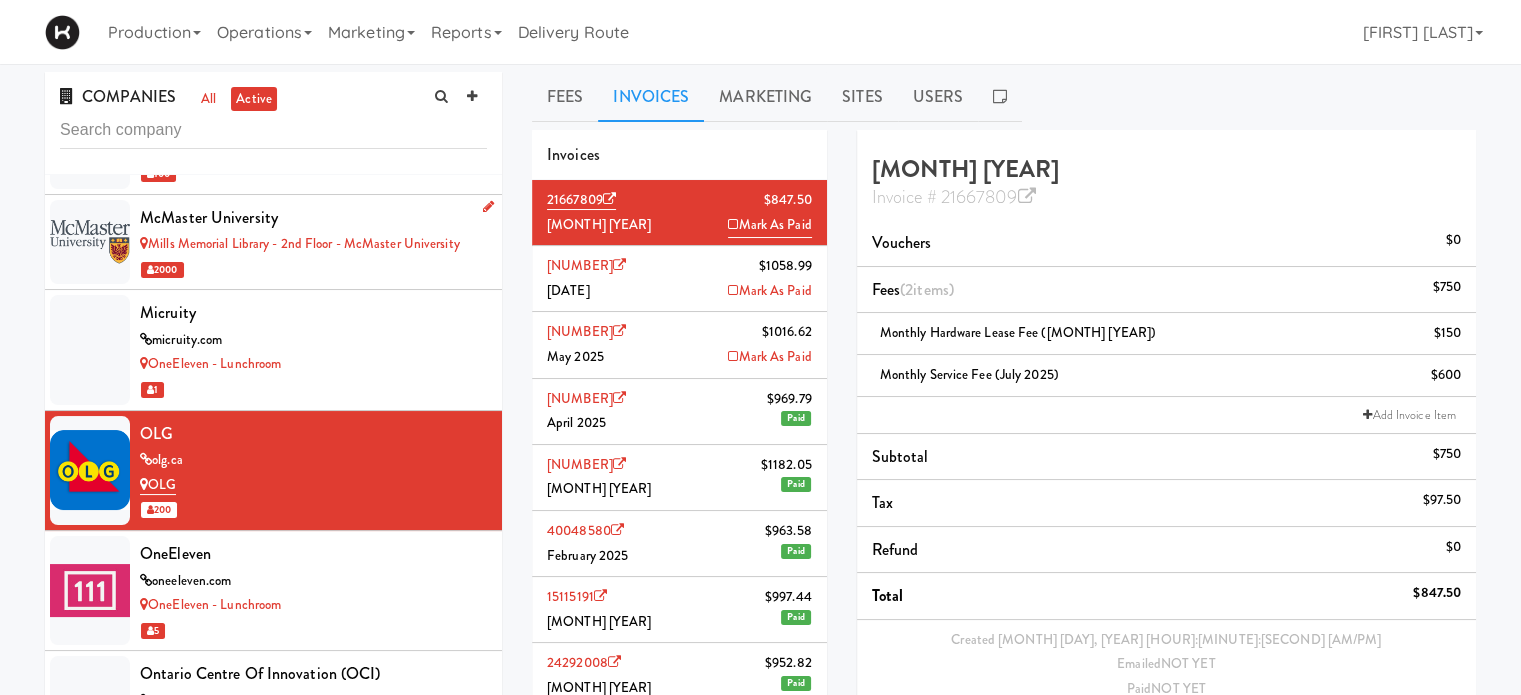 click on "2000" at bounding box center (313, 269) 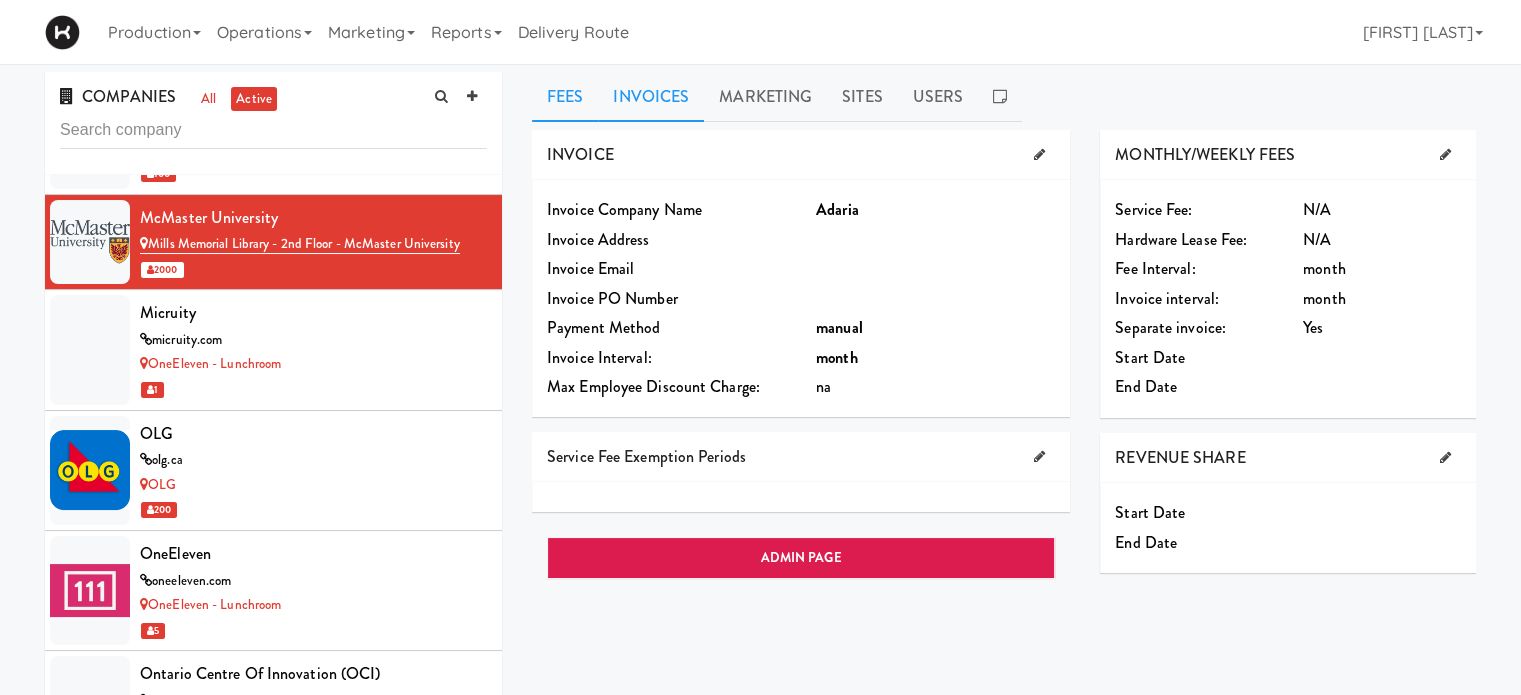 click on "Invoices" at bounding box center (651, 97) 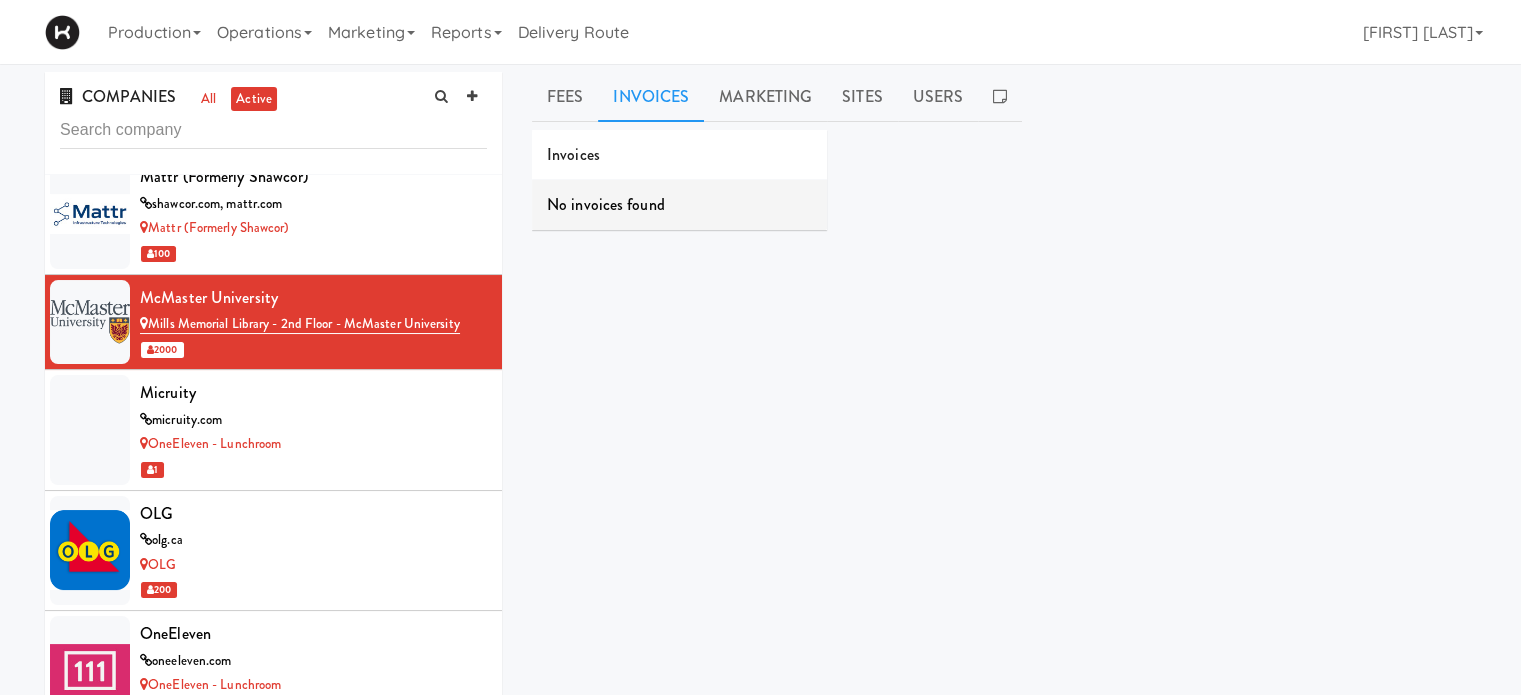 scroll, scrollTop: 9040, scrollLeft: 0, axis: vertical 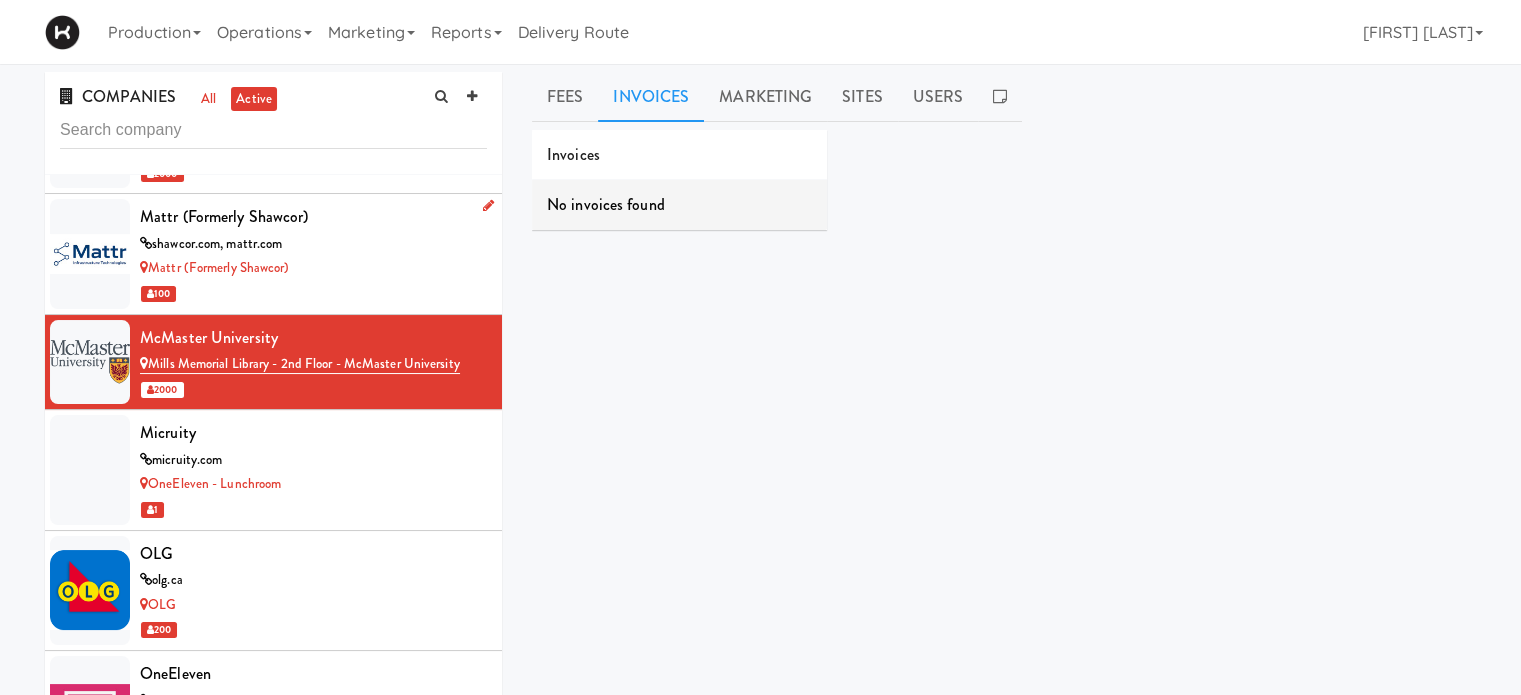 click on "shawcor.com, mattr.com" at bounding box center (313, 244) 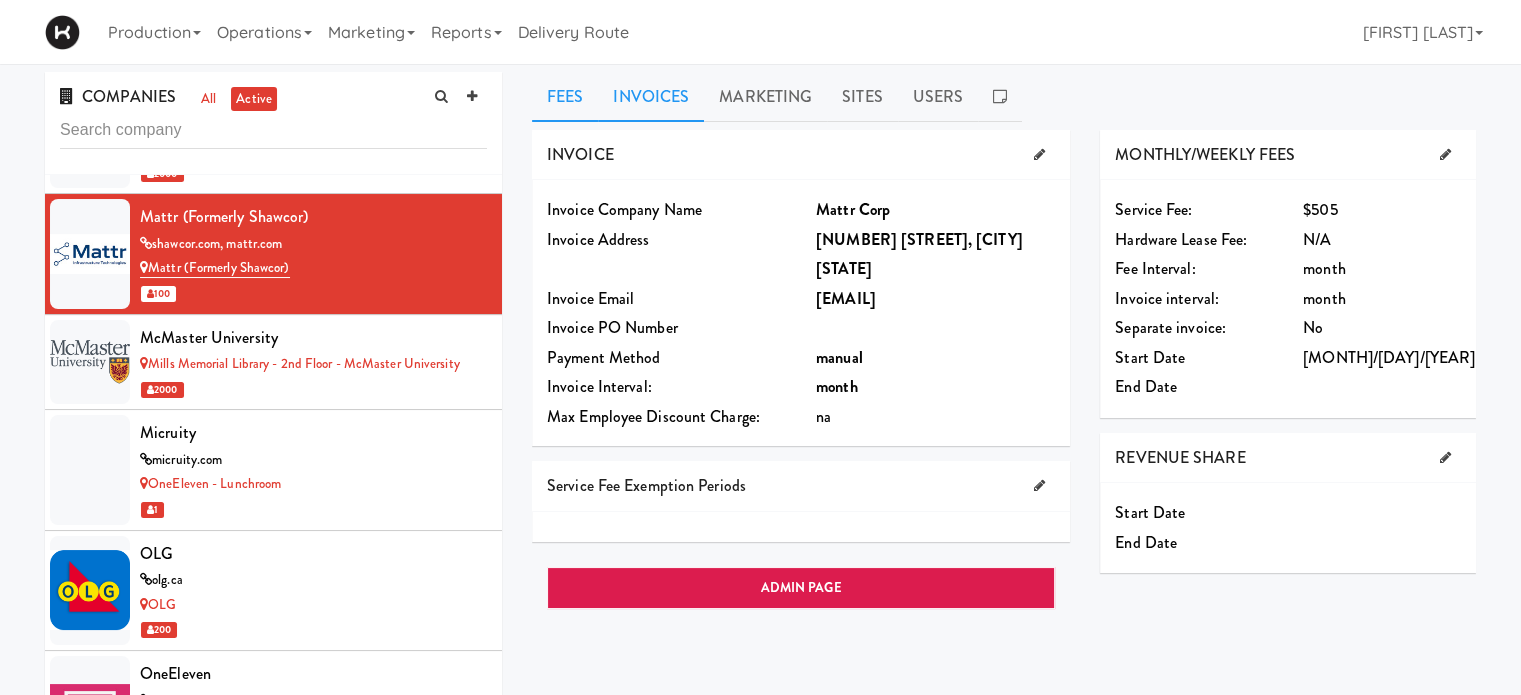 click on "Invoices" at bounding box center (651, 97) 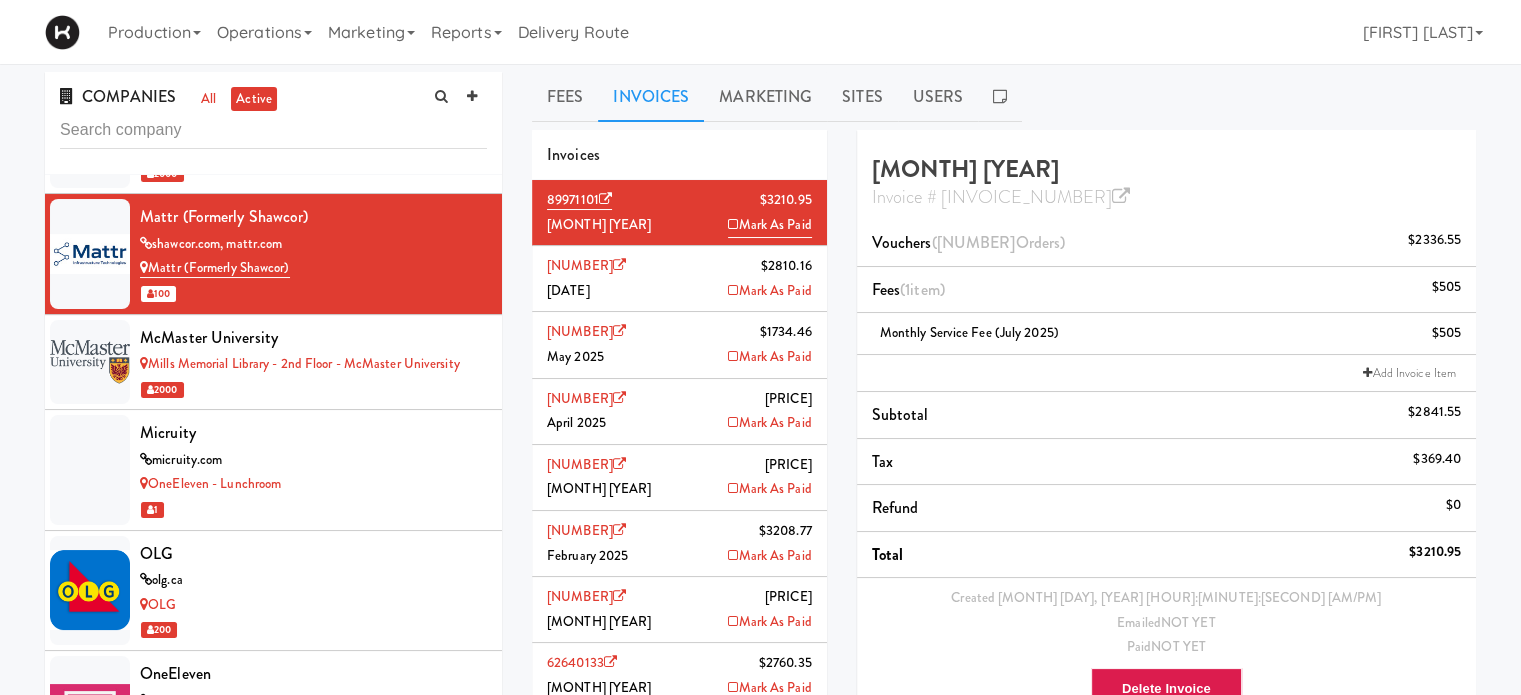 click on "[NUMBER] [CURRENCY] [MONTH] [YEAR] [FIRST] [ACTION]" at bounding box center (679, 279) 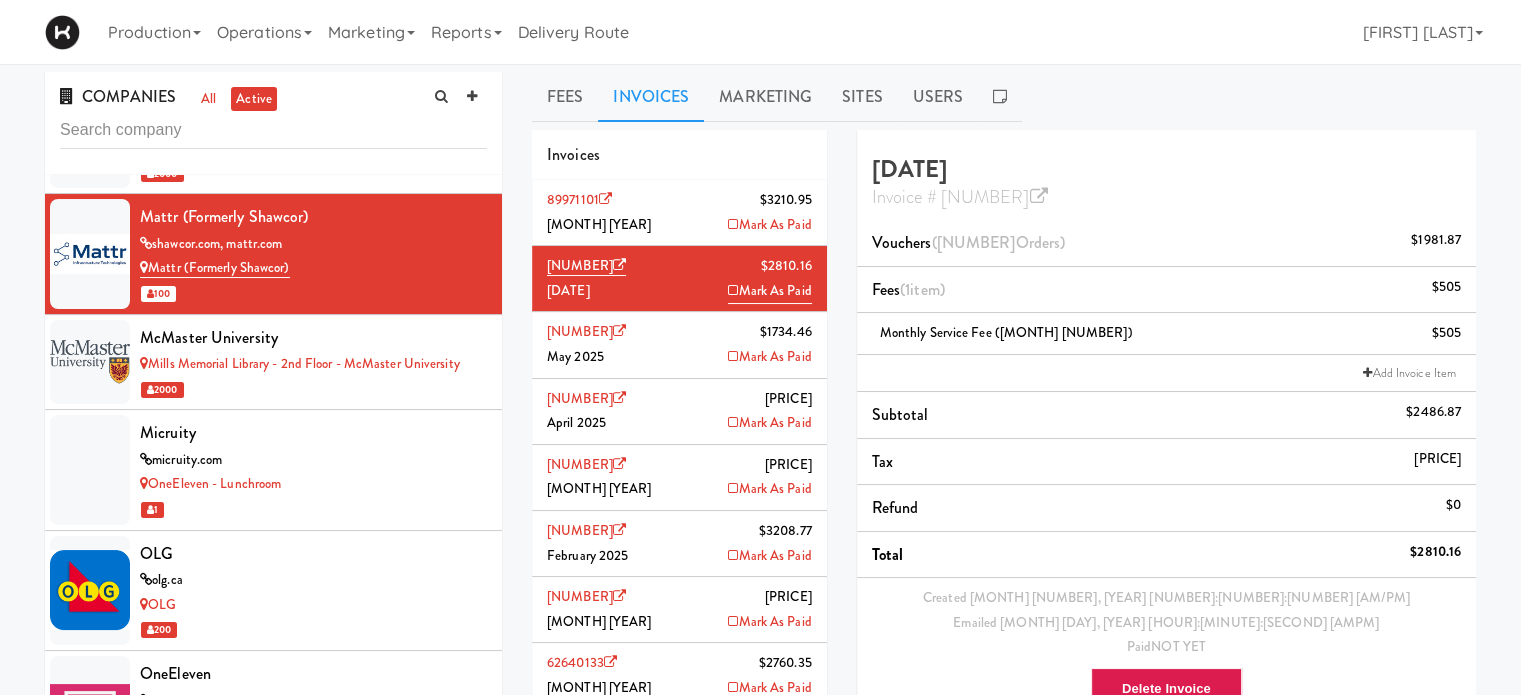 click on "[NUMBER] [PRICE] [MONTH] [YEAR] [ACTION]" at bounding box center [679, 213] 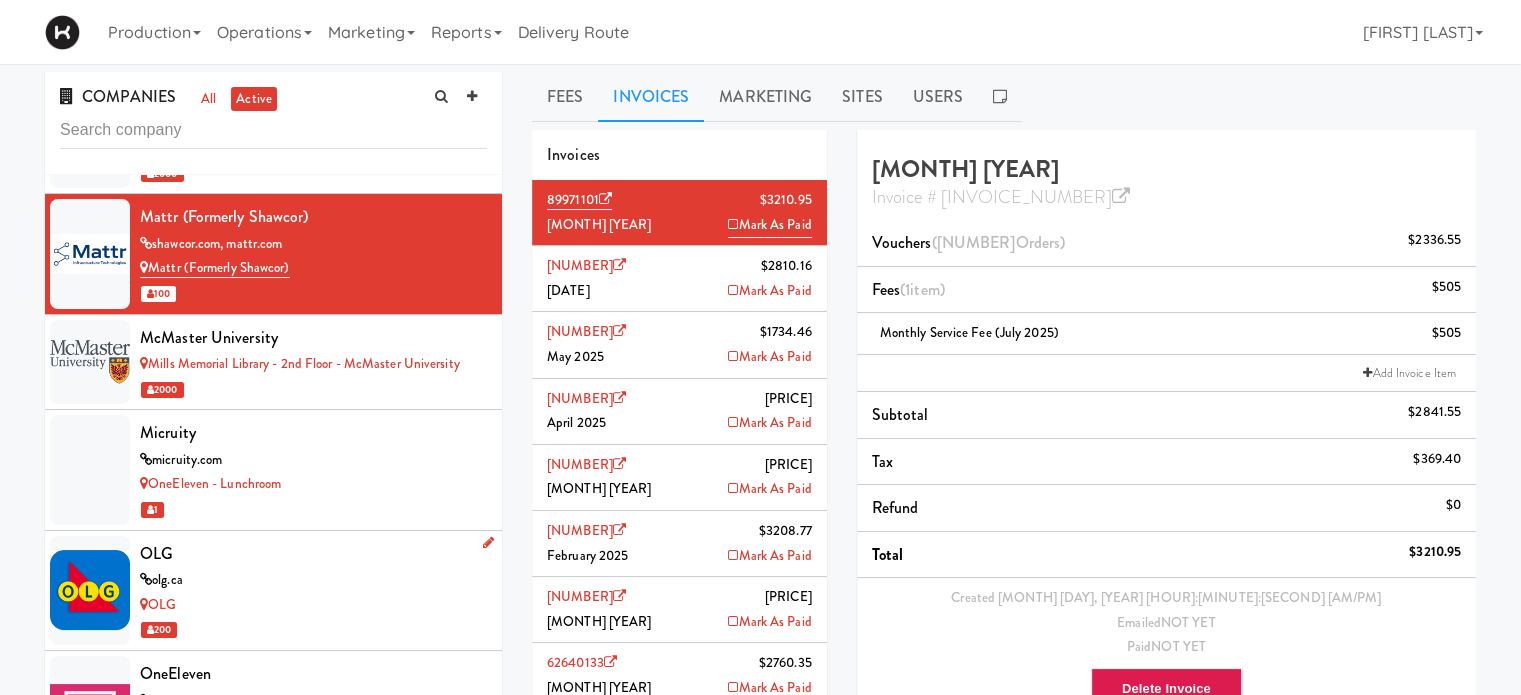 click on "olg.ca" at bounding box center (313, 580) 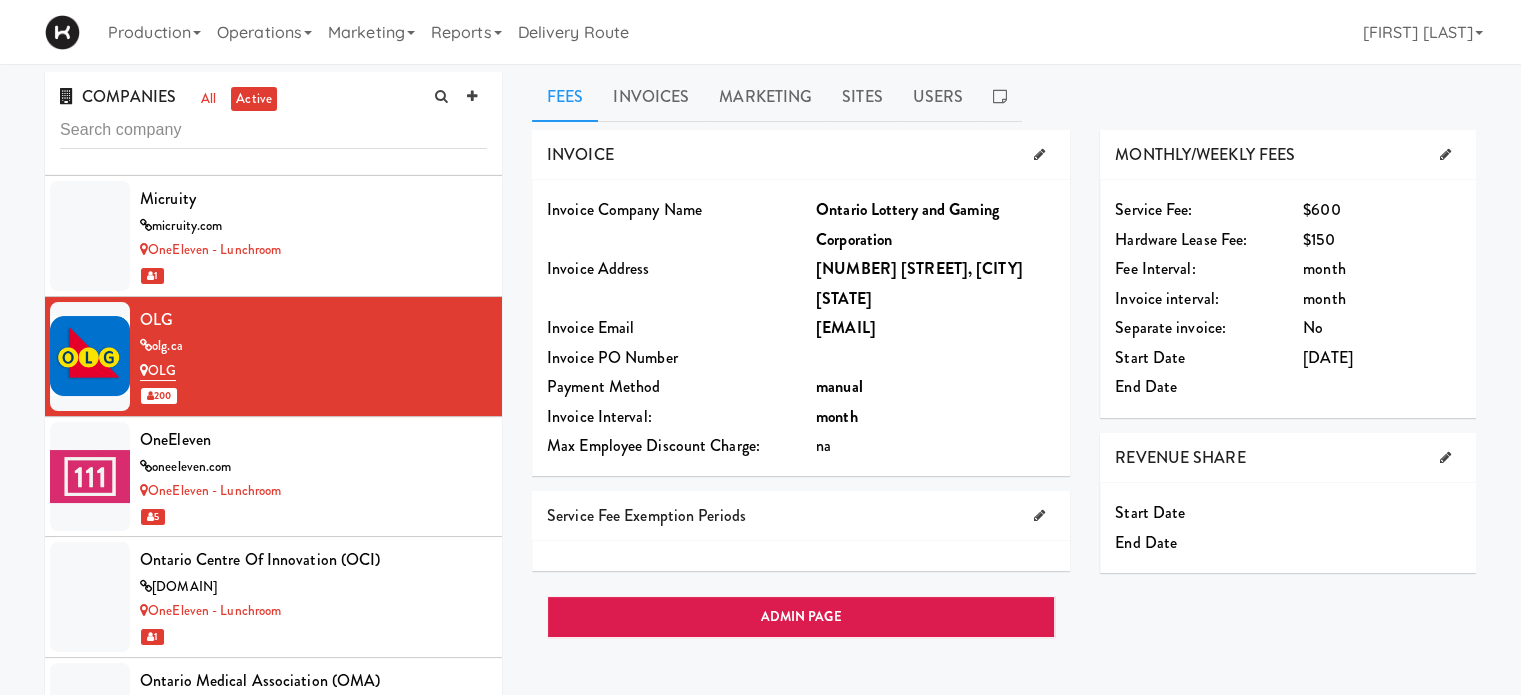 scroll, scrollTop: 9293, scrollLeft: 0, axis: vertical 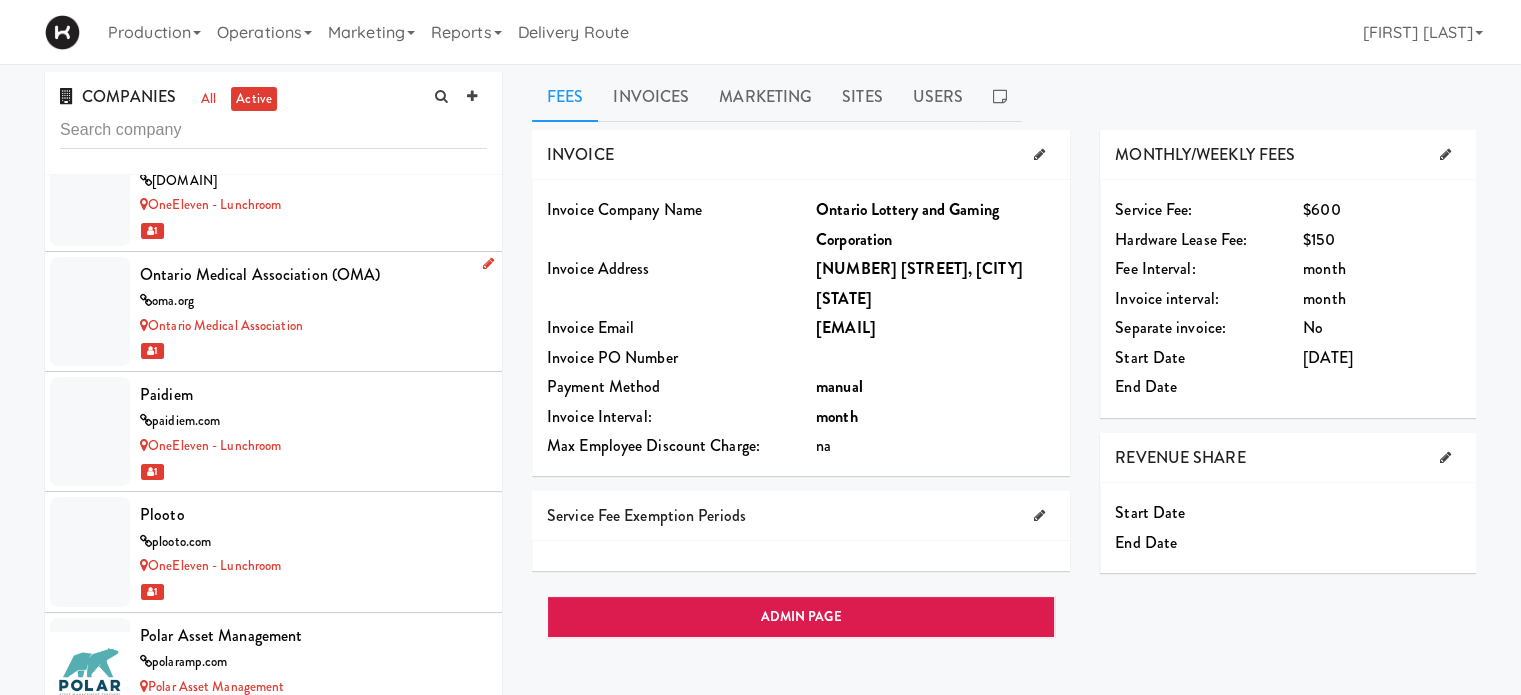 click on "Ontario Medical Association" at bounding box center (313, 326) 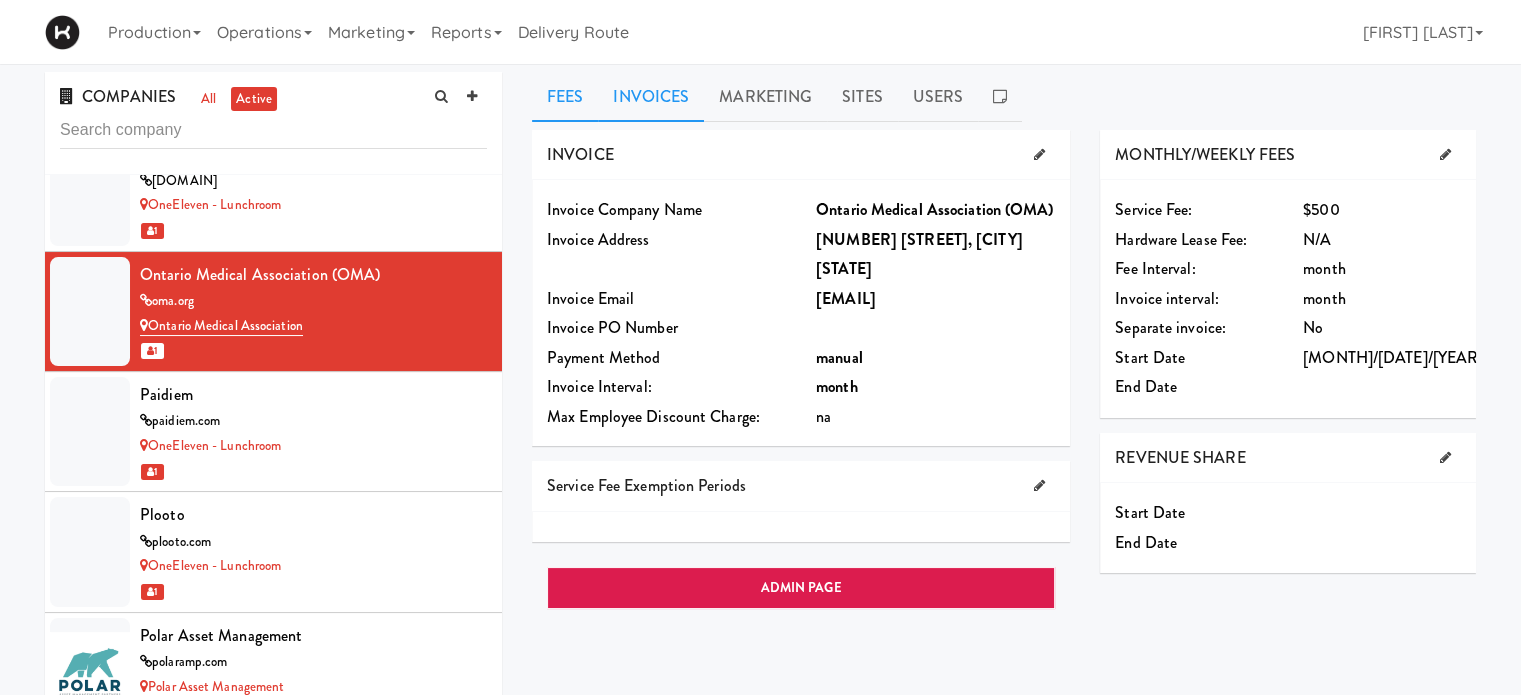 click on "Invoices" at bounding box center (651, 97) 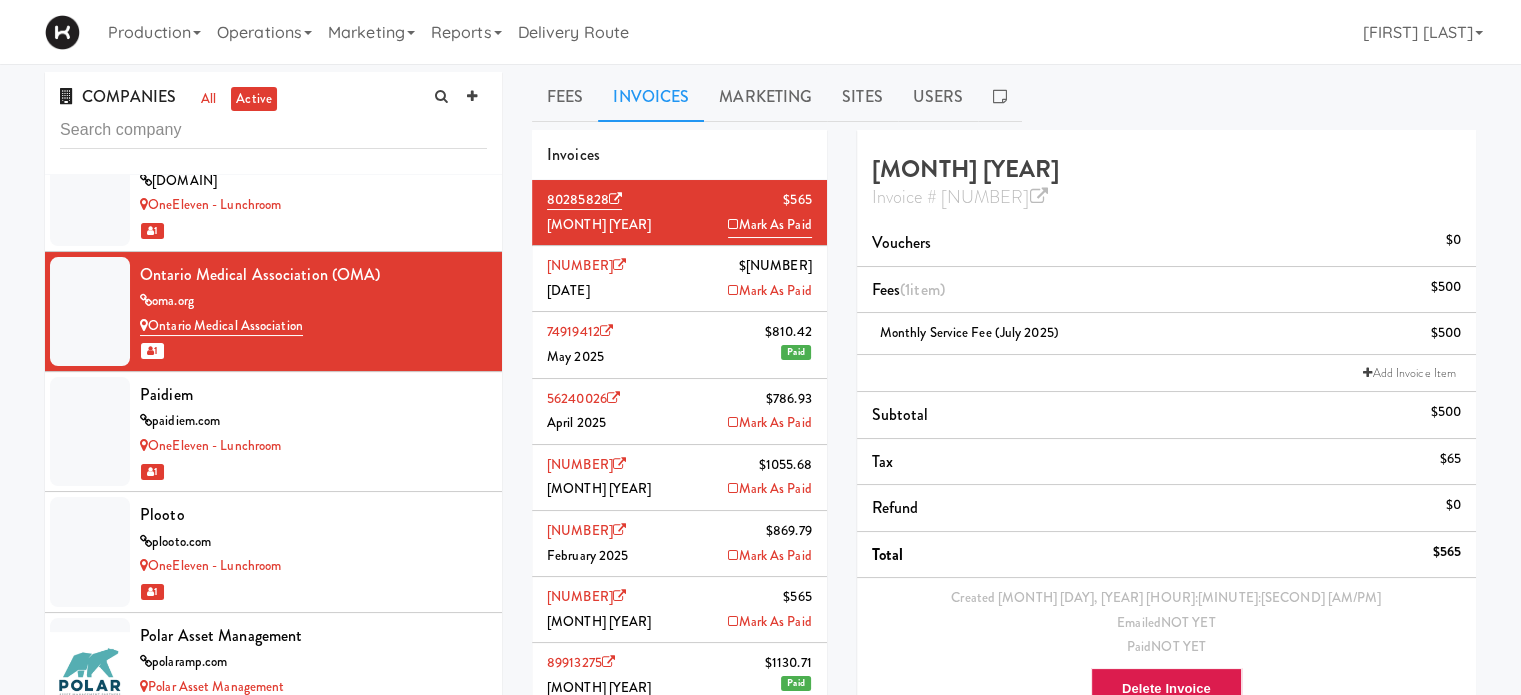 click on "[NUMBER] [CURRENCY] [MONTH] [YEAR] Mark as Paid" at bounding box center (679, 279) 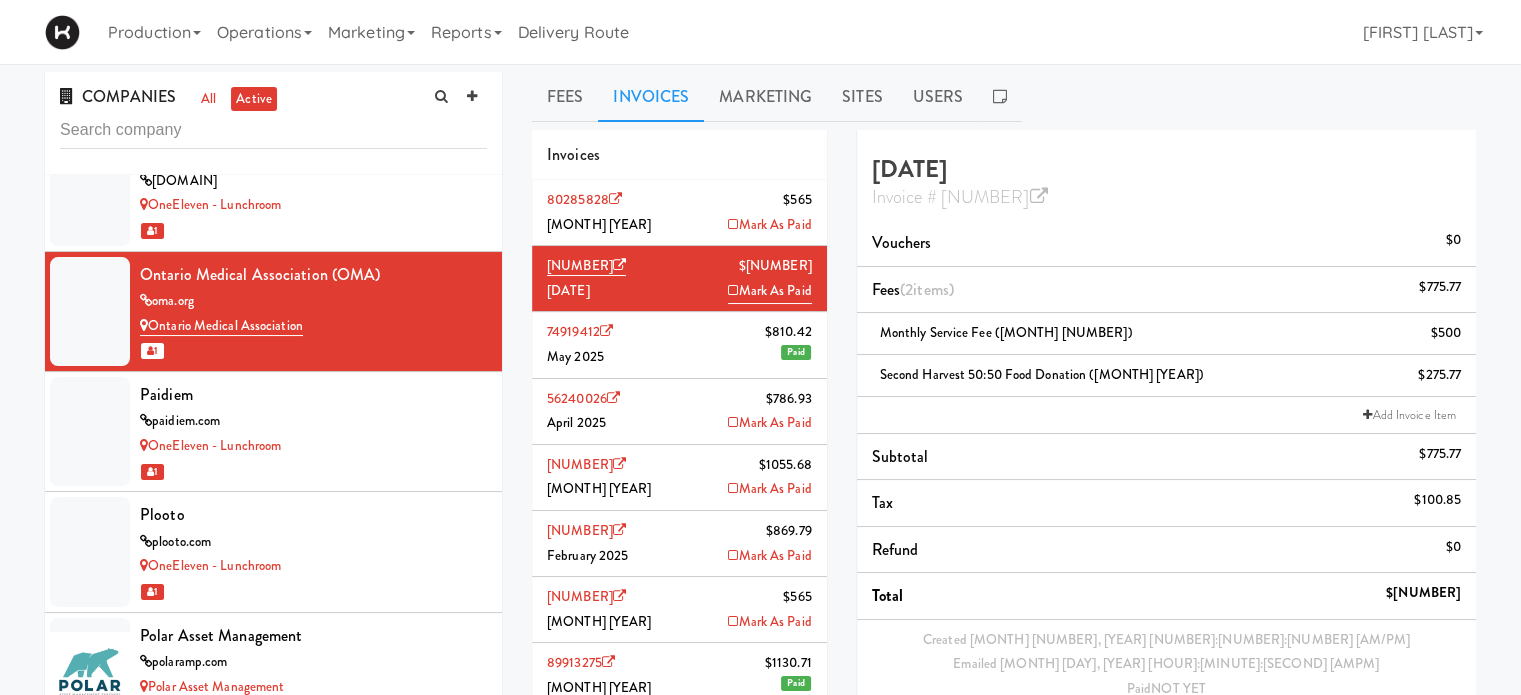 click on "[NUMBER] [PRICE] [MONTH] [YEAR] Paid" at bounding box center [679, 345] 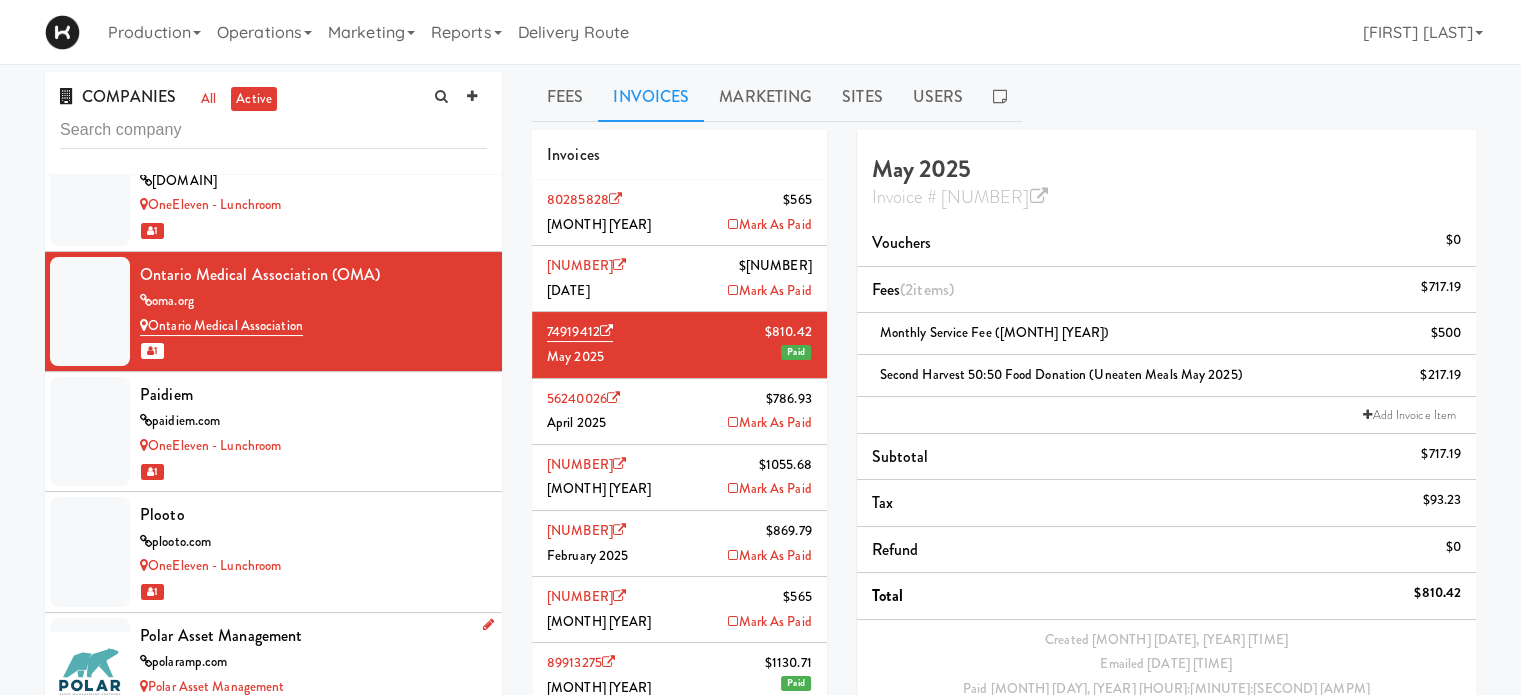 click on "Polar Asset Management" at bounding box center [313, 636] 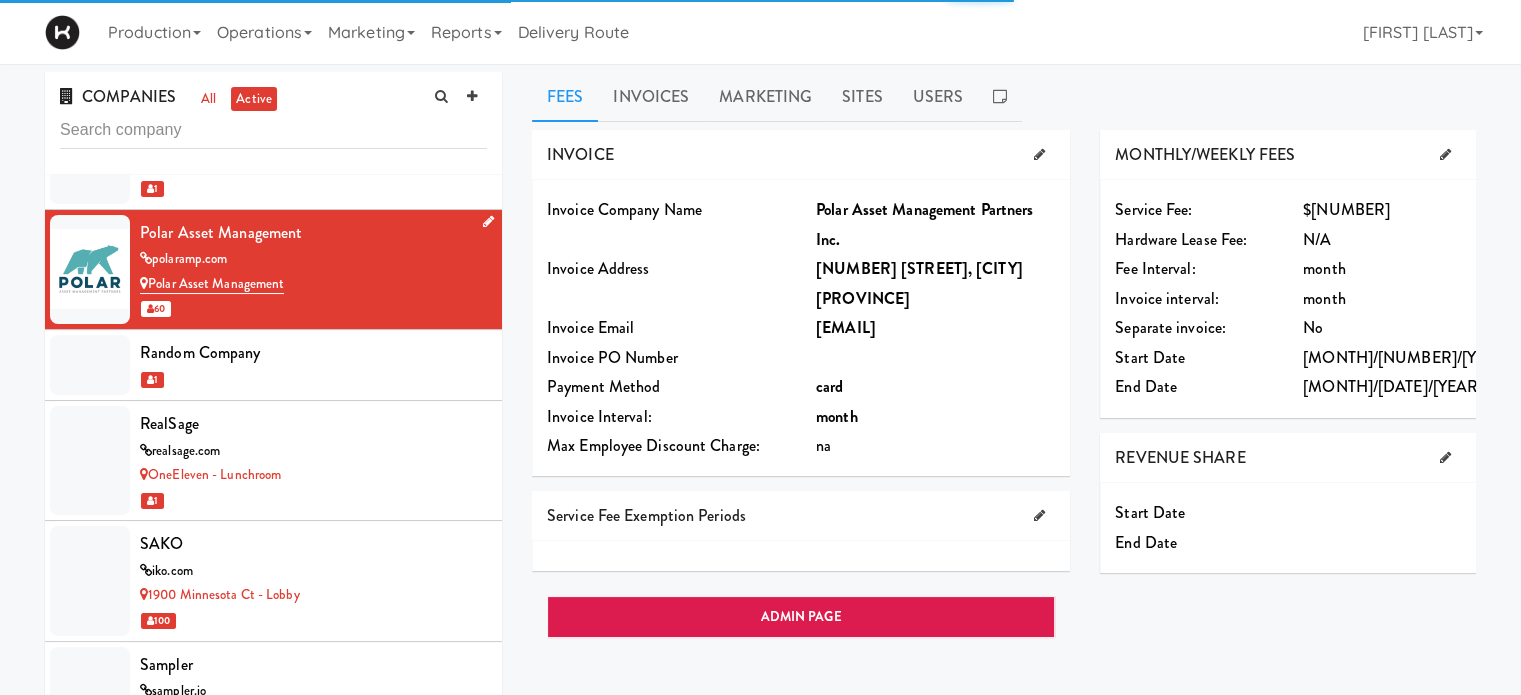 scroll, scrollTop: 10096, scrollLeft: 0, axis: vertical 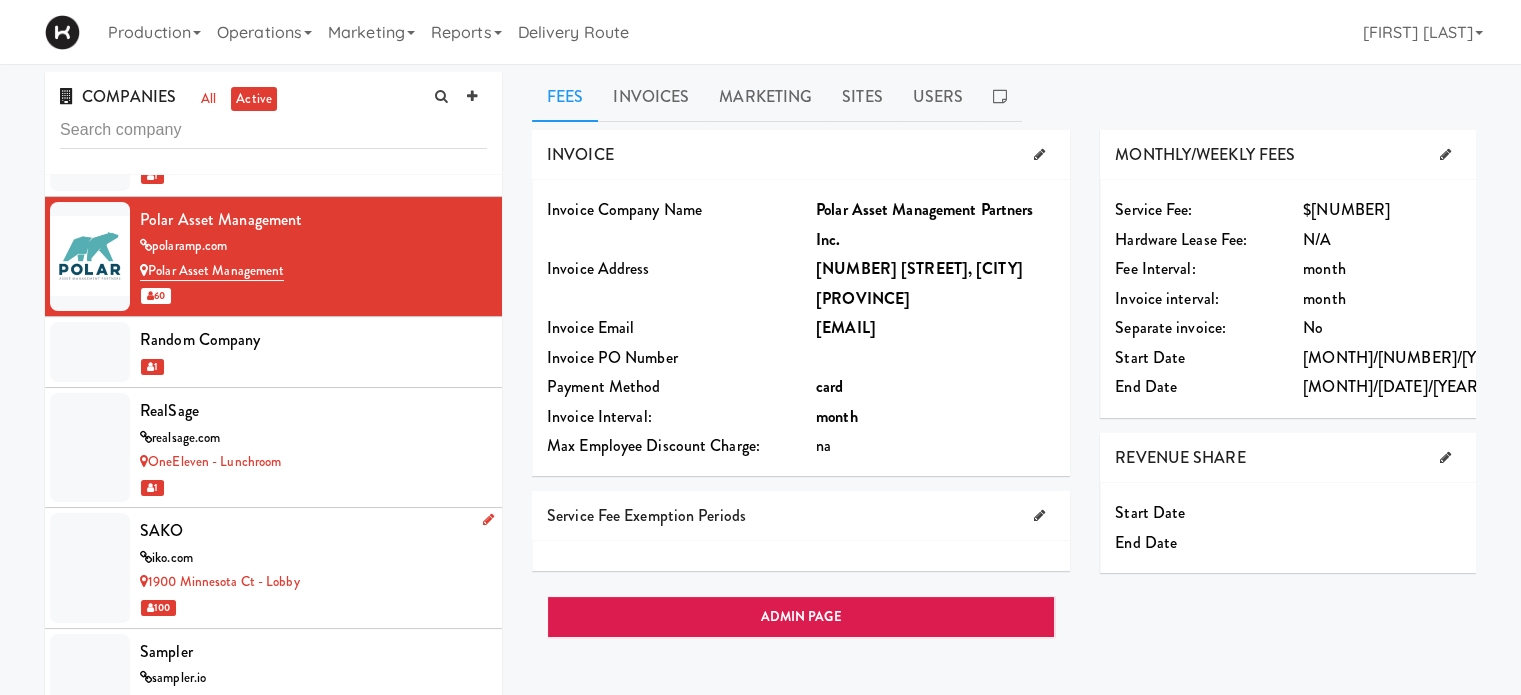 click on "1900 Minnesota Ct - Lobby" at bounding box center [313, 582] 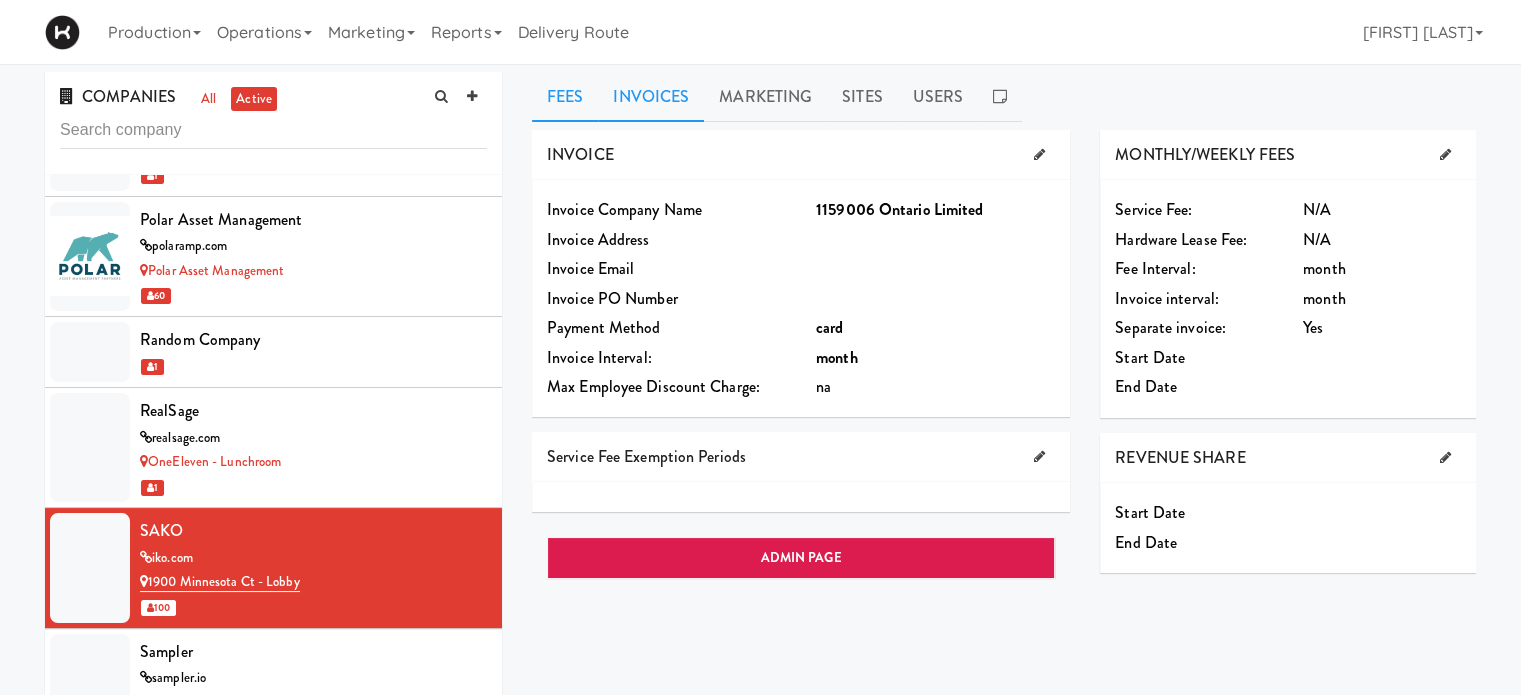 click on "Invoices" at bounding box center (651, 97) 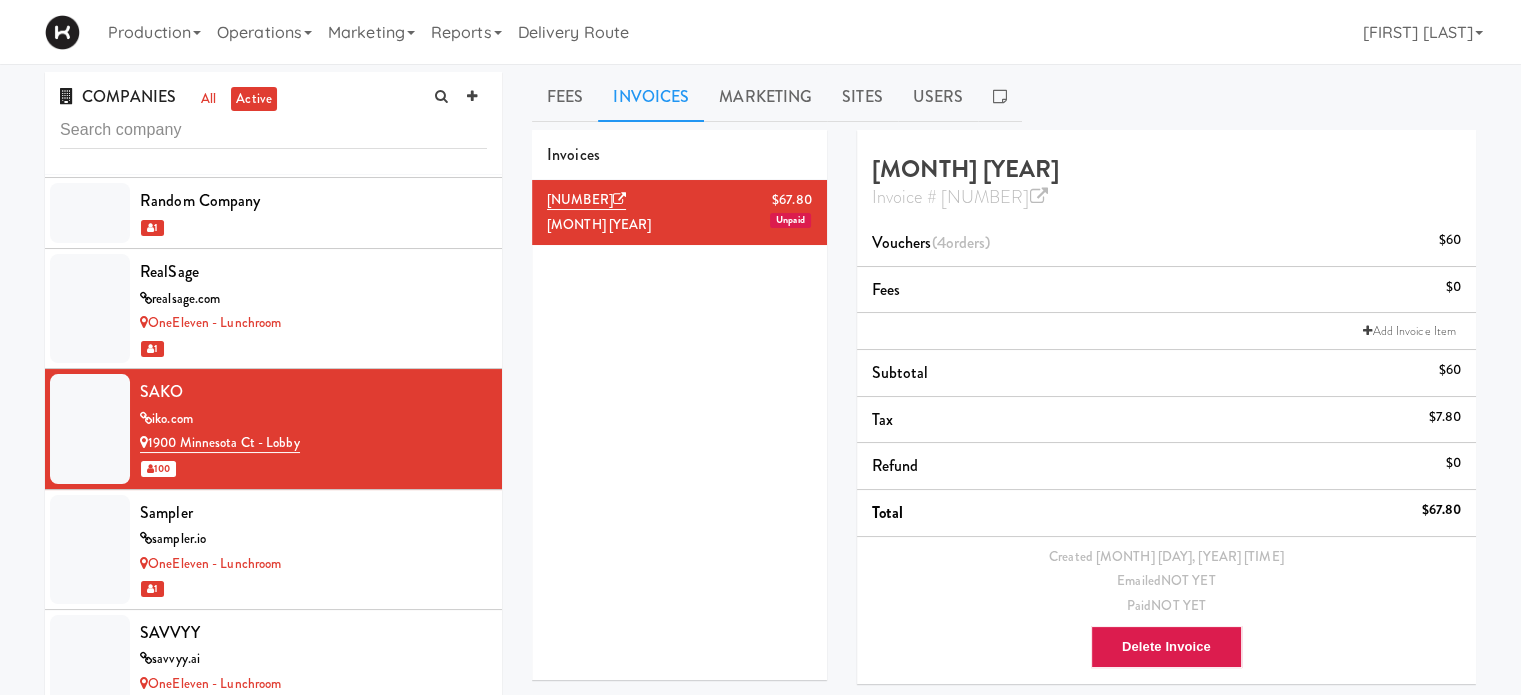 scroll, scrollTop: 10216, scrollLeft: 0, axis: vertical 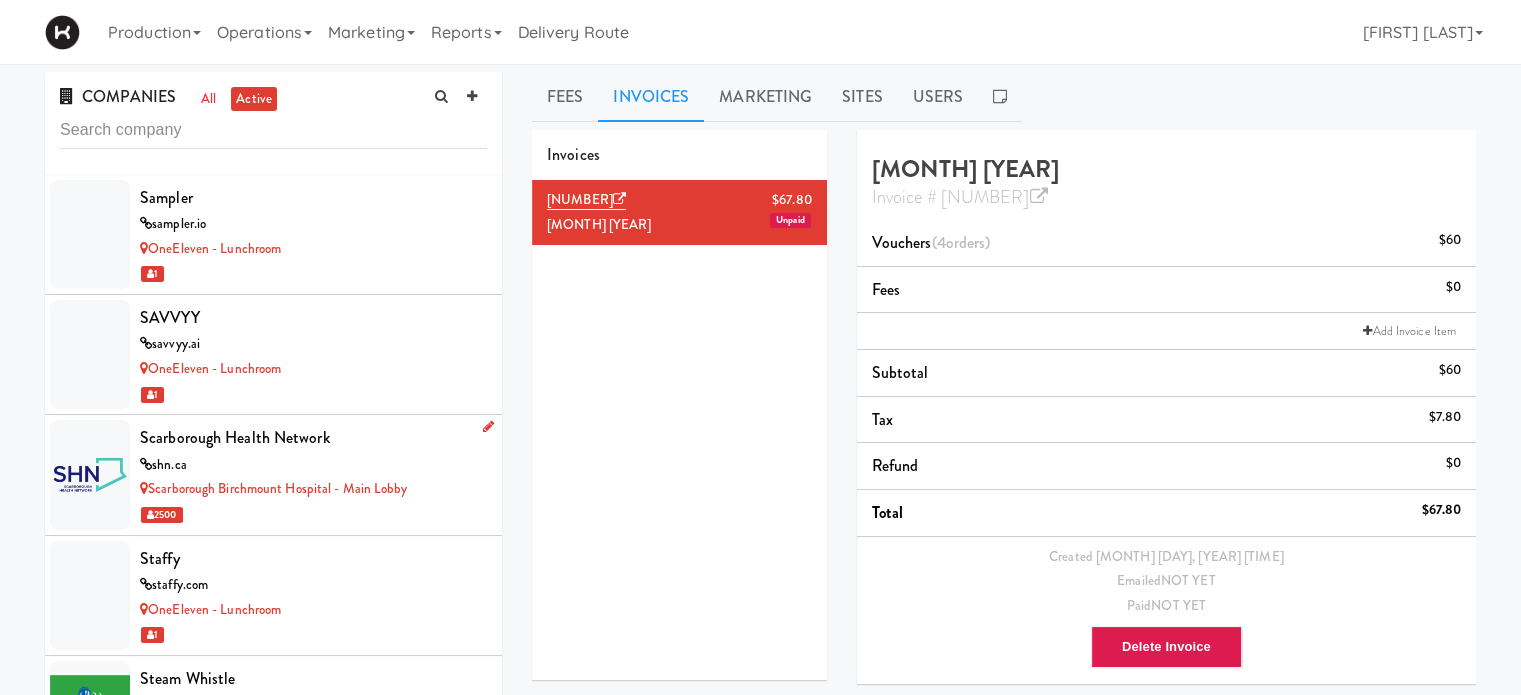 click on "Scarborough Birchmount Hospital - Main Lobby" at bounding box center [313, 489] 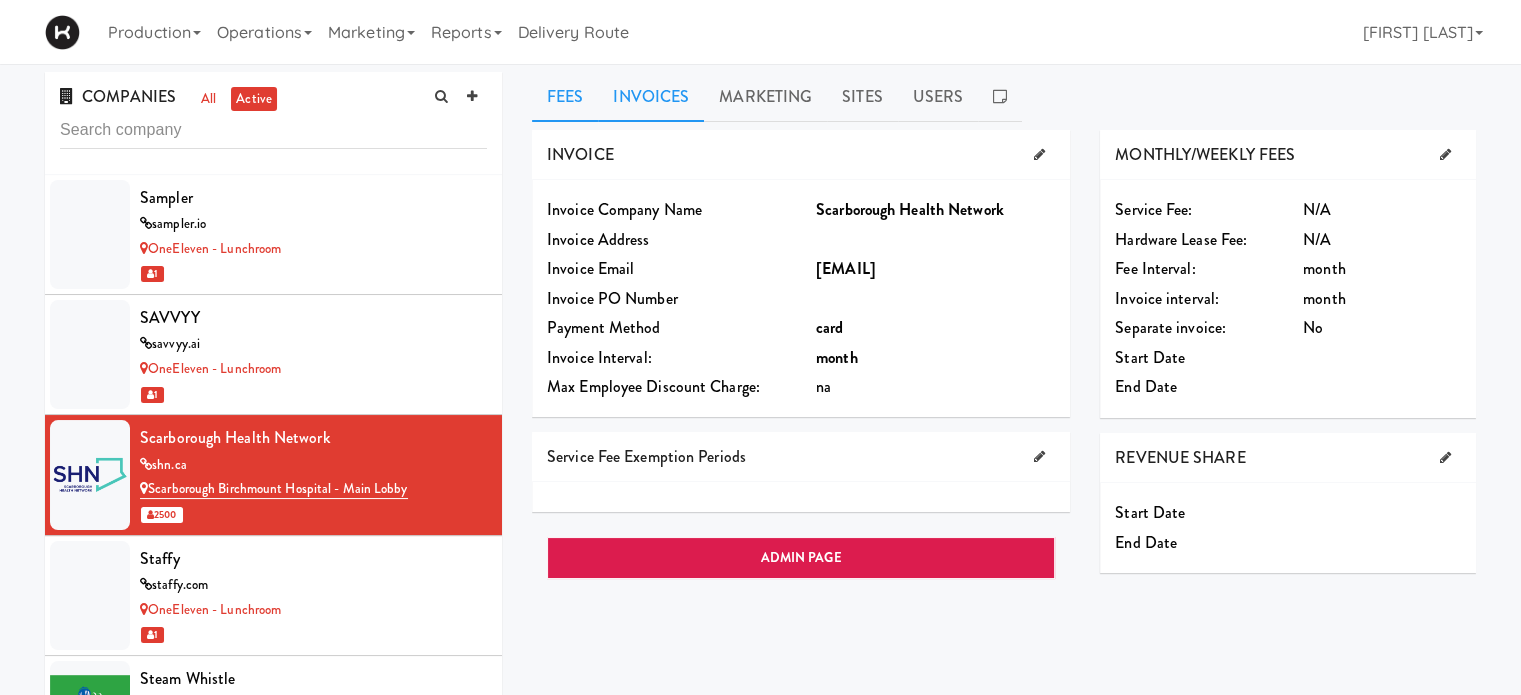 click on "Invoices" at bounding box center (651, 97) 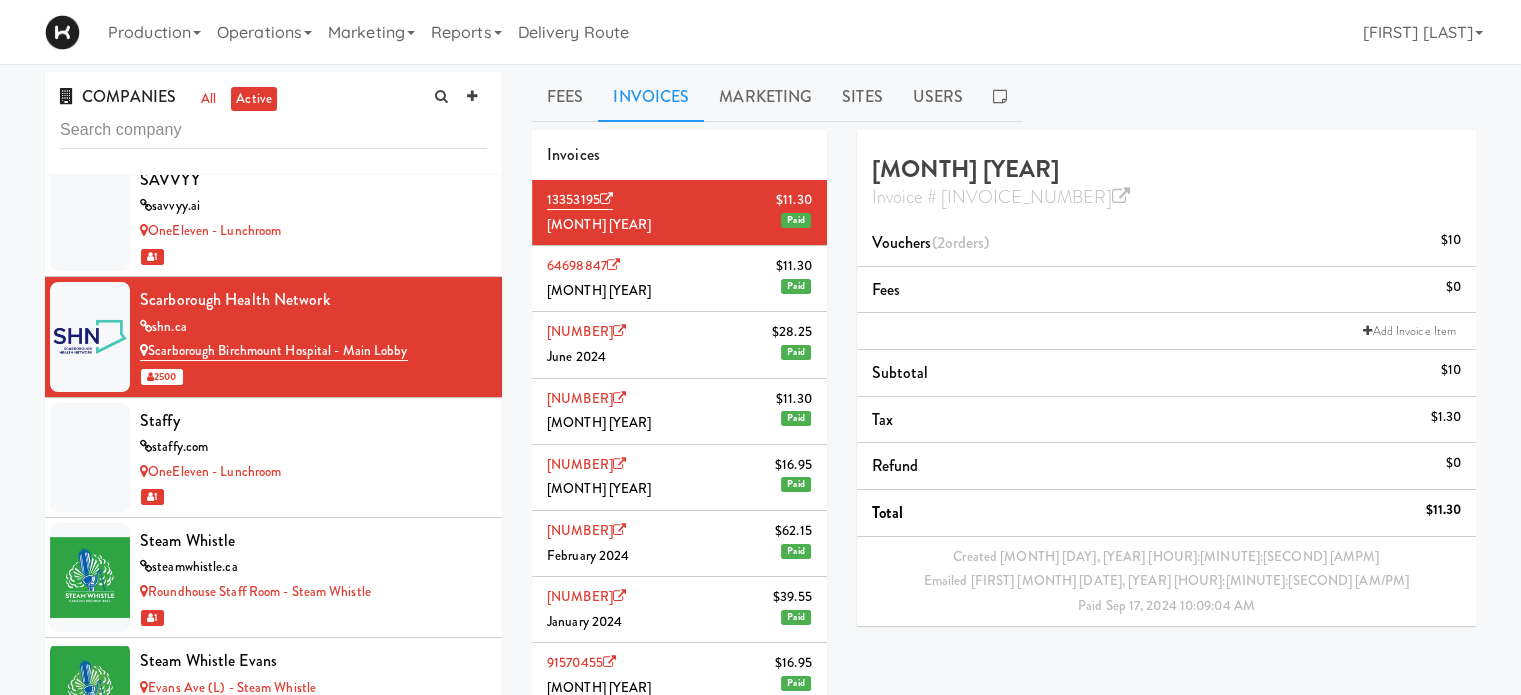 scroll, scrollTop: 10727, scrollLeft: 0, axis: vertical 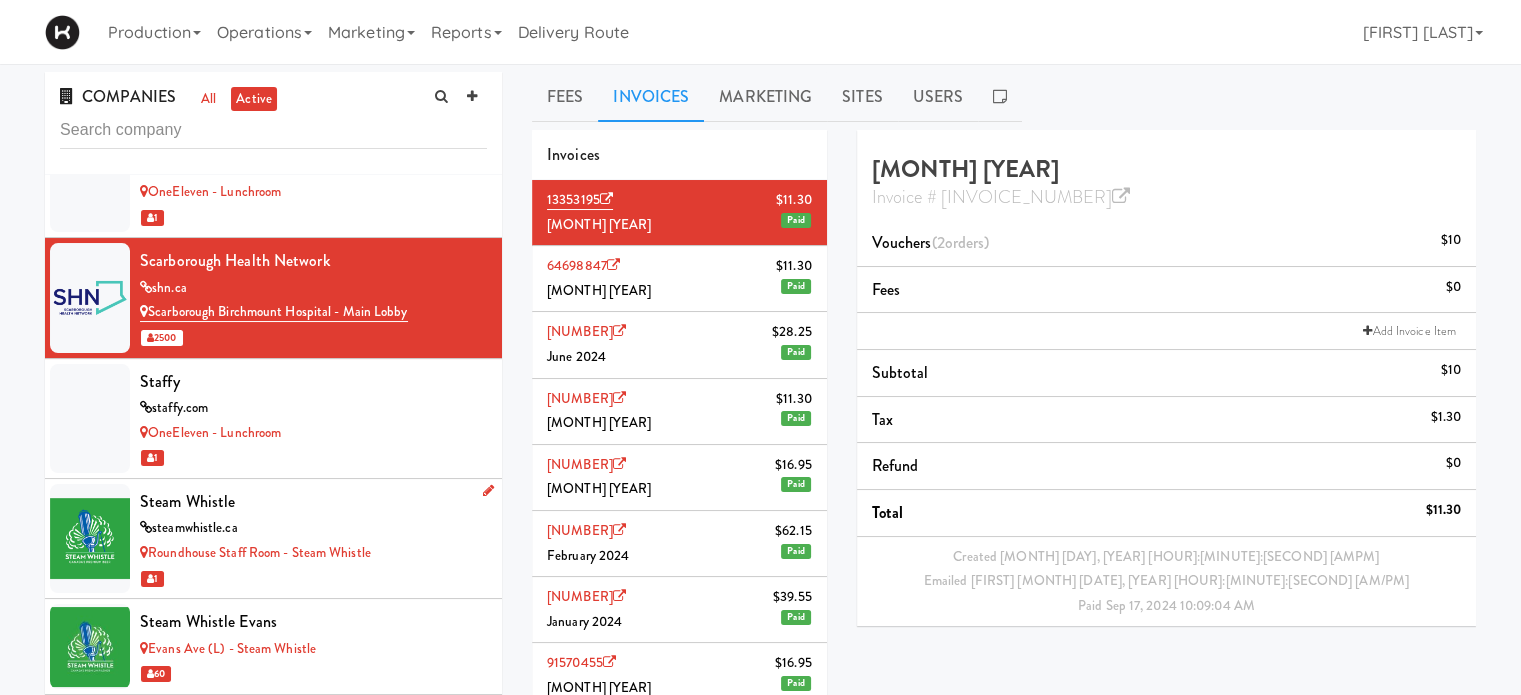 click on "steamwhistle.ca" at bounding box center [313, 528] 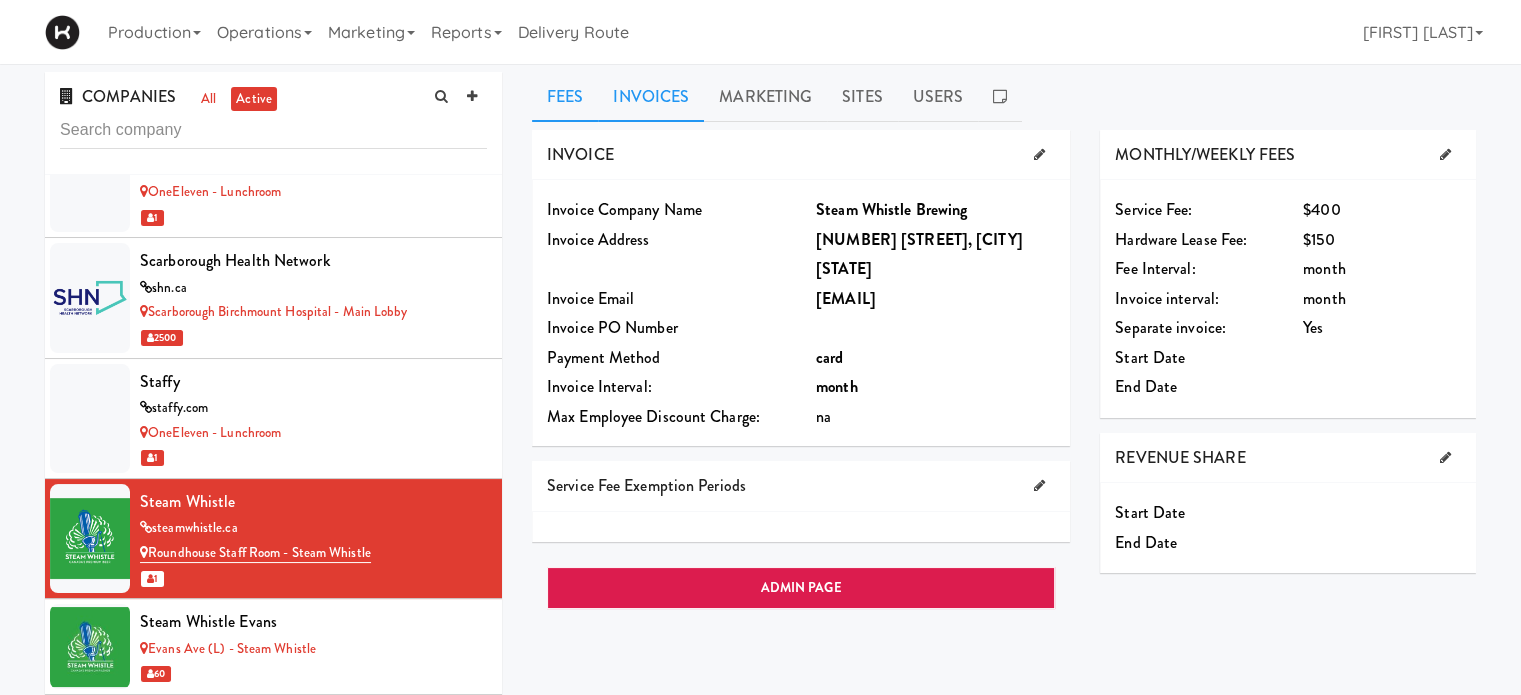 click on "Invoices" at bounding box center [651, 97] 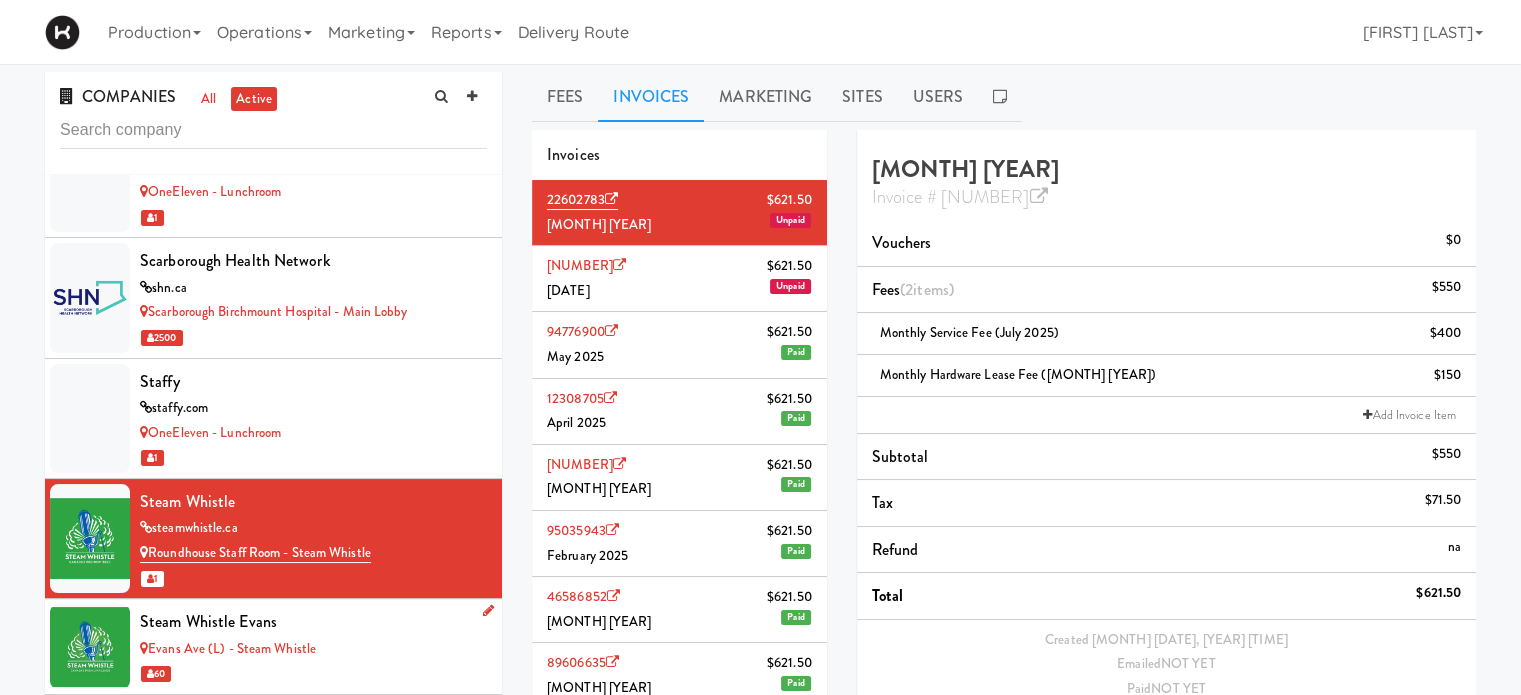 click on "Steam Whistle Evans" at bounding box center [313, 622] 